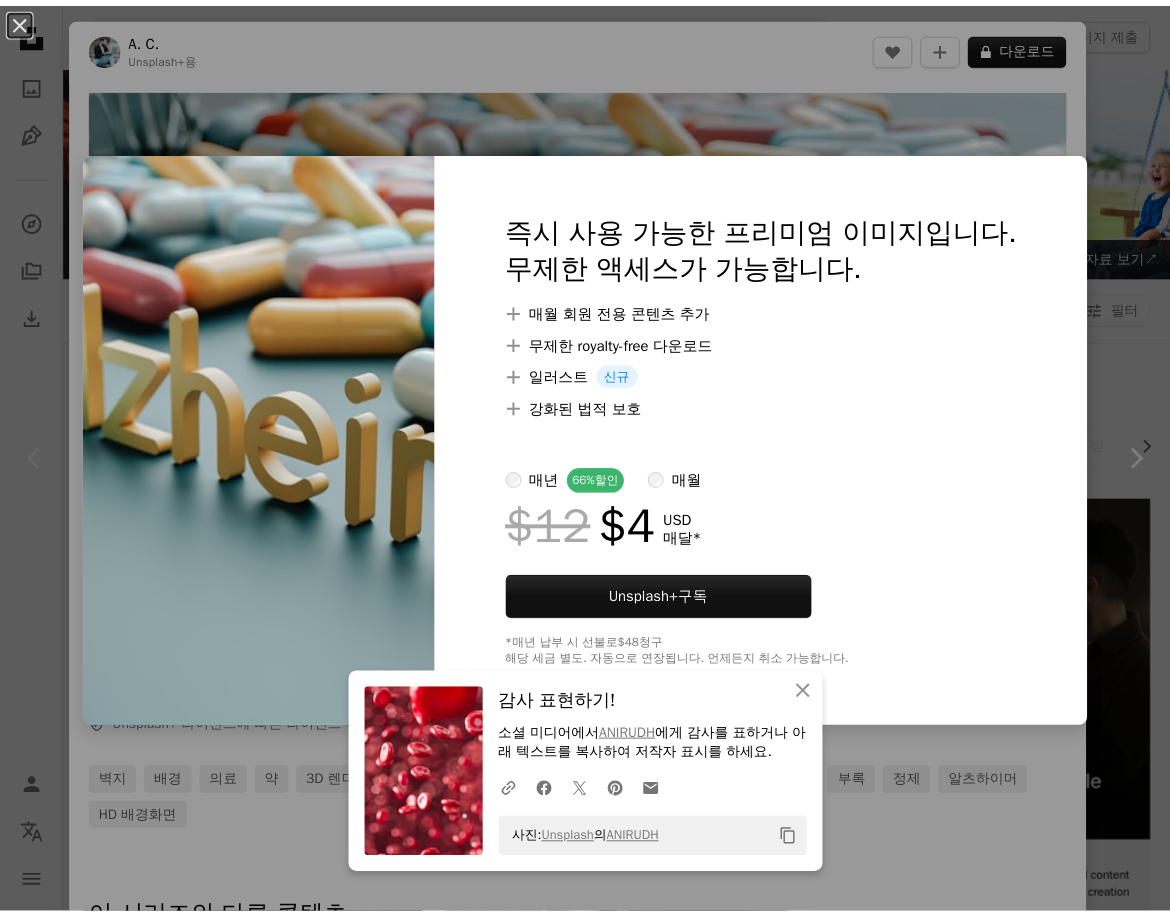 scroll, scrollTop: 300, scrollLeft: 0, axis: vertical 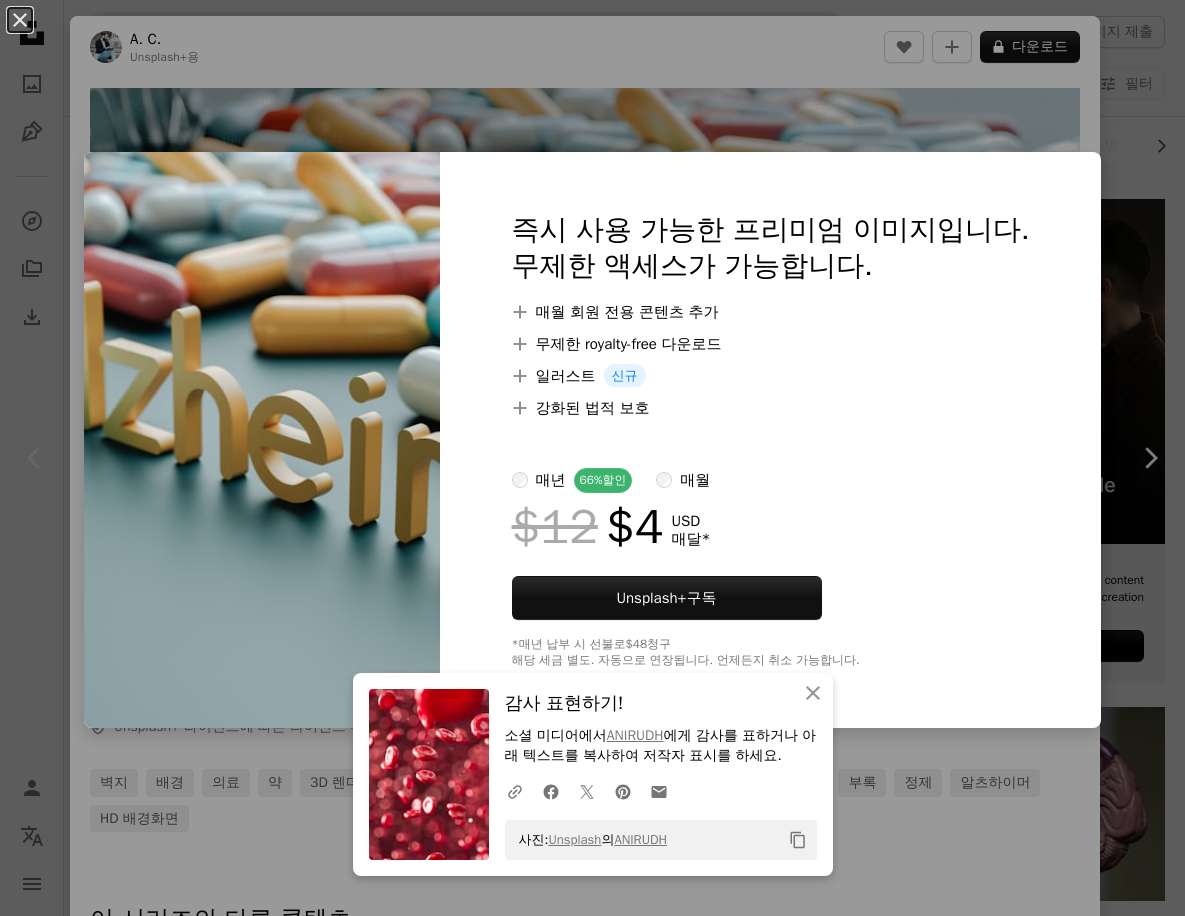click on "An X shape An X shape 닫기 감사 표현하기! 소셜 미디어에서  [PERSON] 에게 감사를 표하거나 아래 텍스트를 복사하여 저작자 표시를 하세요. A URL sharing icon (chains) Facebook icon X (formerly Twitter) icon Pinterest icon An envelope 사진:  Unsplash 의 [PERSON]
Copy content 즉시 사용 가능한 프리미엄 이미지입니다. 무제한 액세스가 가능합니다. A plus sign 매월 회원 전용 콘텐츠 추가 A plus sign 무제한 royalty-free 다운로드 A plus sign 일러스트  신규 A plus sign 강화된 법적 보호 매년 66%  할인 매월 $12   $4 USD 매달 * Unsplash+  구독 *매년 납부 시 선불로  $48  청구 해당 세금 별도. 자동으로 연장됩니다. 언제든지 취소 가능합니다." at bounding box center [592, 458] 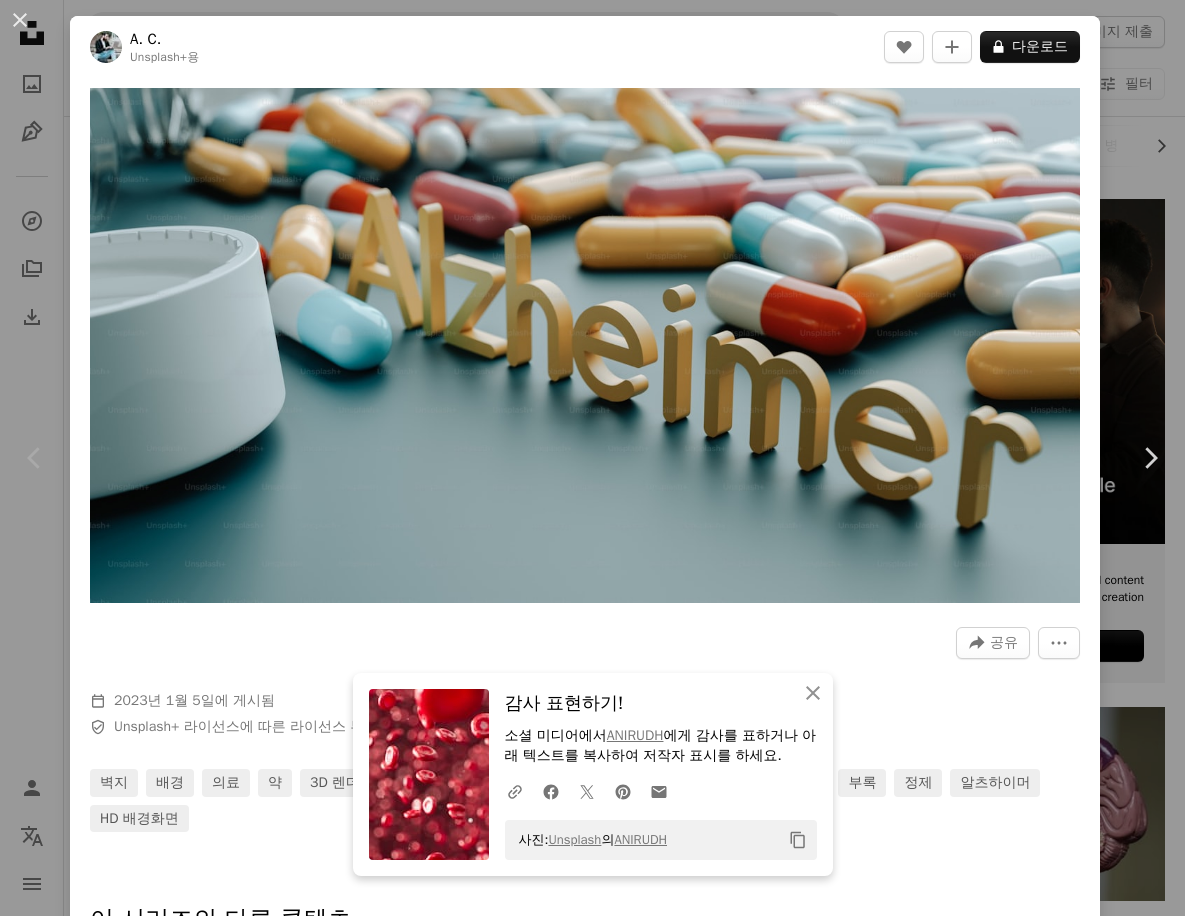 click on "An X shape Chevron left Chevron right An X shape 닫기 감사 표현하기! 소셜 미디어에서  [PERSON] 에게 감사를 표하거나 아래 텍스트를 복사하여 저작자 표시를 하세요. A URL sharing icon (chains) Facebook icon X (formerly Twitter) icon Pinterest icon An envelope 사진:  Unsplash 의 [PERSON]
Copy content A. C. Unsplash+ 용 A heart A plus sign A lock 다운로드 Zoom in A forward-right arrow 공유 More Actions Calendar outlined 2023년 1월 5일 에 게시됨 Safety Unsplash+ 라이선스 에 따른 라이선스 부여 벽지 배경 의료 약 3D 렌더 마약 디지털 이미지 번역하다 알 약 약물 치료 제약 부록 정제 알츠하이머 HD 배경화면 이 시리즈의 다른 콘텐츠 Chevron right Plus sign for Unsplash+ Plus sign for Unsplash+ Plus sign for Unsplash+ Plus sign for Unsplash+ Plus sign for Unsplash+ Plus sign for Unsplash+ Plus sign for Unsplash+ Plus sign for Unsplash+ Plus sign for Unsplash+ Plus sign for Unsplash+ 관련 이미지" at bounding box center (592, 458) 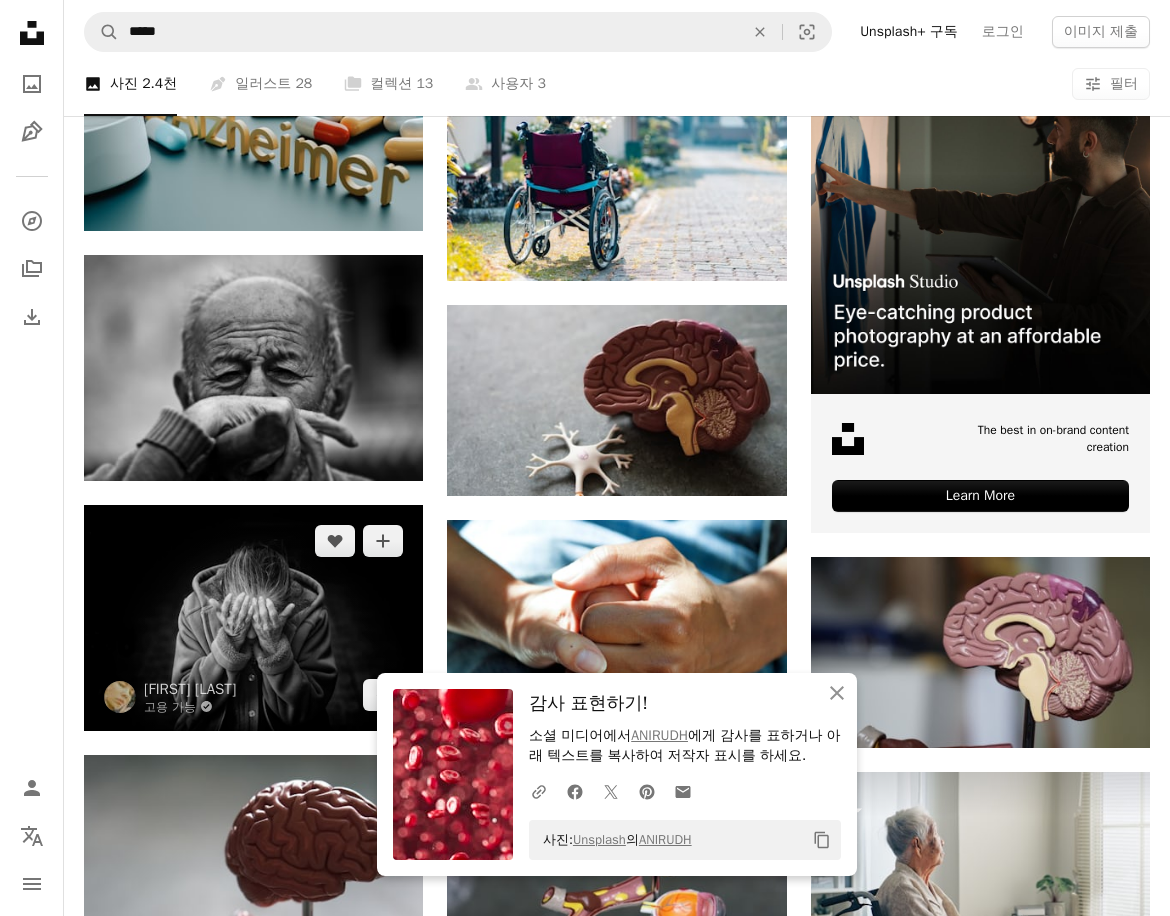 scroll, scrollTop: 600, scrollLeft: 0, axis: vertical 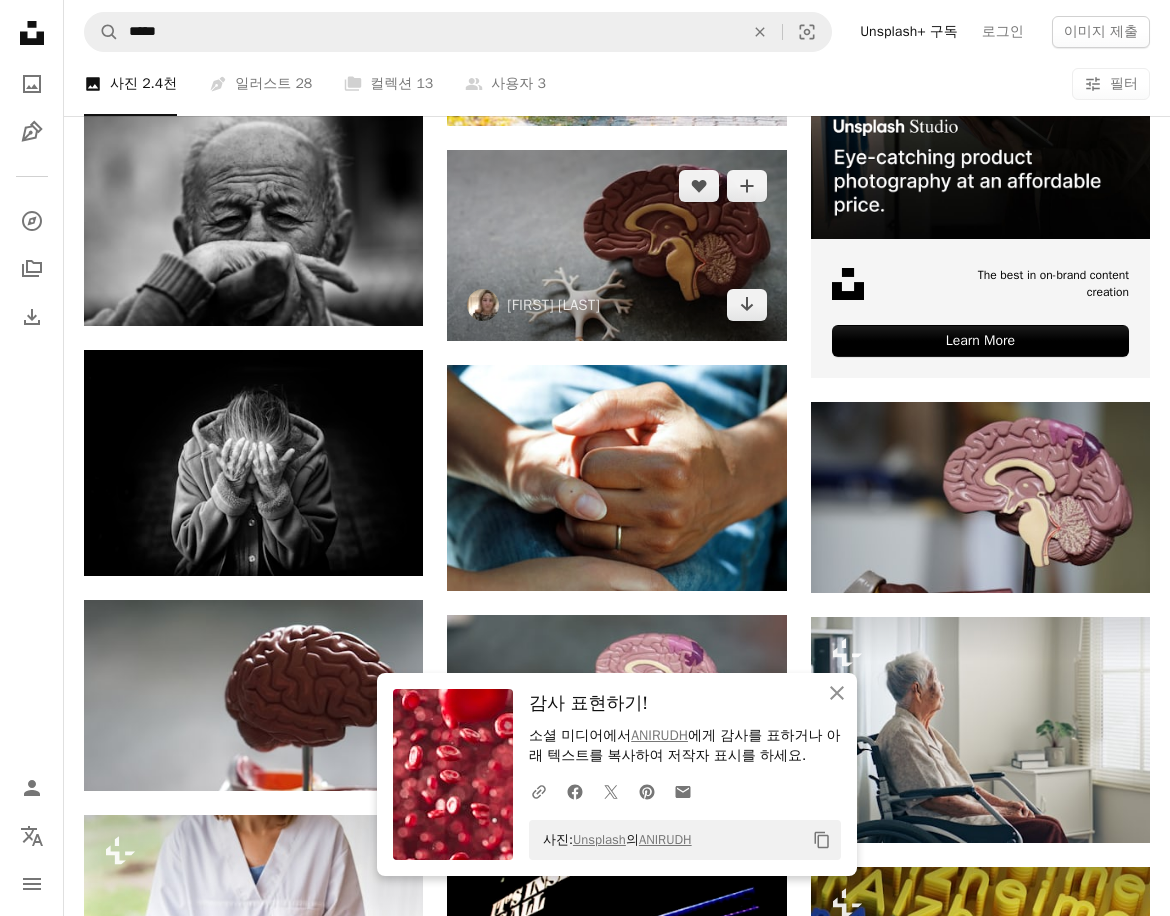 click at bounding box center (616, 245) 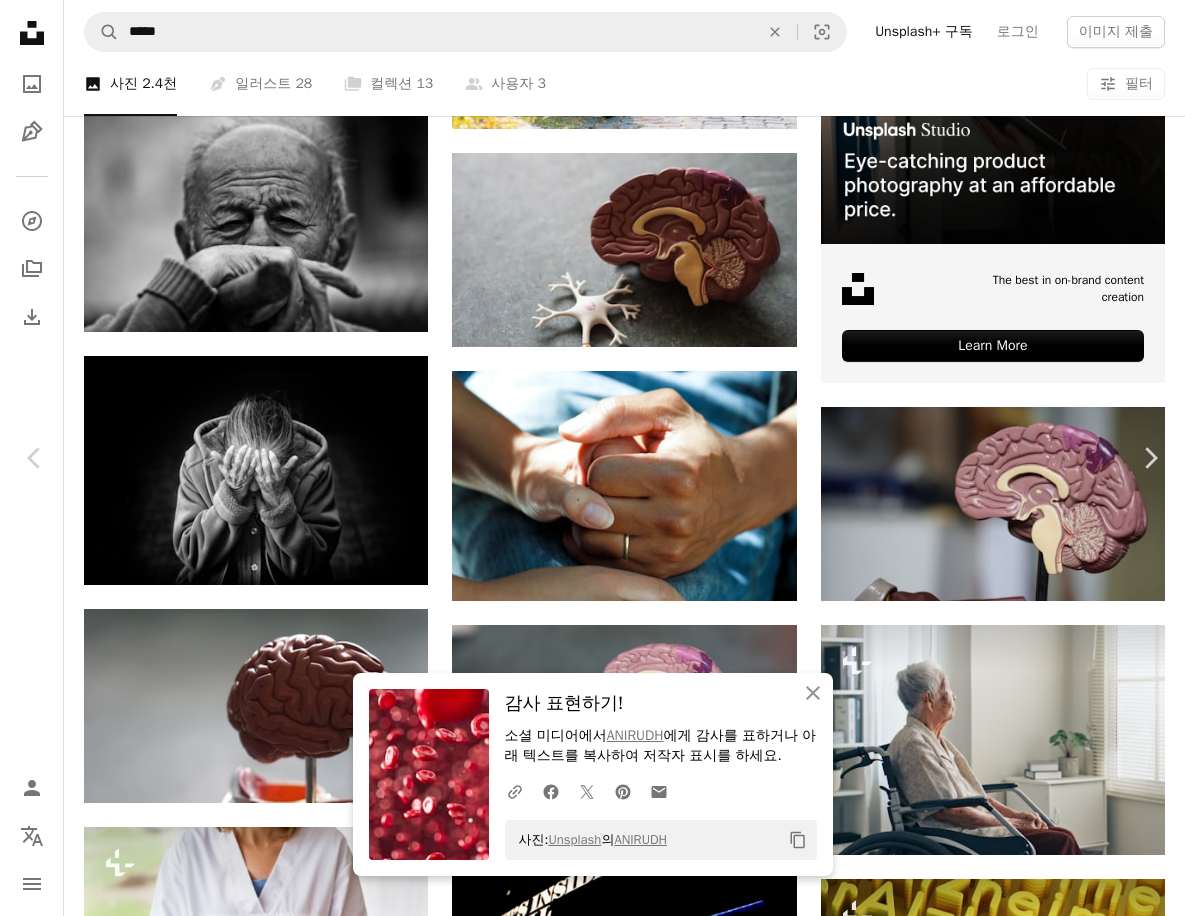 click on "무료 다운로드" at bounding box center (989, 3114) 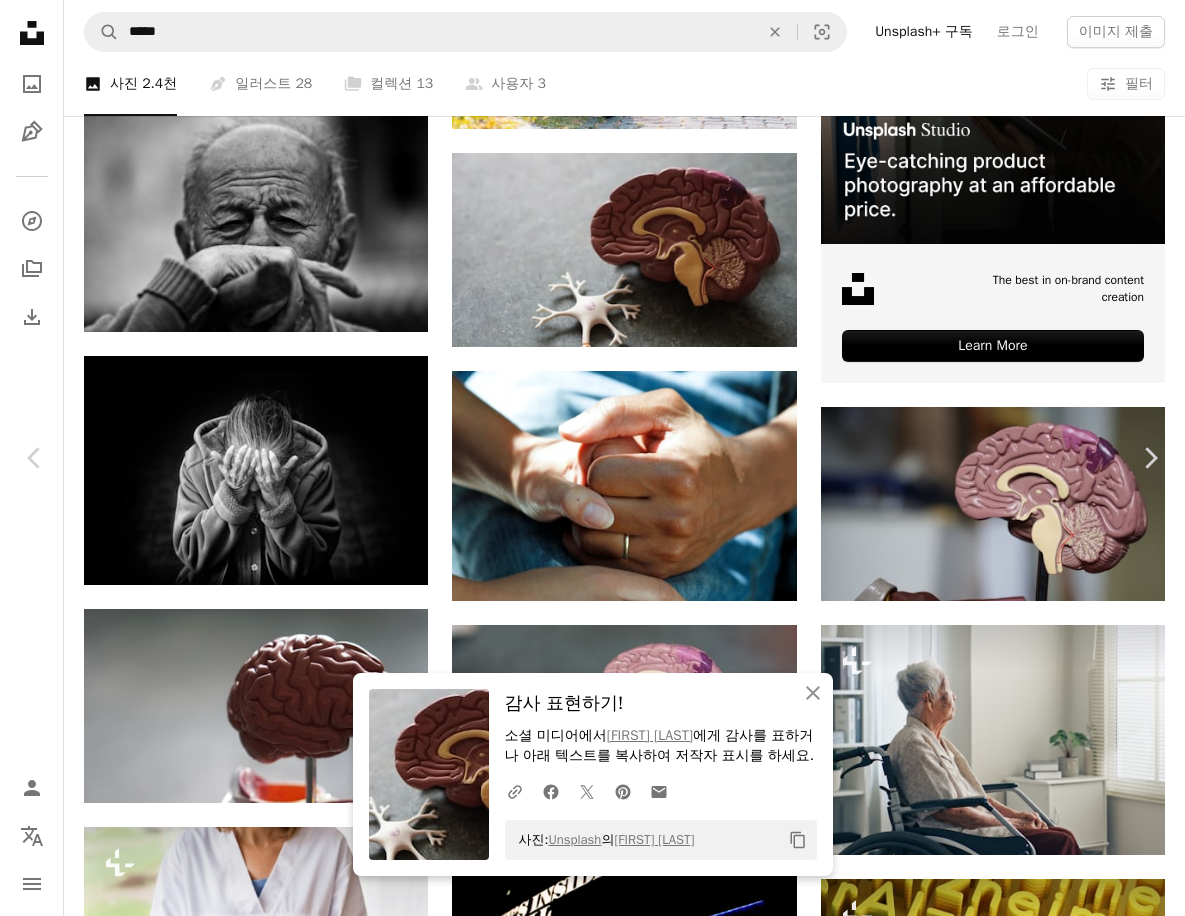drag, startPoint x: 1106, startPoint y: 174, endPoint x: 1118, endPoint y: 180, distance: 13.416408 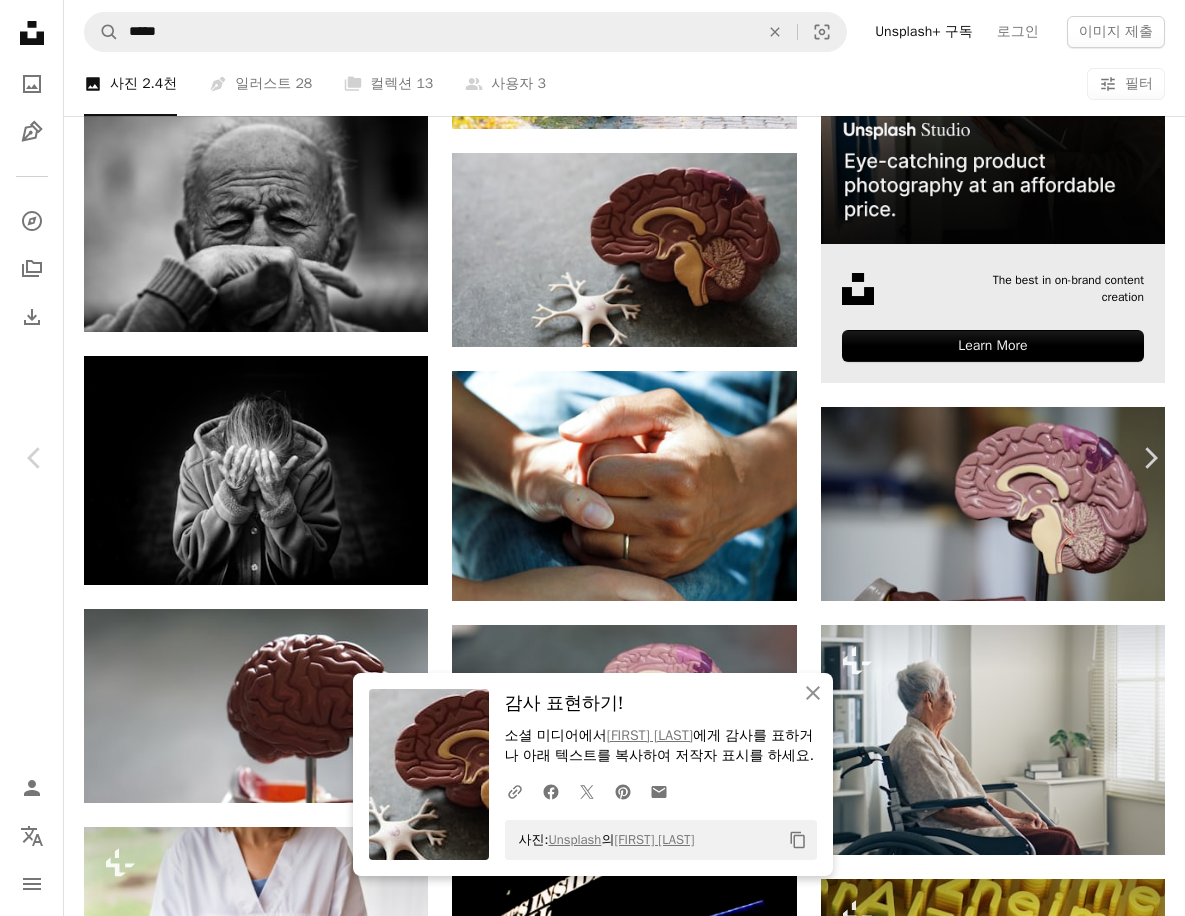 click on "An X shape Chevron left Chevron right An X shape 닫기 감사 표현하기! 소셜 미디어에서  [PERSON] 에게 감사를 표하거나 아래 텍스트를 복사하여 저작자 표시를 하세요. A URL sharing icon (chains) Facebook icon X (formerly Twitter) icon Pinterest icon An envelope 사진:  Unsplash 의 [PERSON]
Copy content [PERSON] averey A heart A plus sign 무료 다운로드 Chevron down Zoom in 조회수 27,579,725 다운로드 136,150 A forward-right arrow 공유 Info icon 정보 More Actions Calendar outlined 2019년 6월 6일 에 게시됨 Camera SONY, ILCE-6500 Safety Unsplash 라이선스 하에서 무료로 사용 가능 뇌 인체 치매 인체 해부학 인간의 두뇌 알츠하이머 병 신경 인간 생리학 알츠하이머 해부학 인류 뇌 질환 신경계 동물 건강 갈색 포유동물 캥거루 가지진 뿔 왈라비 관련 무료 이미지 iStock에서 프리미엄 관련 이미지 찾아보기  |   ↗ 관련 이미지 A heart" at bounding box center (592, 3525) 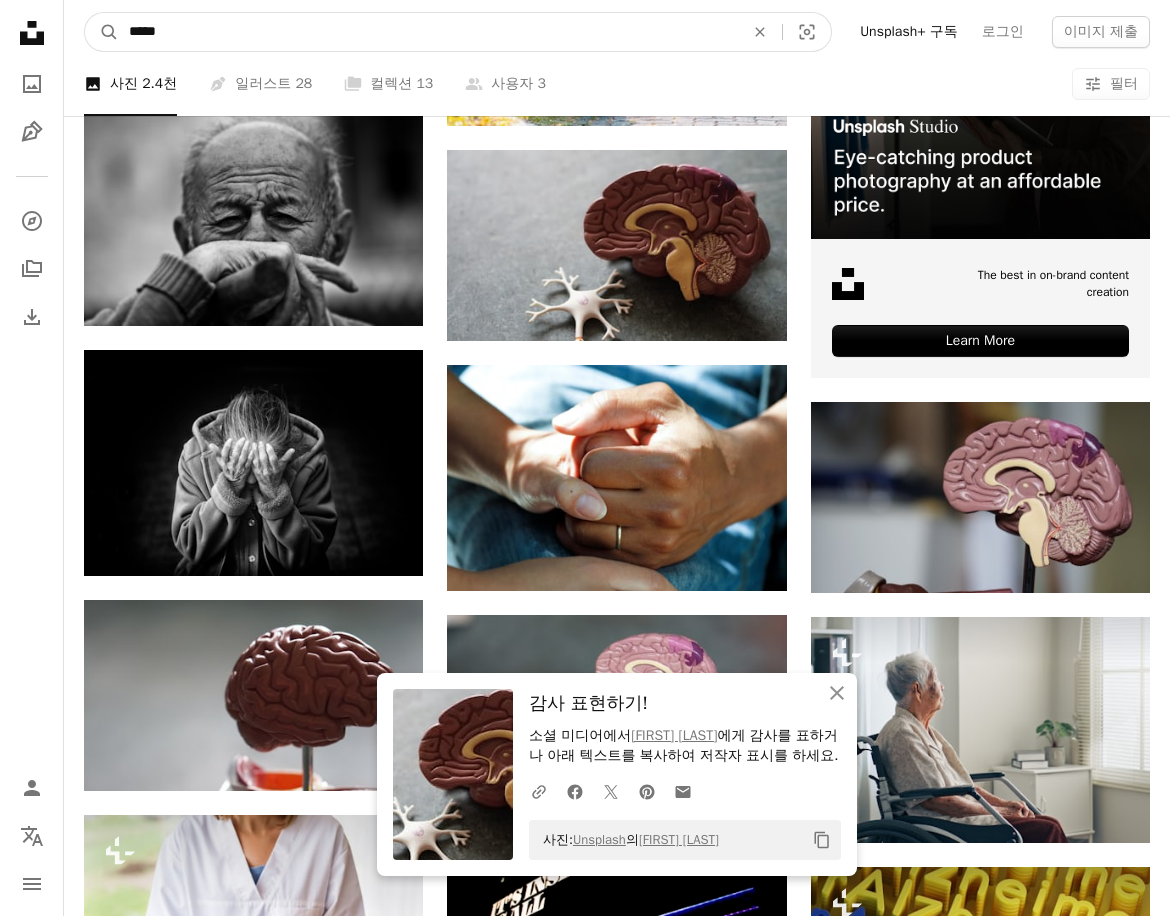 drag, startPoint x: 328, startPoint y: 27, endPoint x: -60, endPoint y: 32, distance: 388.03223 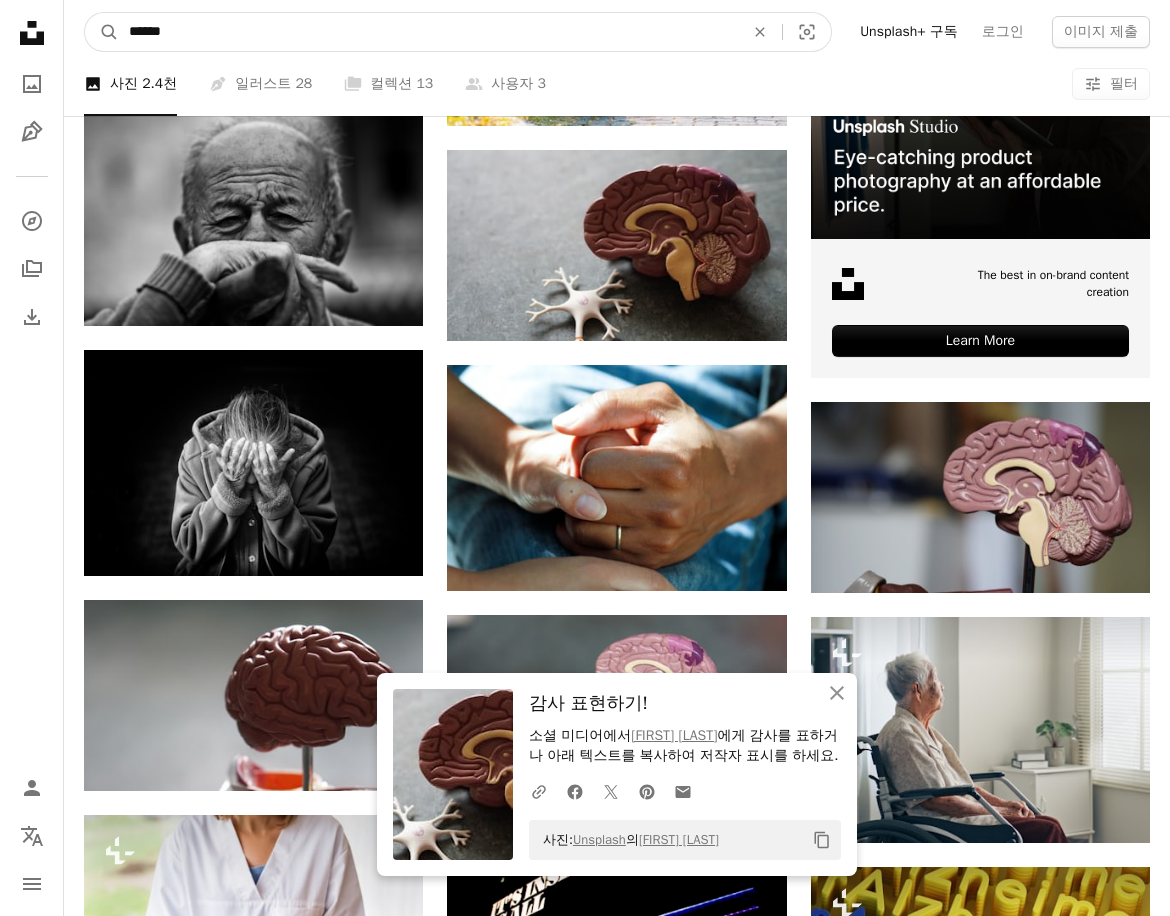 type on "******" 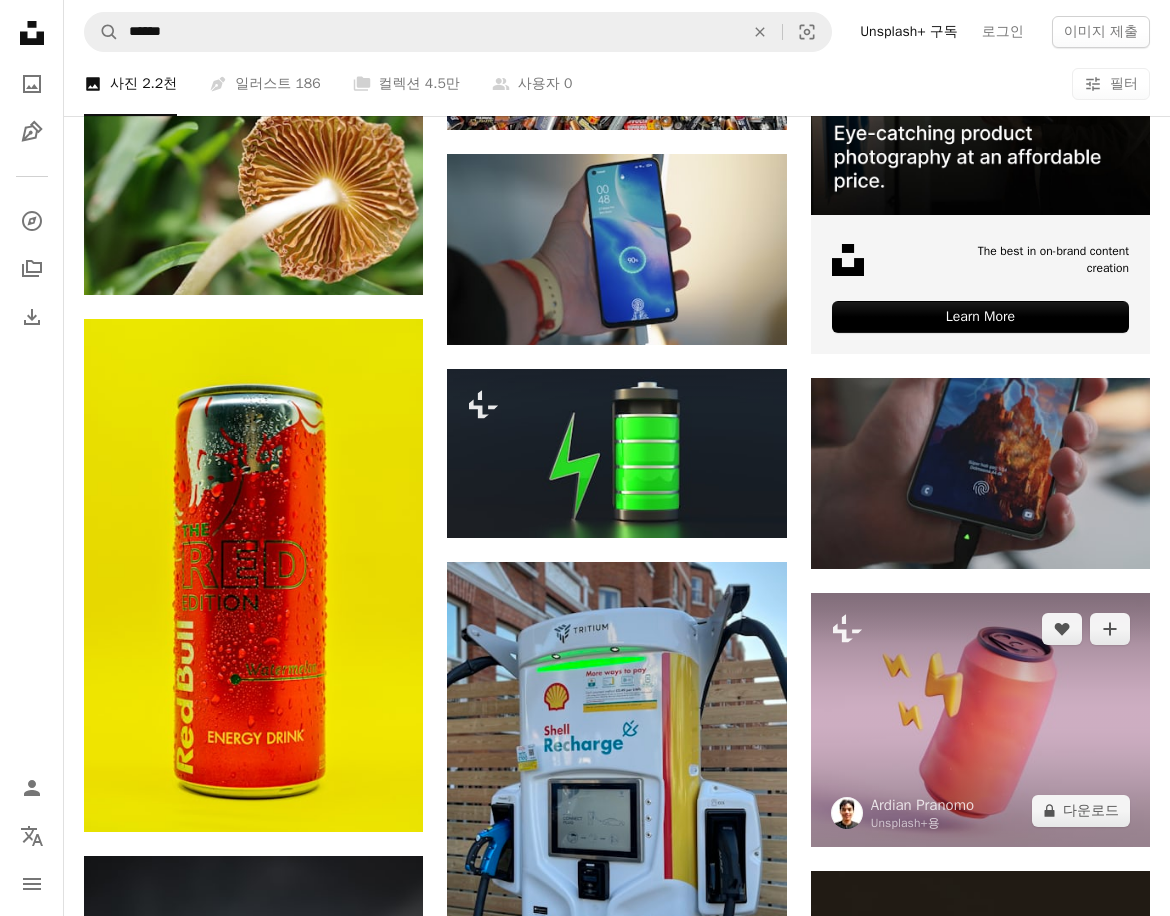 scroll, scrollTop: 600, scrollLeft: 0, axis: vertical 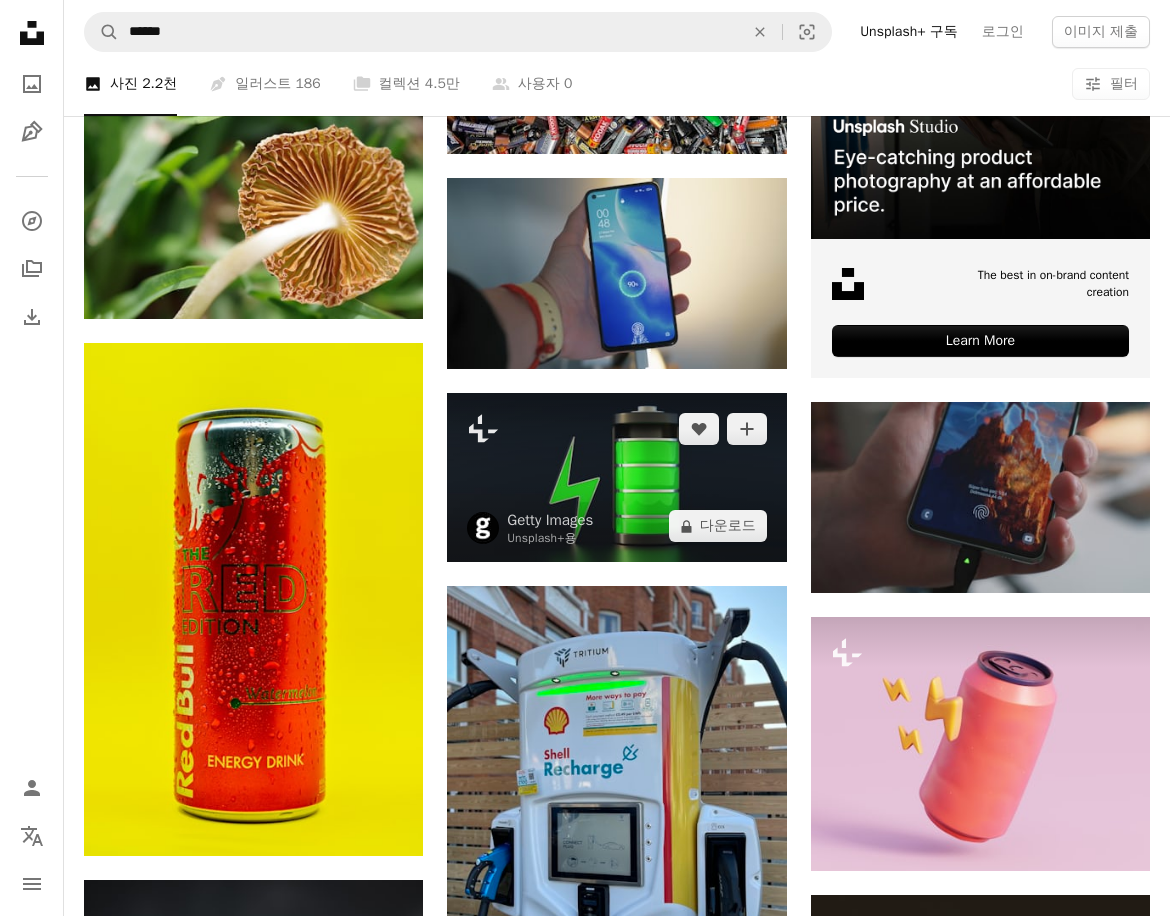click at bounding box center (616, 478) 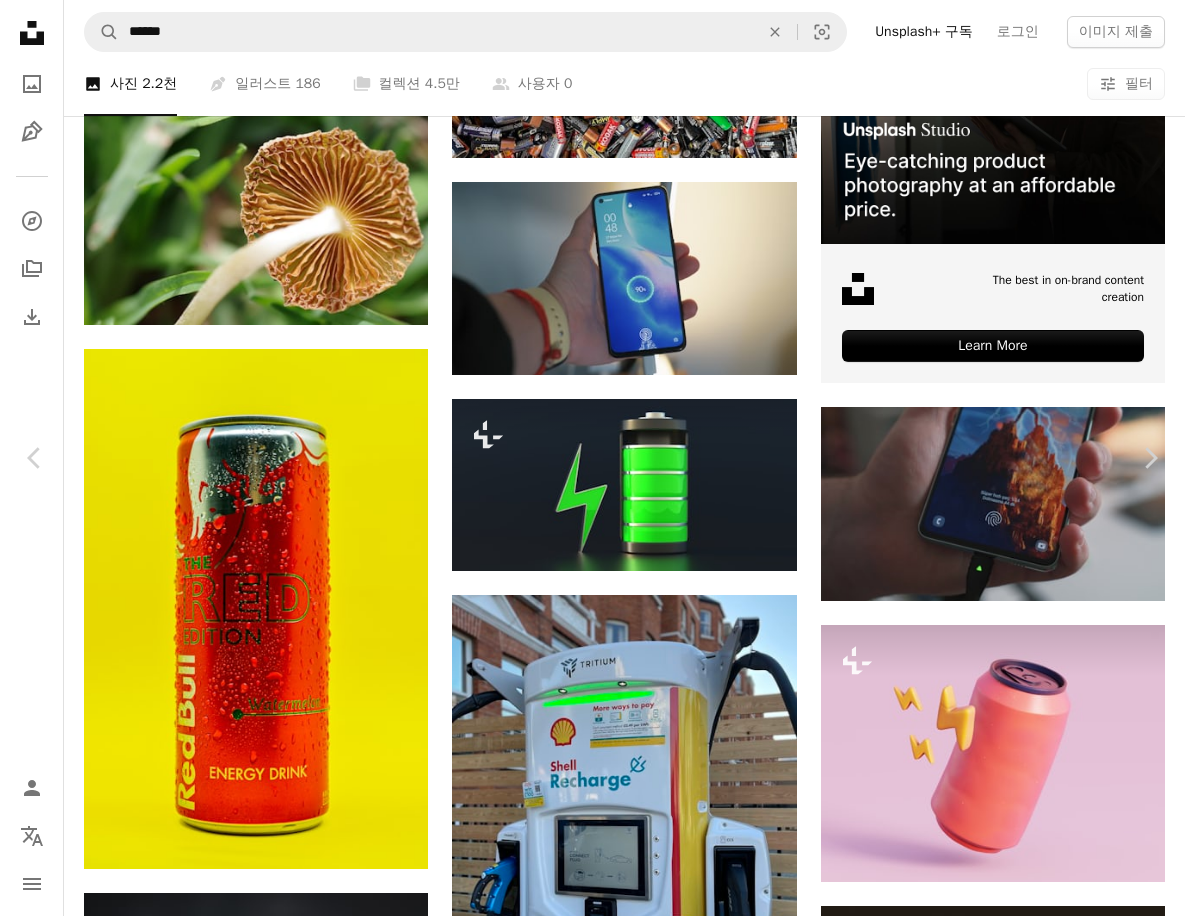 click on "An X shape Chevron left Chevron right Getty Images Unsplash+ 용 A heart A plus sign A lock 다운로드 Zoom in A forward-right arrow 공유 More Actions Calendar outlined 2023년 4월 14일 에 게시됨 Safety Unsplash+ 라이선스 에 따른 라이선스 부여 환경 전기 단계 배터리 파노라마의 가로 블랙 색상 로드 녹색 색상 충전 사람이 없다 복사 공간 무선 기술 잘라내기 수신 연료 및 발전 휴대용 정보 장치 급 유 충전식 배터리 퍼블릭 도메인 이미지 이 시리즈의 다른 콘텐츠 Plus sign for Unsplash+ 관련 이미지 Plus sign for Unsplash+ A heart A plus sign Getty Images Unsplash+ 용 A lock 다운로드 Plus sign for Unsplash+ A heart A plus sign Curated Lifestyle Unsplash+ 용 A lock 다운로드 Plus sign for Unsplash+ A heart A plus sign [PERSON] Unsplash+ 용 A lock 다운로드 Plus sign for Unsplash+ A heart A plus sign [PERSON] Unsplash+ 용 A lock 다운로드 Plus sign for Unsplash+ A heart A plus sign 용" at bounding box center (592, 4235) 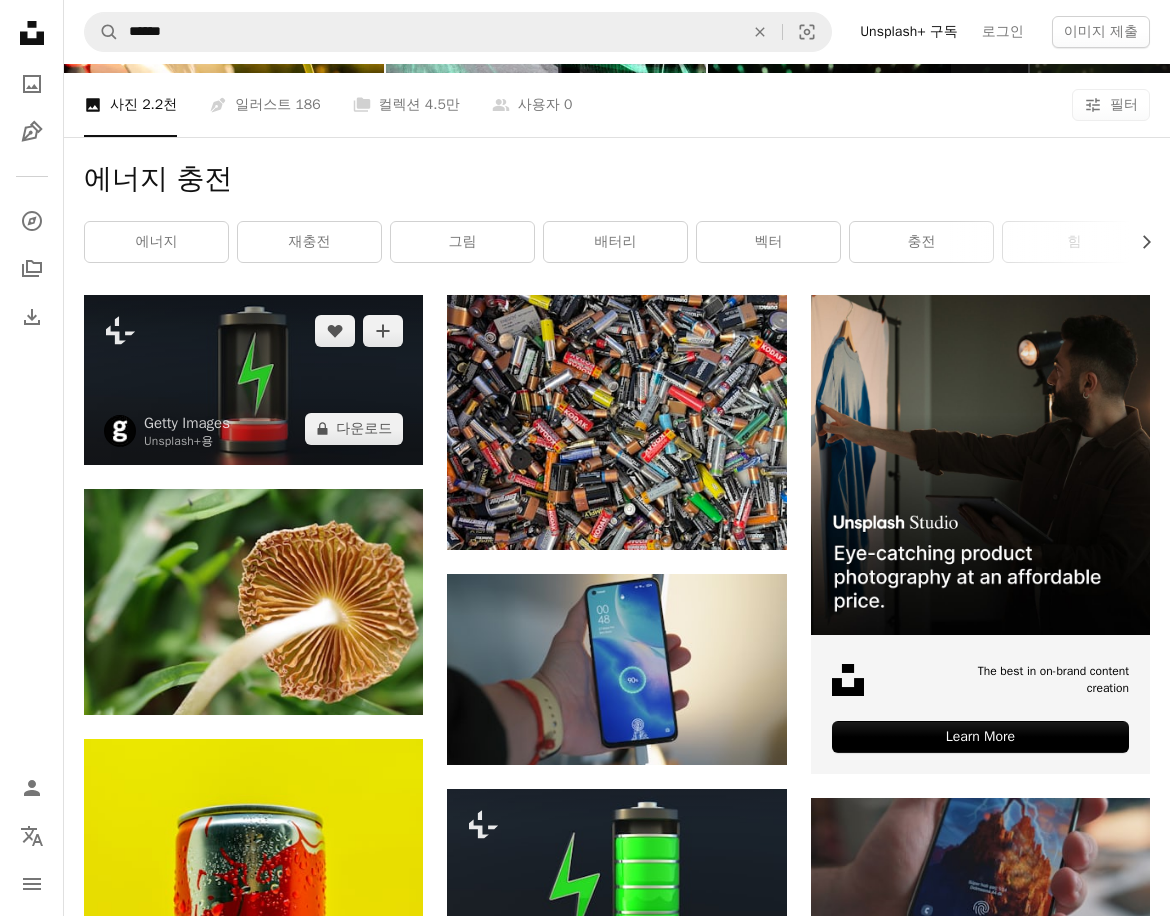 scroll, scrollTop: 100, scrollLeft: 0, axis: vertical 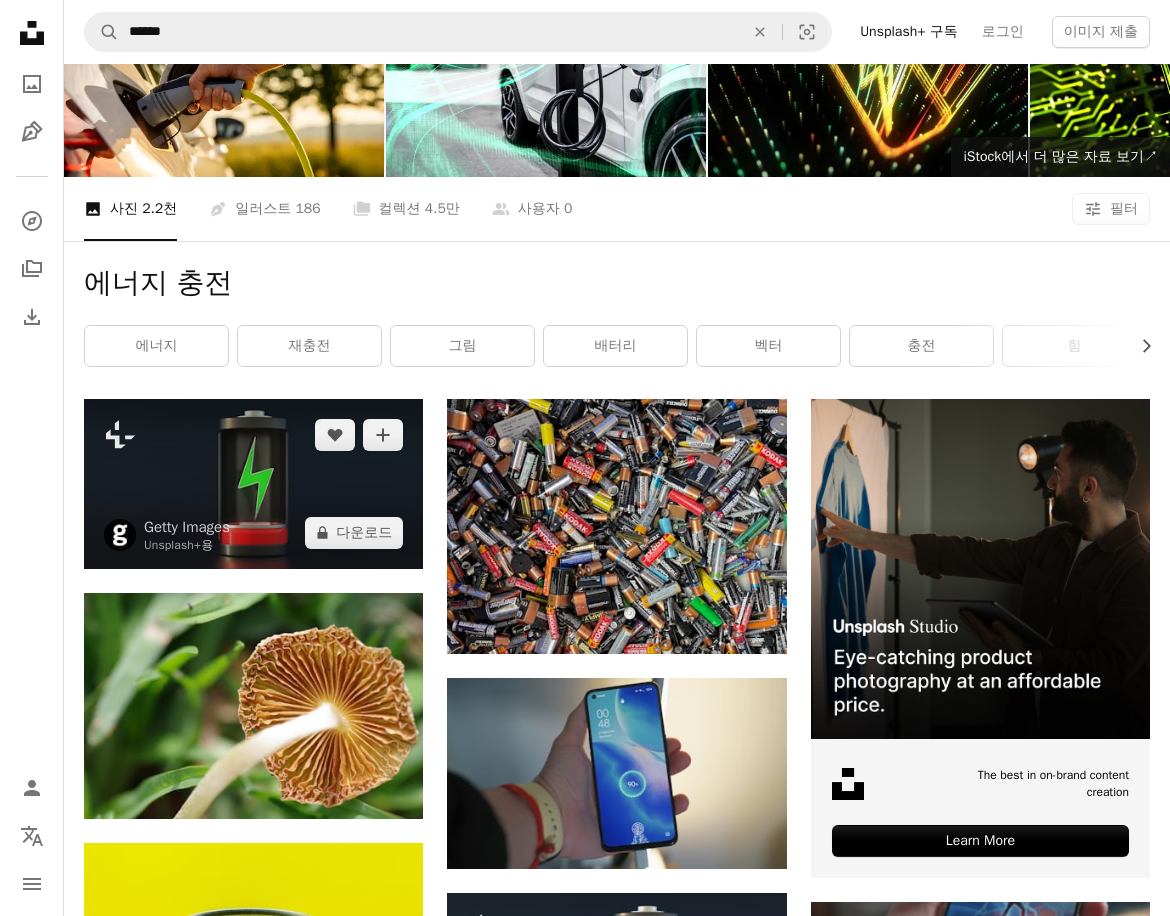click at bounding box center [253, 484] 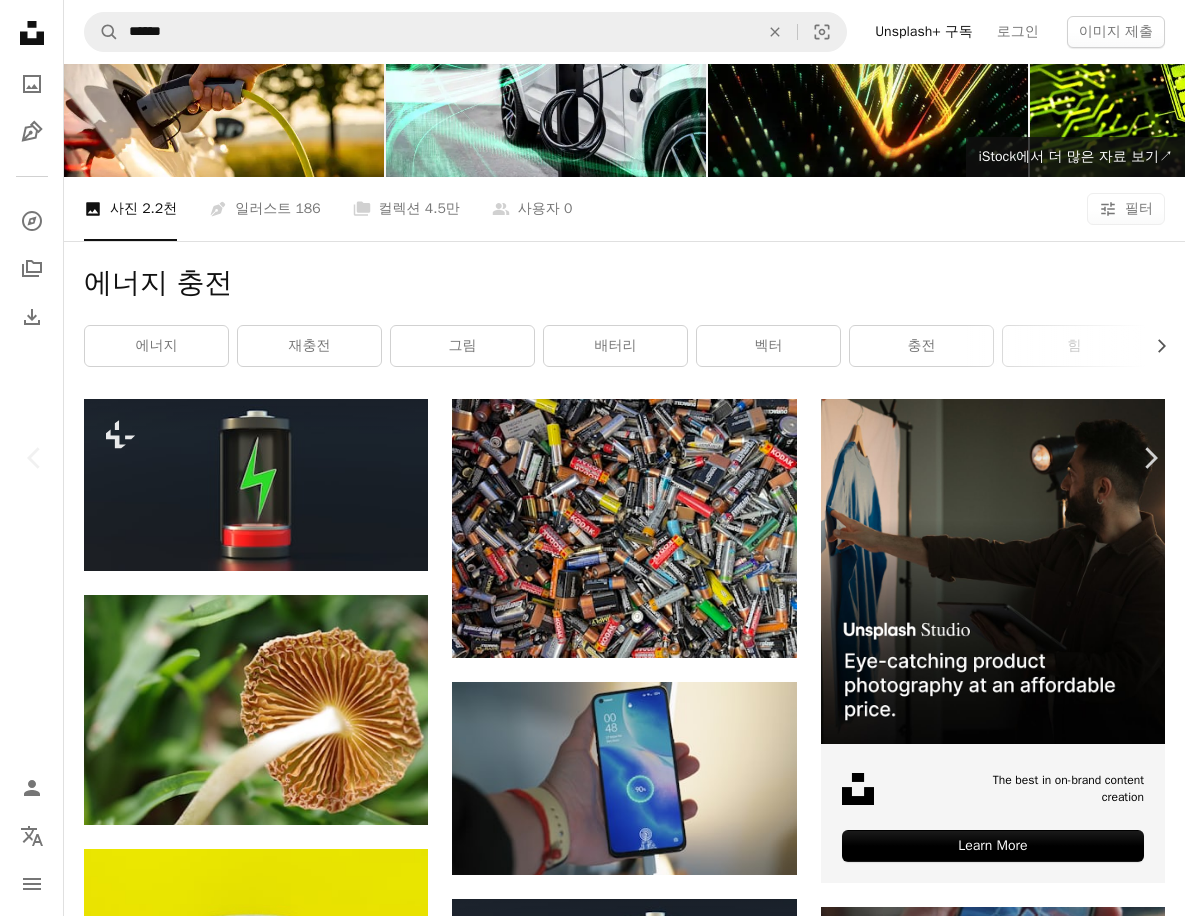 click on "An X shape Chevron left Chevron right Getty Images Unsplash+ 용 A heart A plus sign A lock 다운로드 Zoom in A forward-right arrow 공유 More Actions Calendar outlined [DATE] 에 게시됨 Safety Unsplash+ 라이선스 에 따른 라이선스 부여 빨강 그림 전기 산업 배터리 진보 파노라마의 뇌우 비우다 블랙 색상 능률 로드 녹색 색상 컬러 이미지 사람이 없다 복사 공간 무선 기술 잘라내기 연료 및 발전 충전식 배터리 무료 스톡 사진 이 시리즈의 다른 콘텐츠 Plus sign for Unsplash+ 관련 이미지 Plus sign for Unsplash+ A heart A plus sign Getty Images Unsplash+ 용 A lock 다운로드 Plus sign for Unsplash+ A heart A plus sign Getty Images Unsplash+ 용 A lock 다운로드 Plus sign for Unsplash+ A heart A plus sign [USERNAME] Unsplash+ 용 A lock 다운로드 Plus sign for Unsplash+ A heart A plus sign Getty Images Unsplash+ 용 A lock 다운로드 Plus sign for Unsplash+ A heart A plus sign Getty Images 용" at bounding box center [592, 4735] 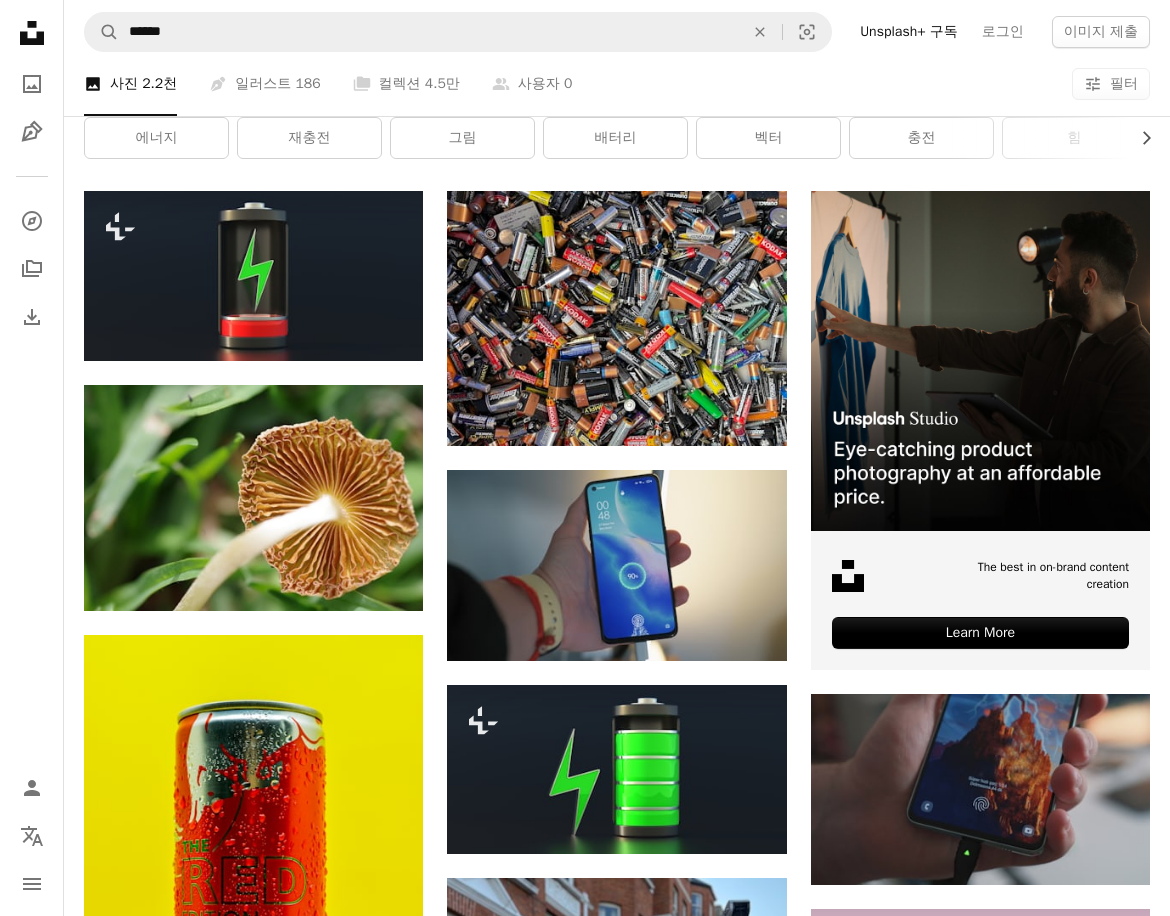 scroll, scrollTop: 300, scrollLeft: 0, axis: vertical 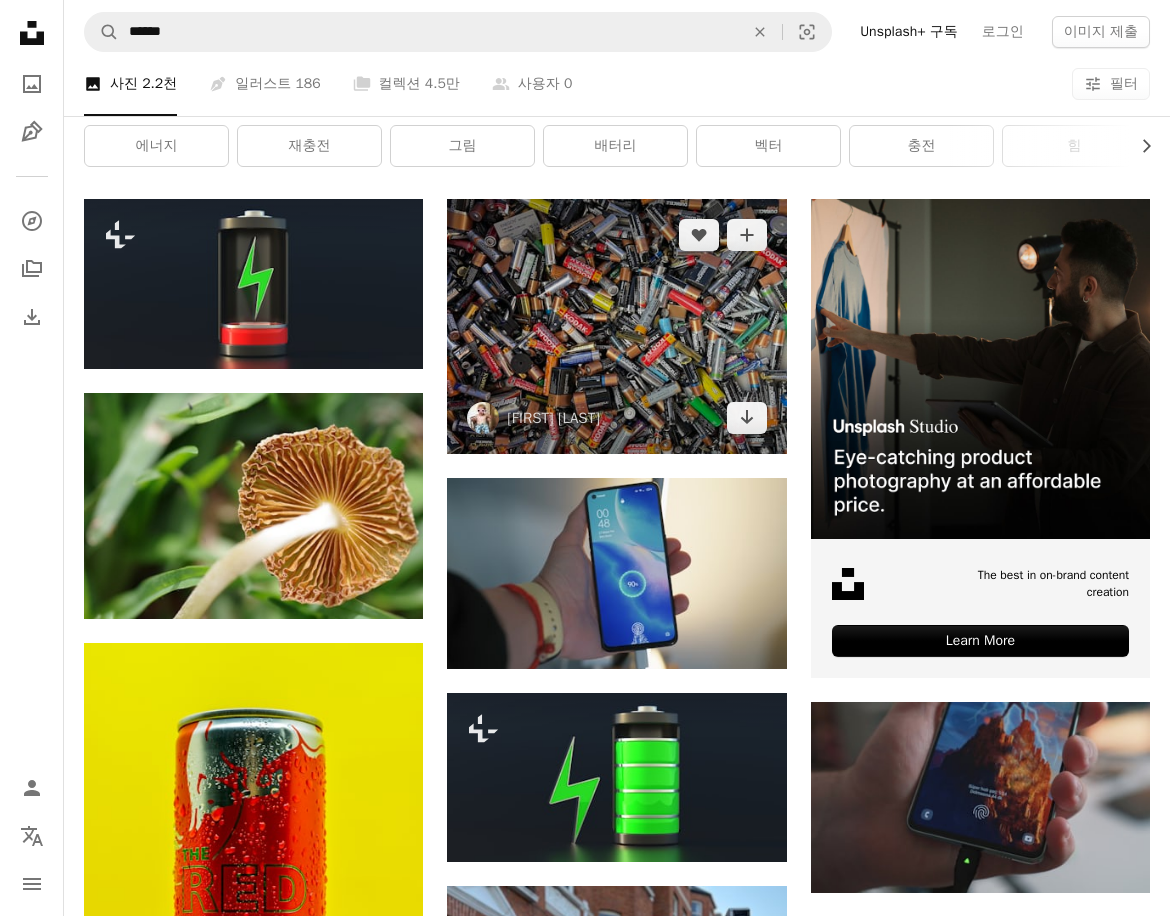 click at bounding box center (616, 326) 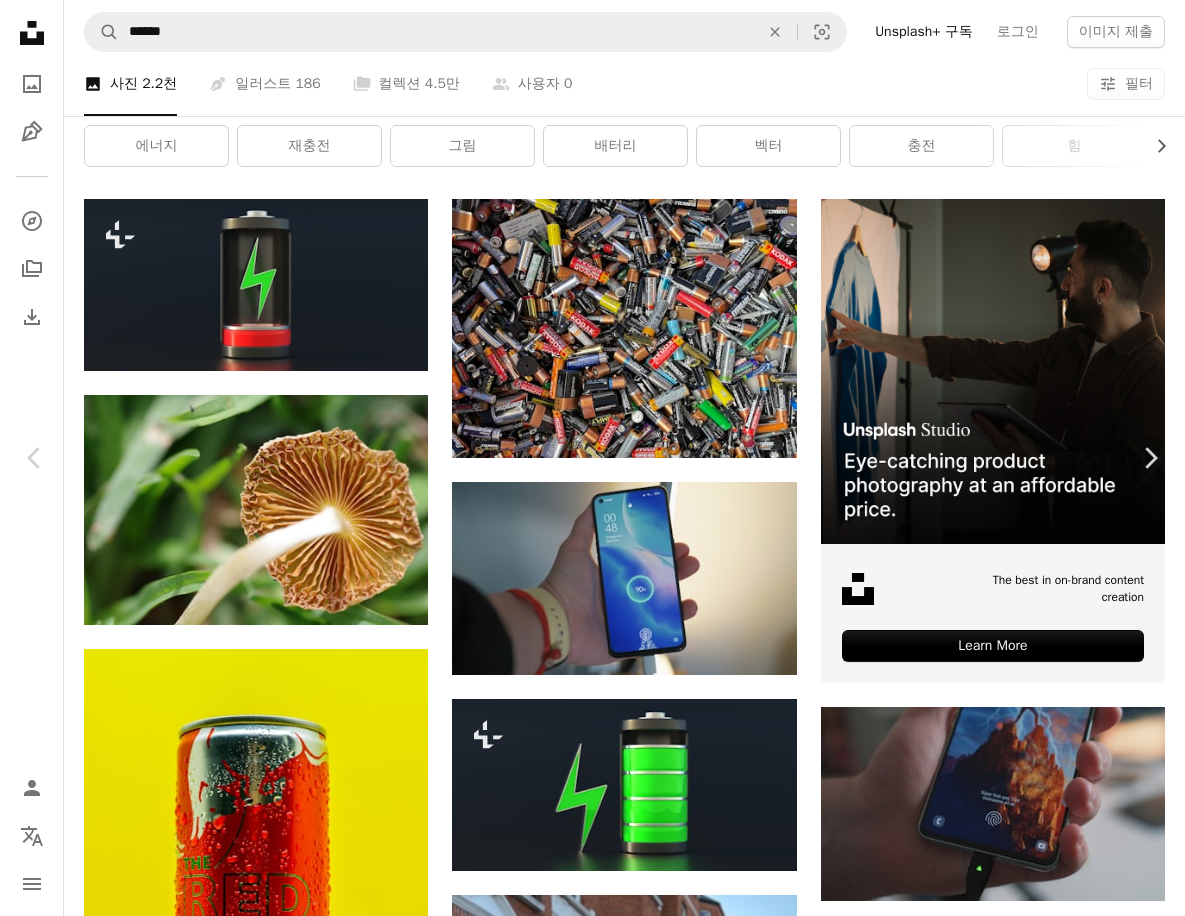 click on "An X shape Chevron left Chevron right John Cameron john_cameron A heart A plus sign 무료 다운로드 Chevron down Zoom in 조회수 1,821,262 다운로드 18,312 A forward-right arrow 공유 Info icon 정보 More Actions A map marker Western Riverside Waste Authority Recycling Facility, Smugglers Way, London, UK Calendar outlined 2021년 2월 10일 에 게시됨 Safety Unsplash 라이선스 하에서 무료로 사용 가능 에너지 환경 힘 재순환시키다 배터리 에코 배터리 코닥 재이용 재충전 축소하다 사용 정력 활력을 불어넣다 완즈워스 런던 로고 산업 상징 상표 Creative Commons 이미지 iStock에서 프리미엄 관련 이미지 찾아보기 | 코드 UNSPLASH20로 20% 할인 혜택 받기 iStock에서 더 많은 자료 보기 ↗ 관련 이미지 A heart A plus sign John Cameron Arrow pointing down A heart A plus sign John Cameron Arrow pointing down A heart A plus sign Joe Green Arrow pointing down Plus sign for Unsplash+ A heart A plus sign 용 Jay" at bounding box center (592, 4535) 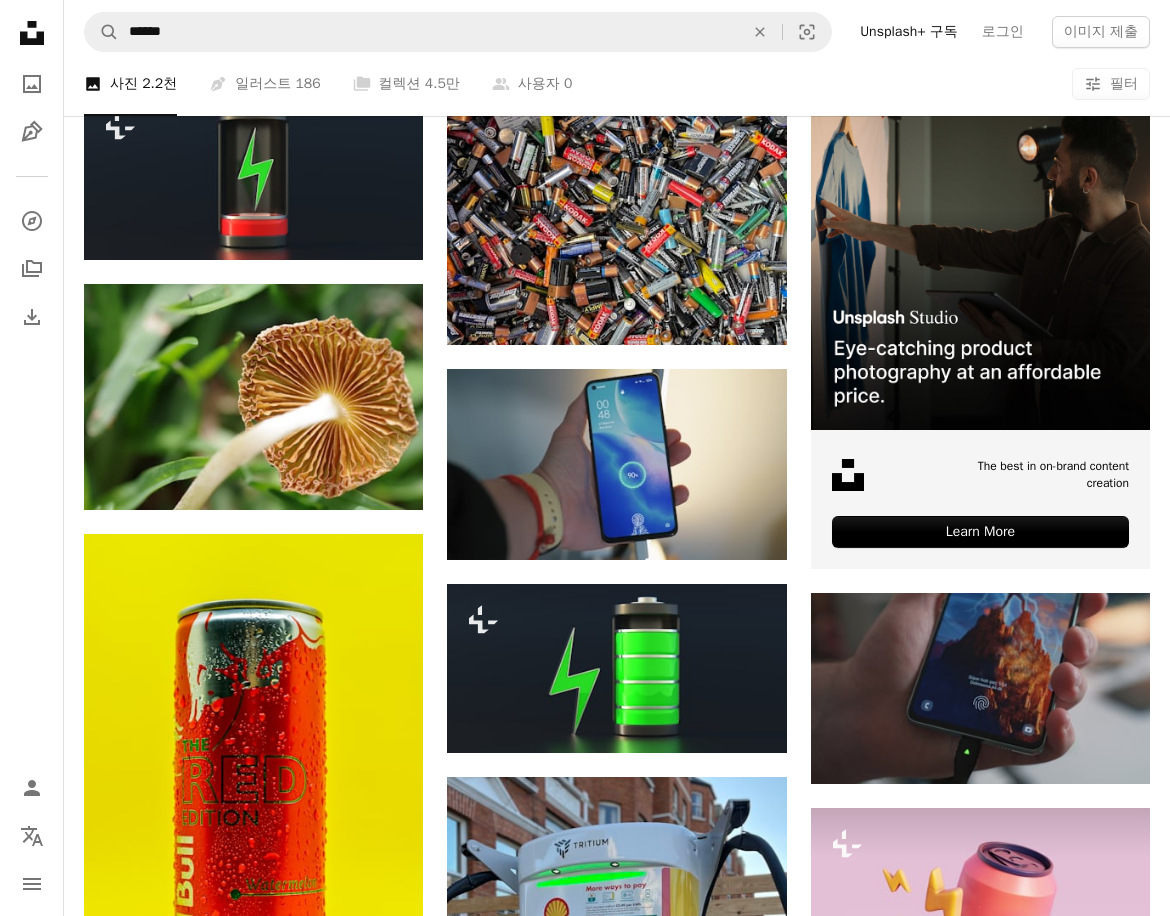 scroll, scrollTop: 600, scrollLeft: 0, axis: vertical 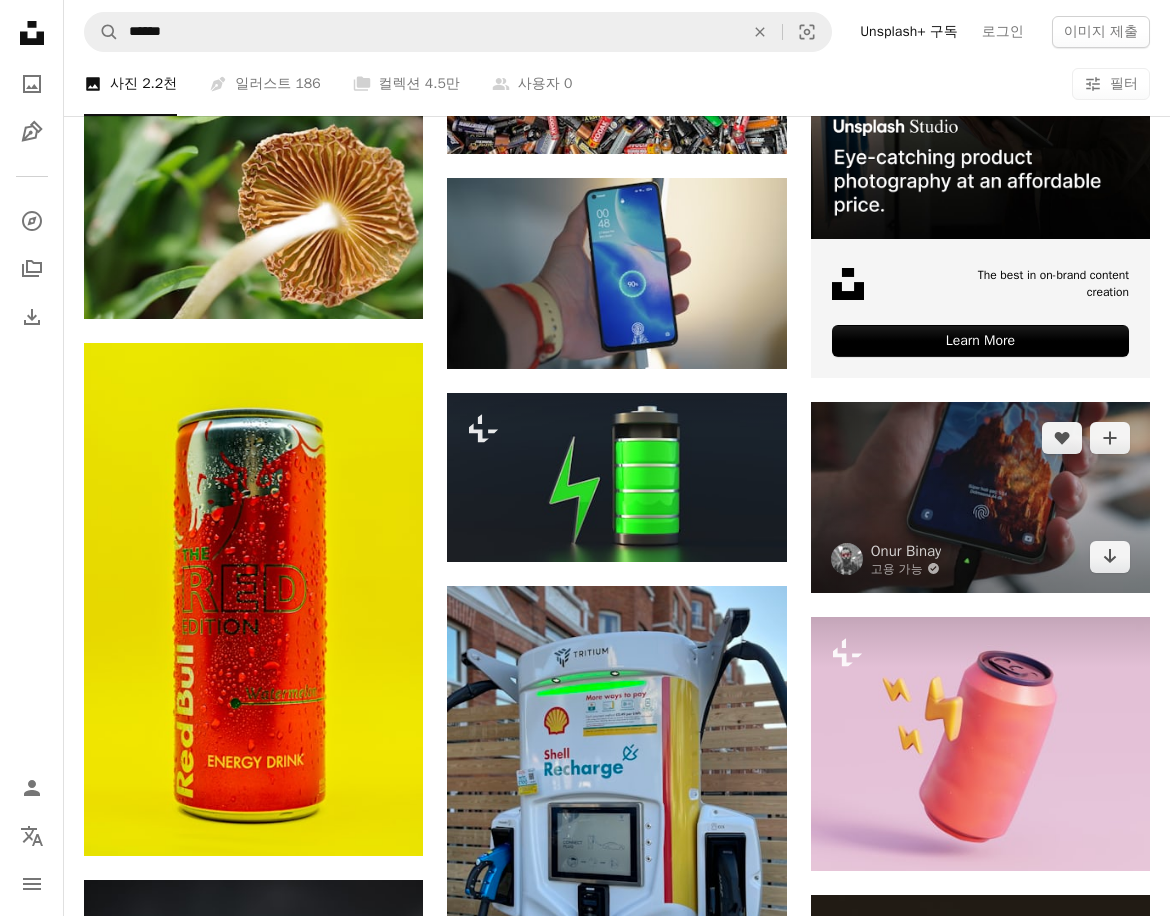 click at bounding box center [980, 497] 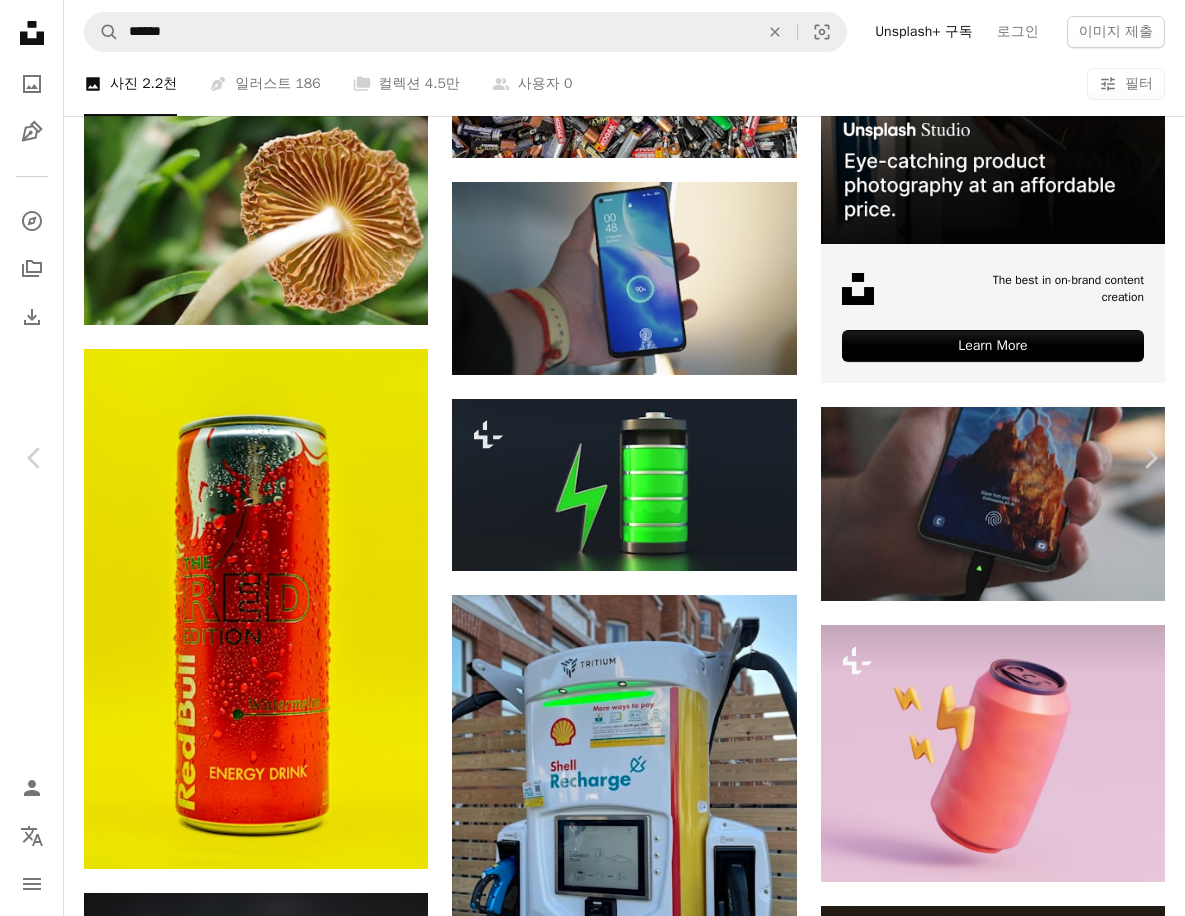 click on "무료 다운로드" at bounding box center [989, 3824] 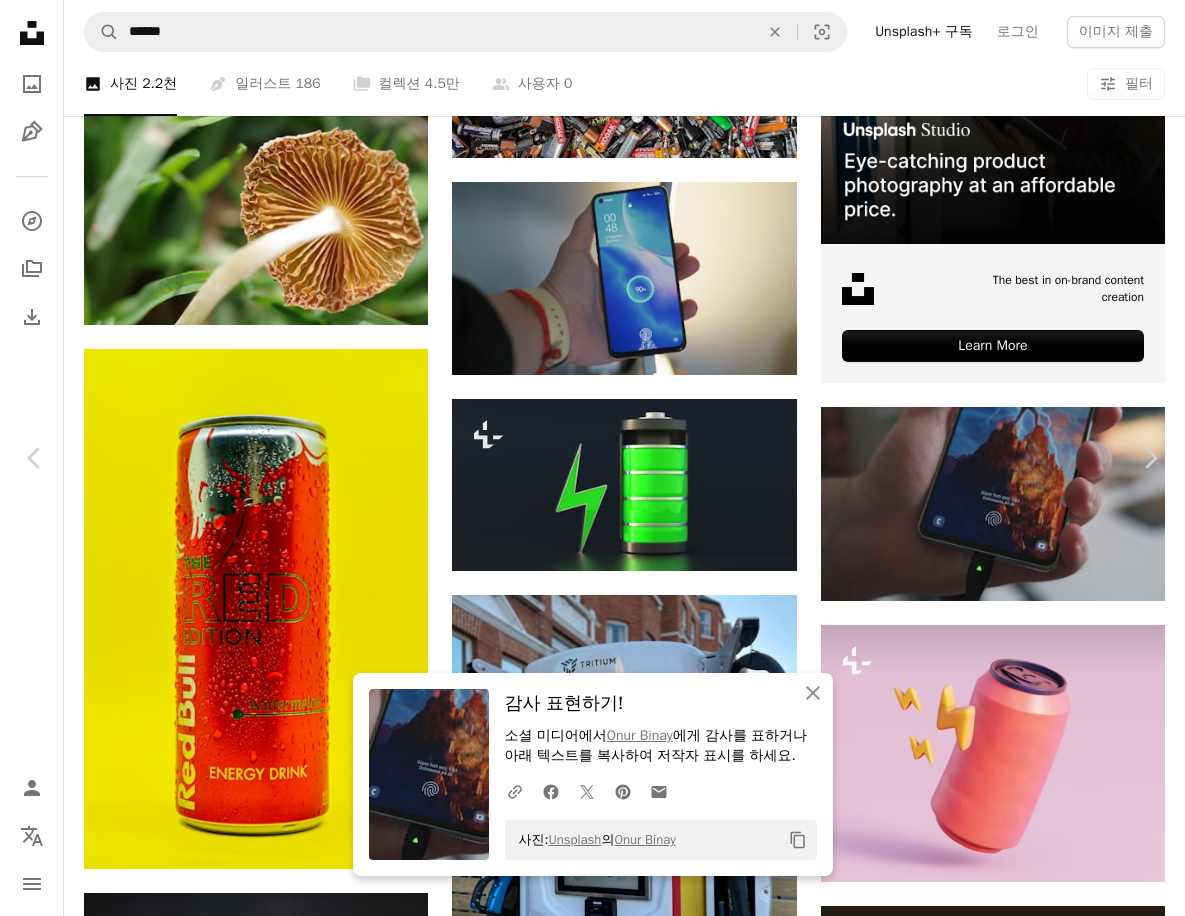 click on "An X shape Chevron left Chevron right An X shape 닫기 감사 표현하기! 소셜 미디어에서 Onur Binay 에게 감사를 표하거나 아래 텍스트를 복사하여 저작자 표시를 하세요. A URL sharing icon (chains) Facebook icon X (formerly Twitter) icon Pinterest icon An envelope 사진: Unsplash 의 Onur Binay
Copy content Onur Binay 고용 가능 A checkmark inside of a circle A heart A plus sign 무료 다운로드 Chevron down Zoom in 조회수 501,051 다운로드 2,470 A forward-right arrow 공유 Info icon 정보 More Actions A map marker Turkey Calendar outlined 2022년 6월 23일 에 게시됨 Safety Unsplash 라이선스 하에서 무료로 사용 가능 기술 전화 에너지 전자 아이콘 휴대폰 전기 스마트 폰 힘 화면 상징 전기의 배터리 전기의 빠른 똑똑한 장치 충전기 충전 재충전 Creative Commons 이미지 iStock에서 프리미엄 관련 이미지 찾아보기 | 코드 UNSPLASH20로 20% 할인 혜택 받기 ↗ A heart 용" at bounding box center [592, 4235] 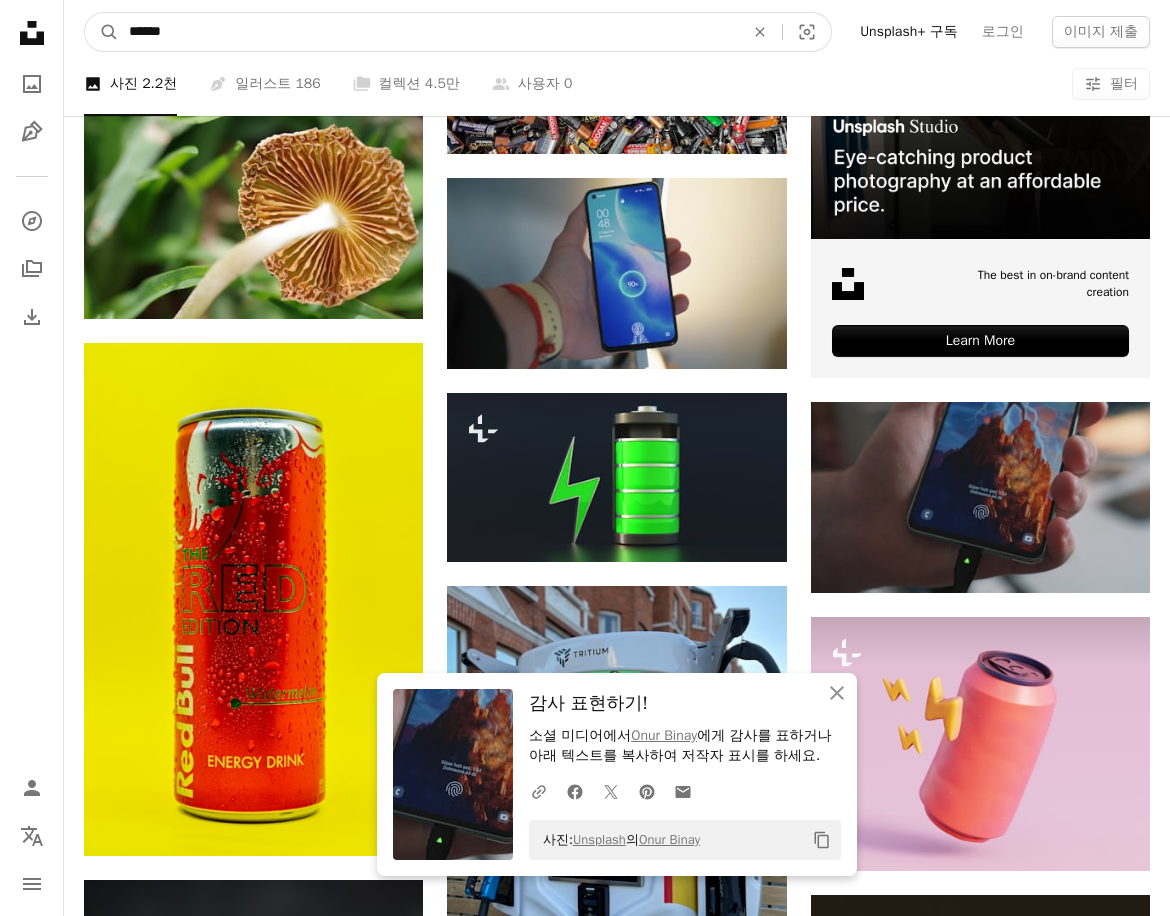 drag, startPoint x: 312, startPoint y: 32, endPoint x: -180, endPoint y: 43, distance: 492.12296 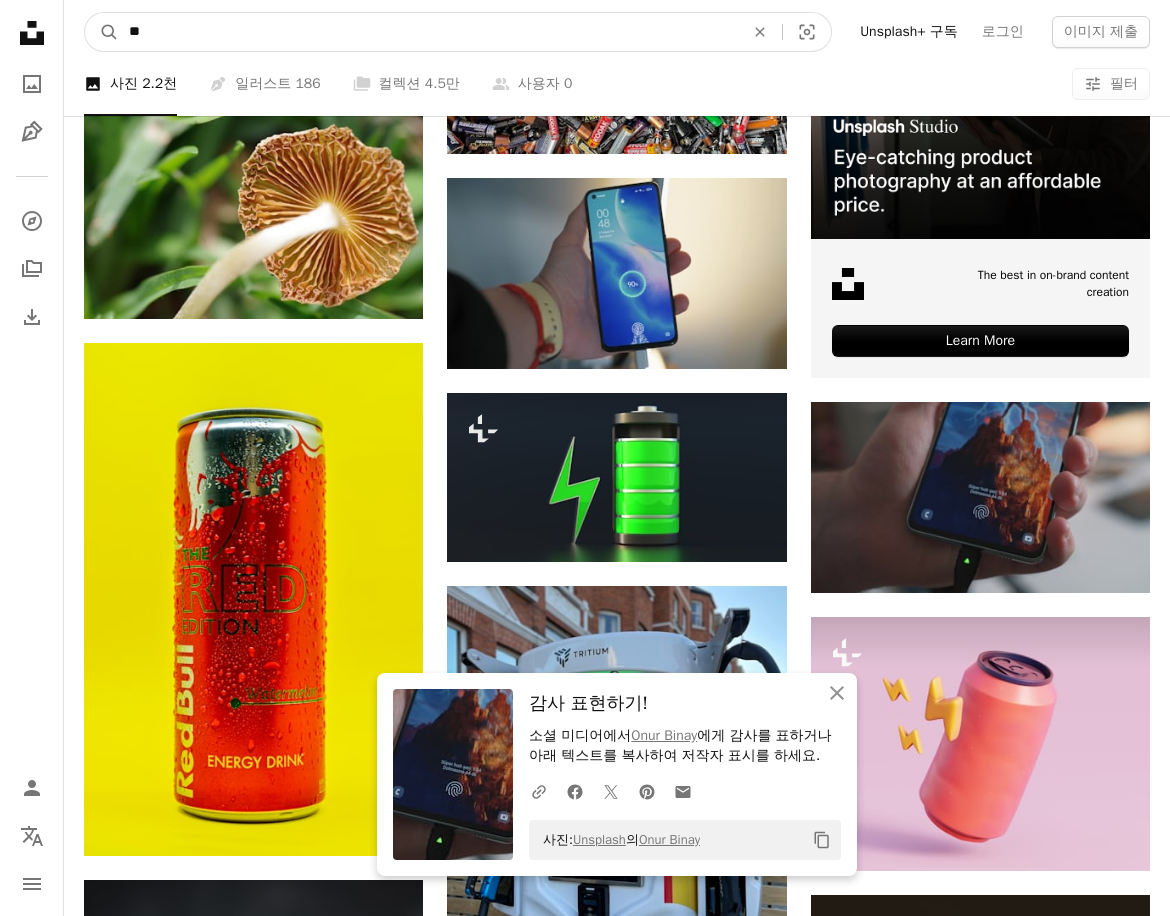 type on "***" 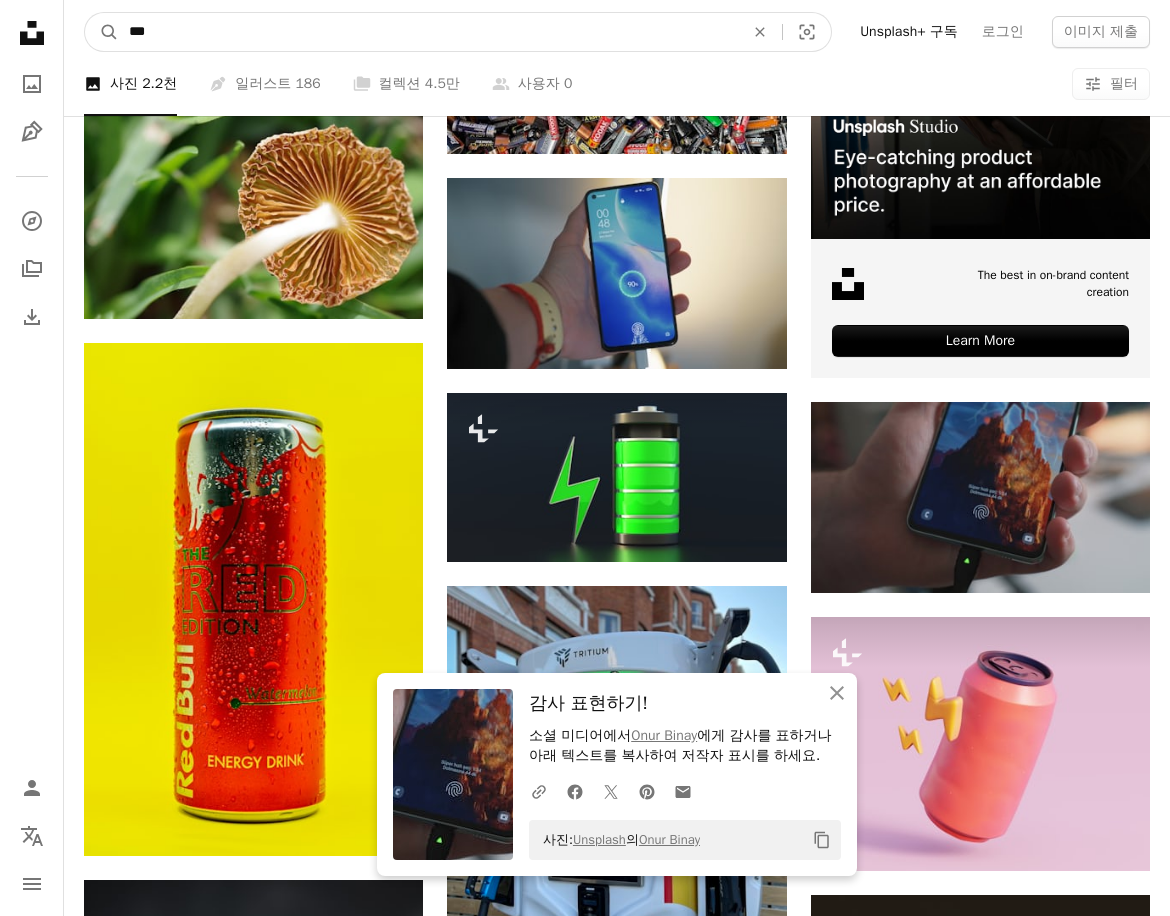 click on "A magnifying glass" at bounding box center (102, 32) 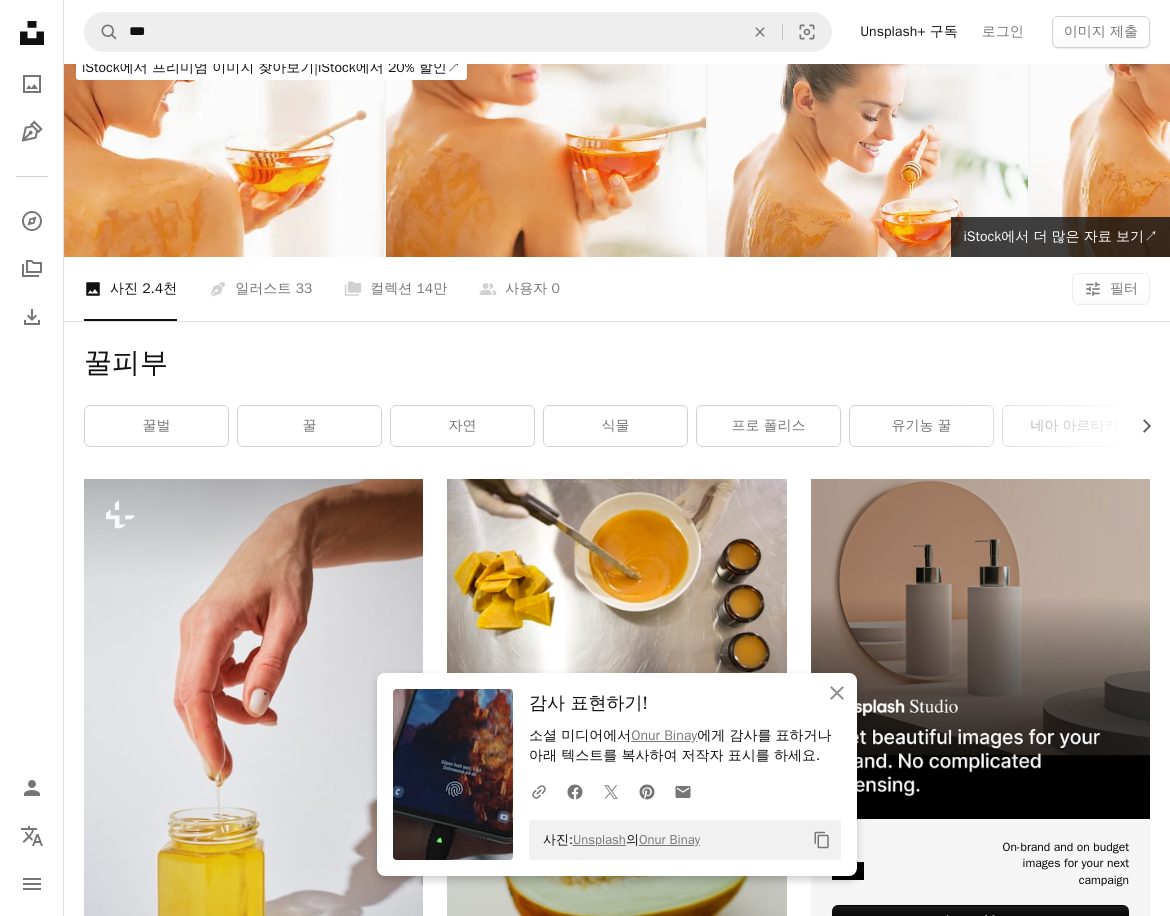 scroll, scrollTop: 0, scrollLeft: 0, axis: both 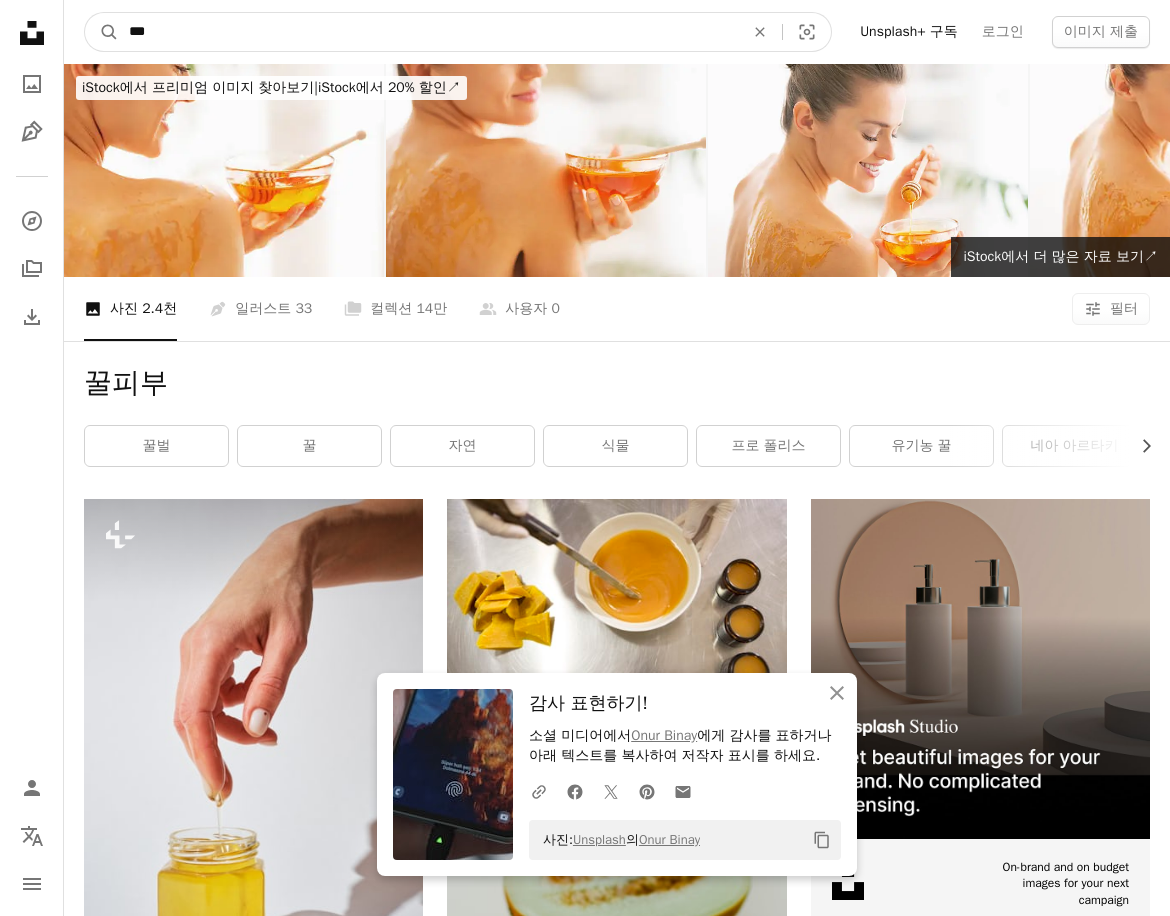 drag, startPoint x: -12, startPoint y: 19, endPoint x: 8, endPoint y: 14, distance: 20.615528 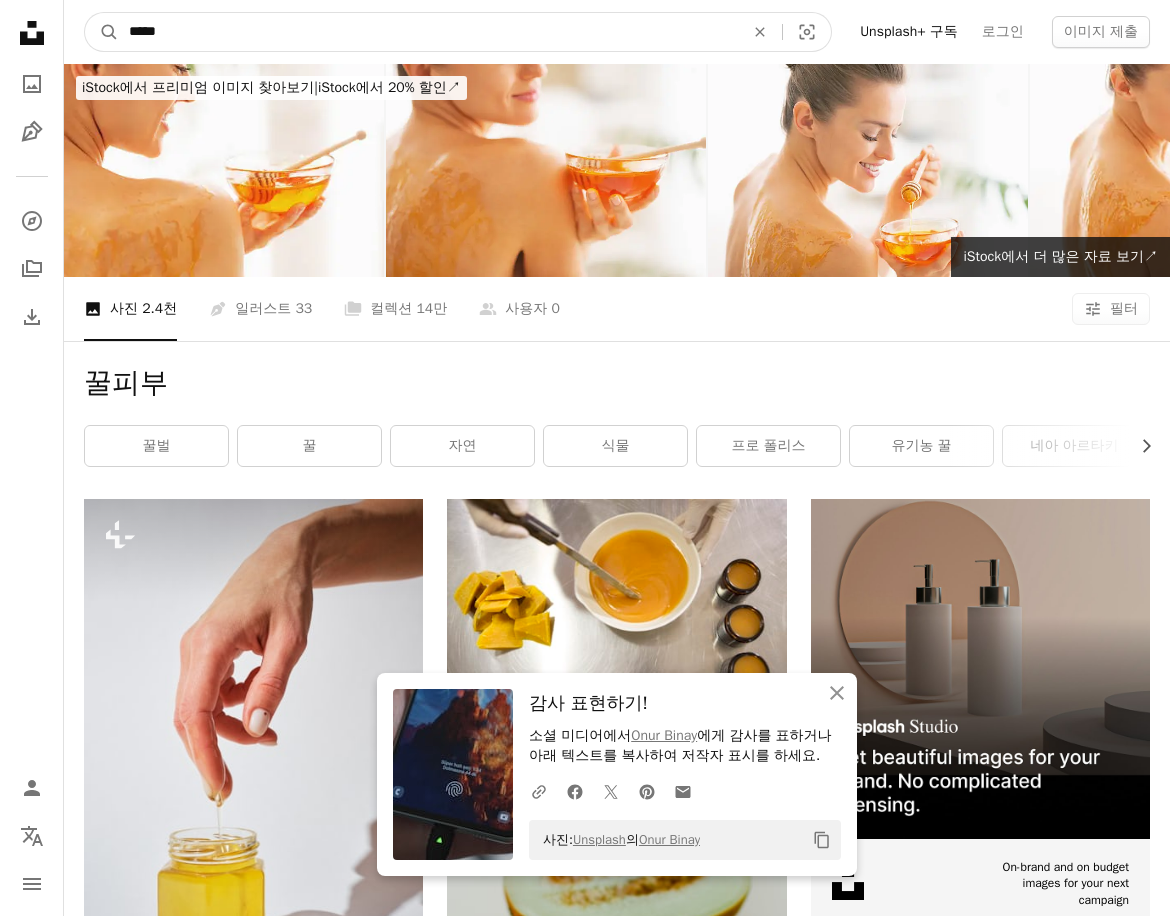 type on "******" 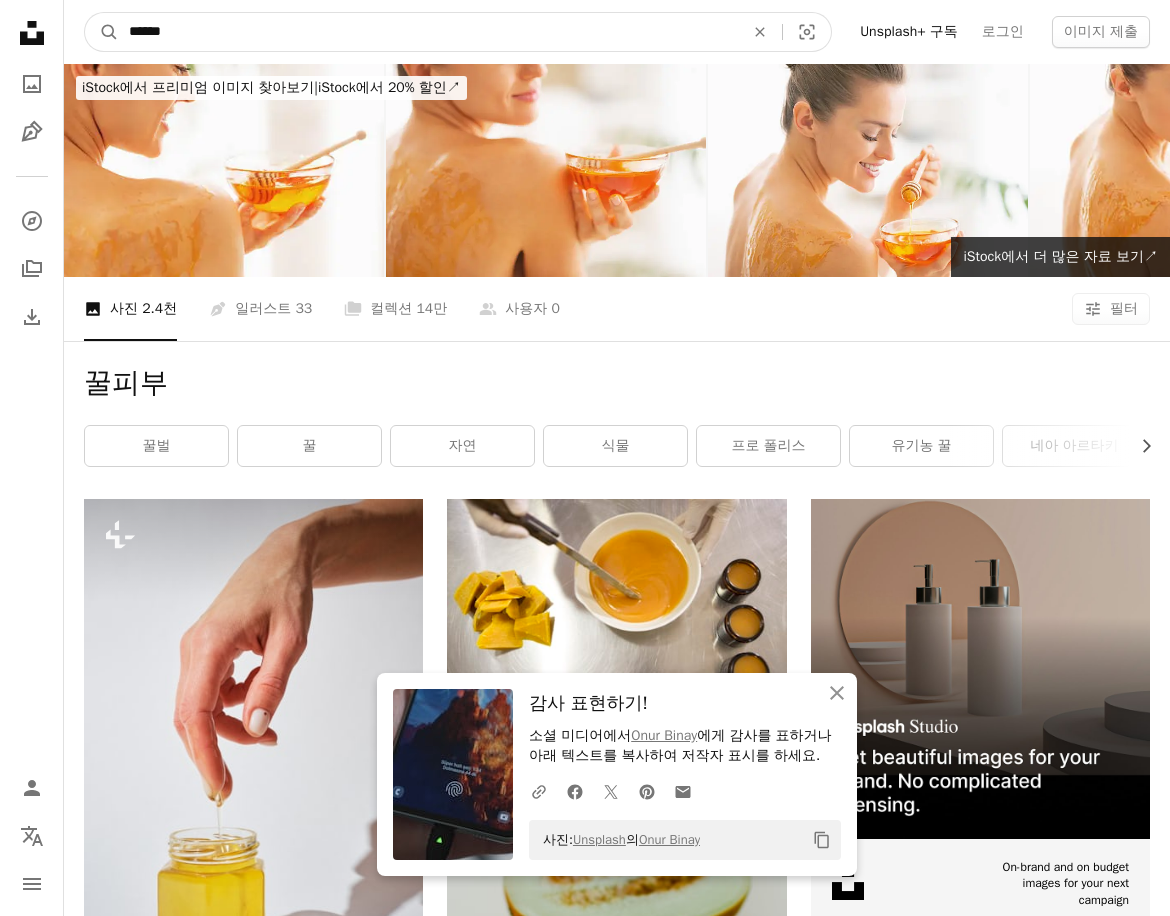 click on "A magnifying glass" at bounding box center (102, 32) 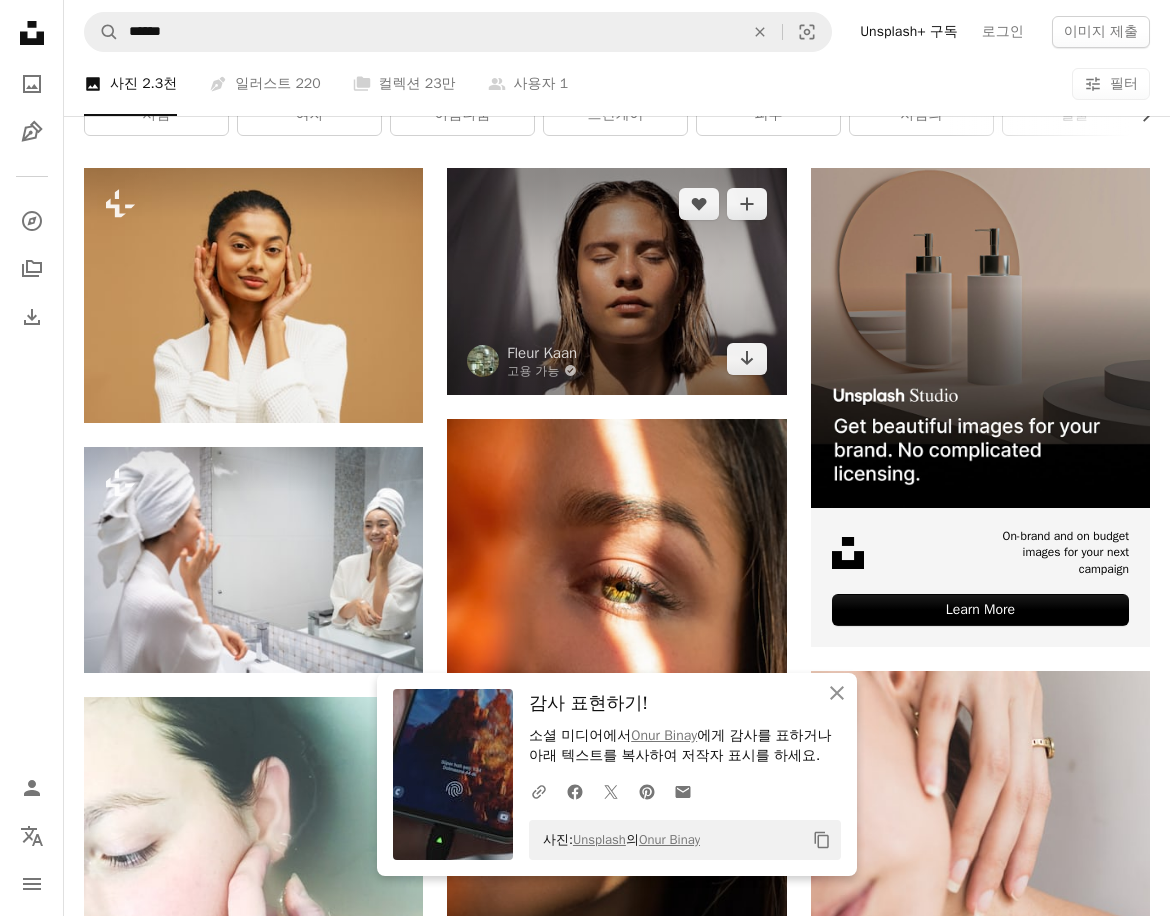 scroll, scrollTop: 300, scrollLeft: 0, axis: vertical 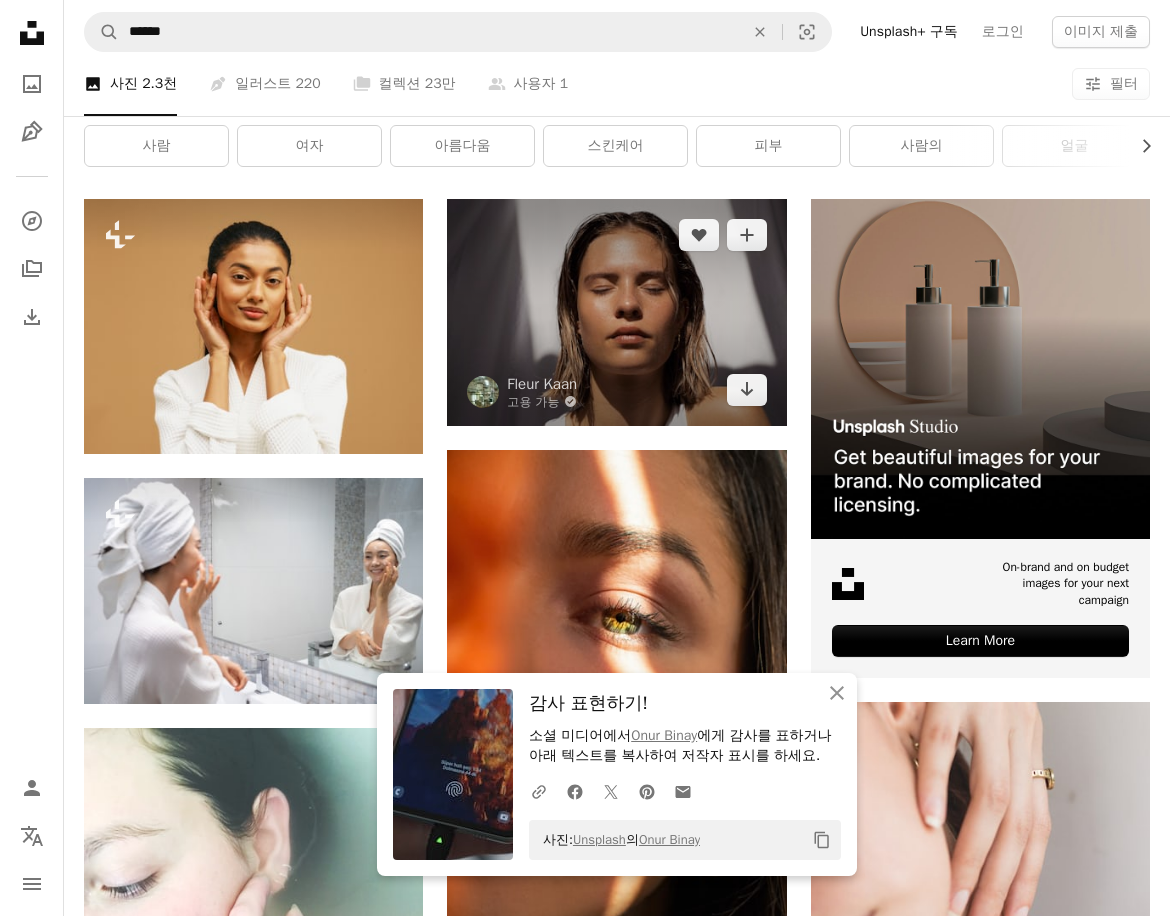 click at bounding box center (616, 312) 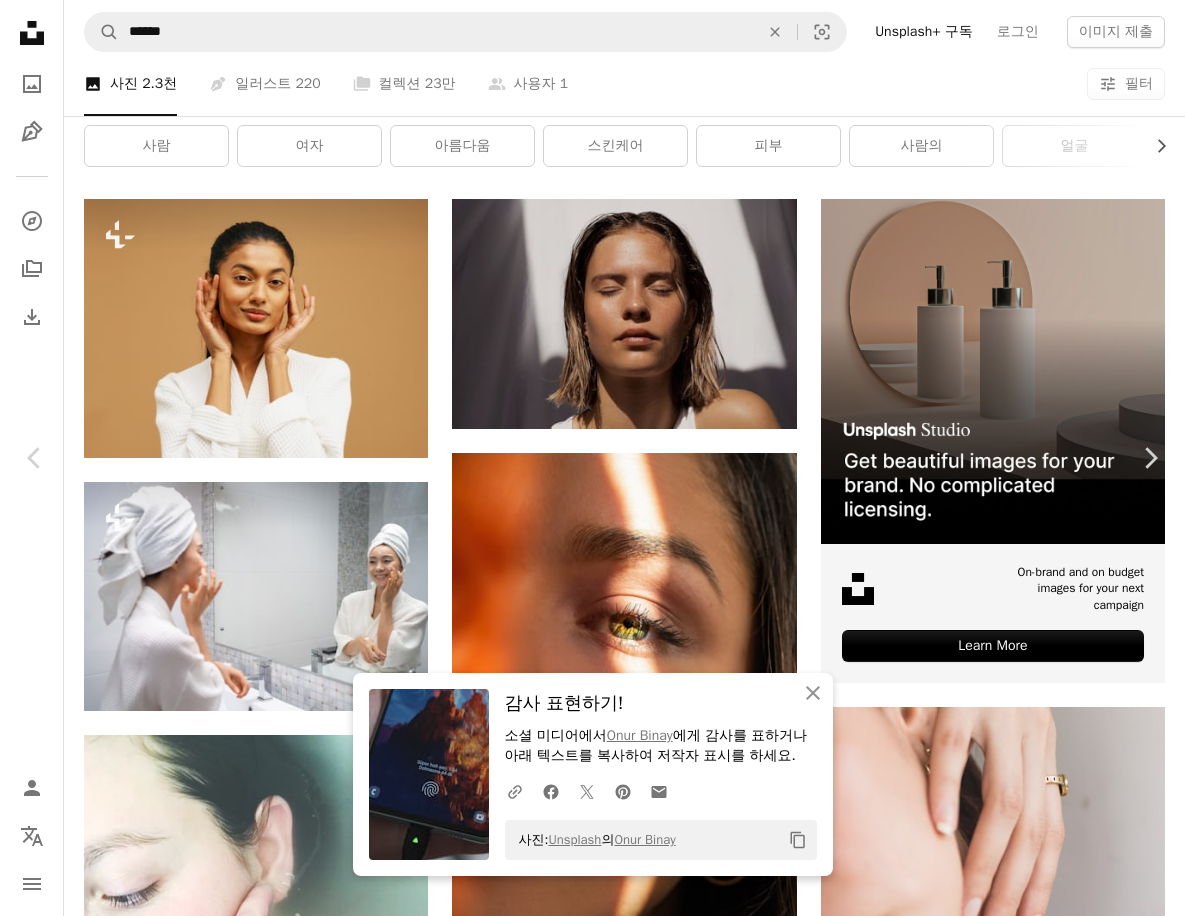 click on "An X shape Chevron left Chevron right An X shape 닫기 감사 표현하기! 소셜 미디어에서  [FIRST] [LAST] 에게 감사를 표하거나 아래 텍스트를 복사하여 저작자 표시를 하세요. A URL sharing icon (chains) Facebook icon X (formerly Twitter) icon Pinterest icon An envelope 사진:  Unsplash 의 [FIRST] [LAST]
Copy content [FIRST] [LAST] 고용 가능 A checkmark inside of a circle A heart A plus sign 무료 다운로드 Chevron down Zoom in 조회수 12,530,173 다운로드 122,803 소개 매체 건강 및 웰빙 ,  패션 & 뷰티 ,  사람 A forward-right arrow 공유 Info icon 정보 More Actions A map marker Amsterdam, Nederland Calendar outlined 2020년 2월 9일 에 게시됨 Camera Canon , 150D Safety Unsplash 라이선스 하에서 무료로 사용 가능 초상 소녀 유행 자연의 모델 아름다움 피부 조명 아름답다 스킨 케어 햇빛 선 자연의 아름다움 캠페인 순수한 젖은 머리 빛나는 무아 여자 사람의 관련 무료 이미지  |" at bounding box center [592, 4842] 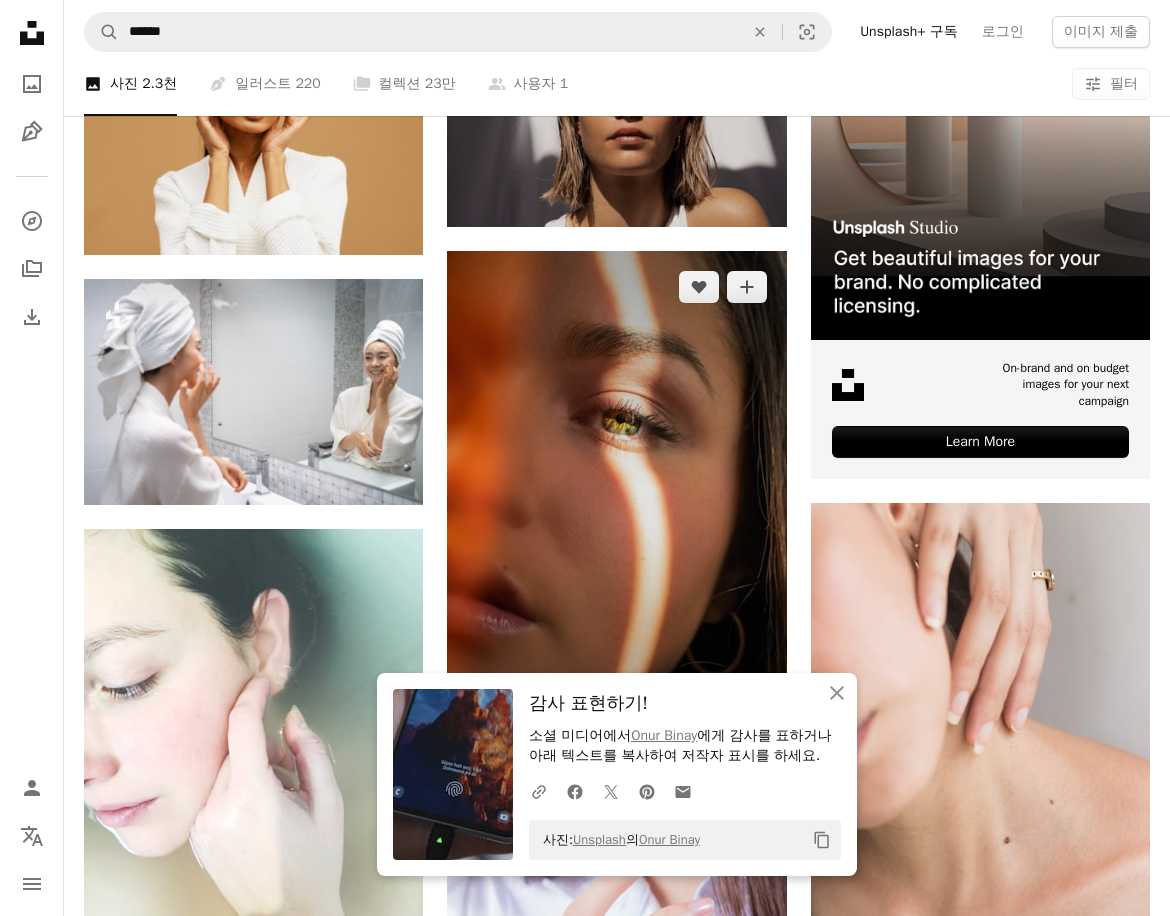 scroll, scrollTop: 500, scrollLeft: 0, axis: vertical 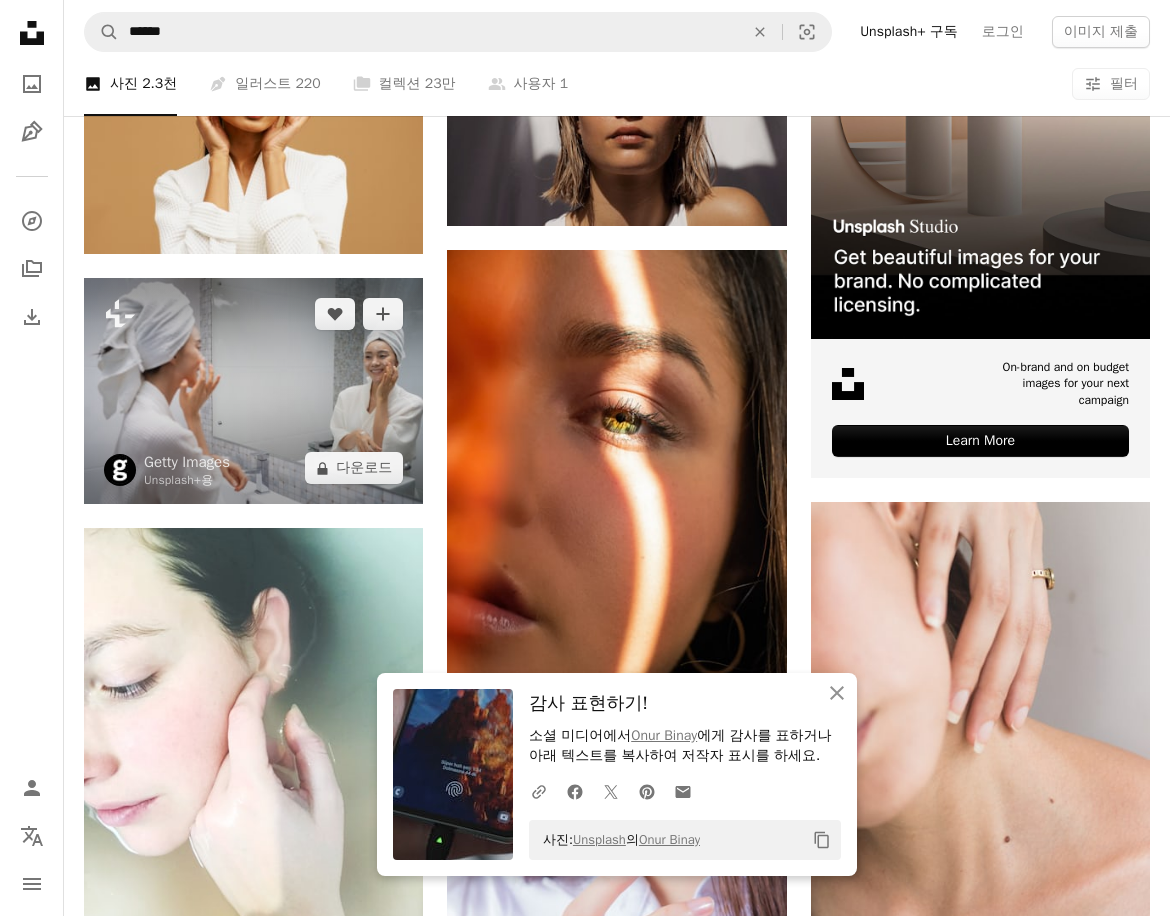 click at bounding box center (253, 391) 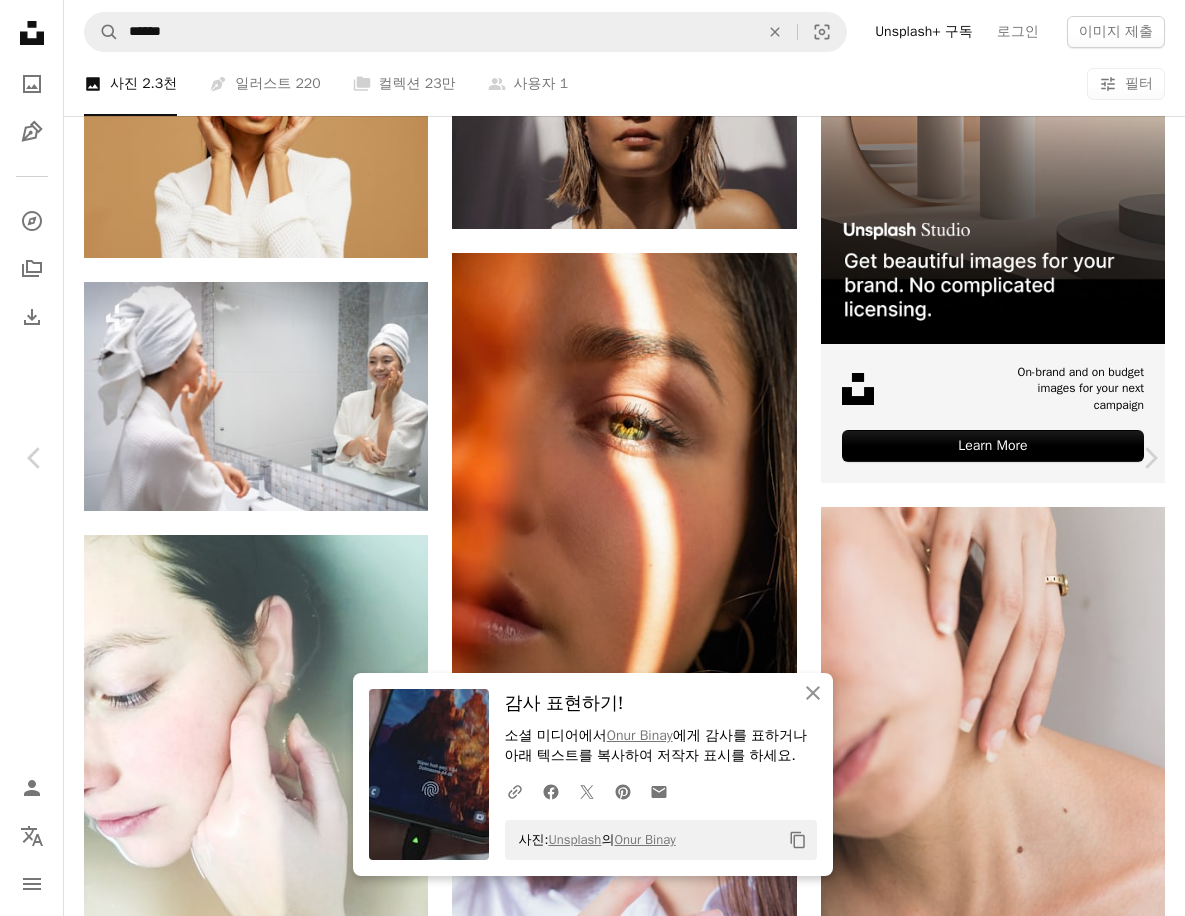 click on "사진: Unsplash 의 [FIRST] [LAST]" at bounding box center [592, 4642] 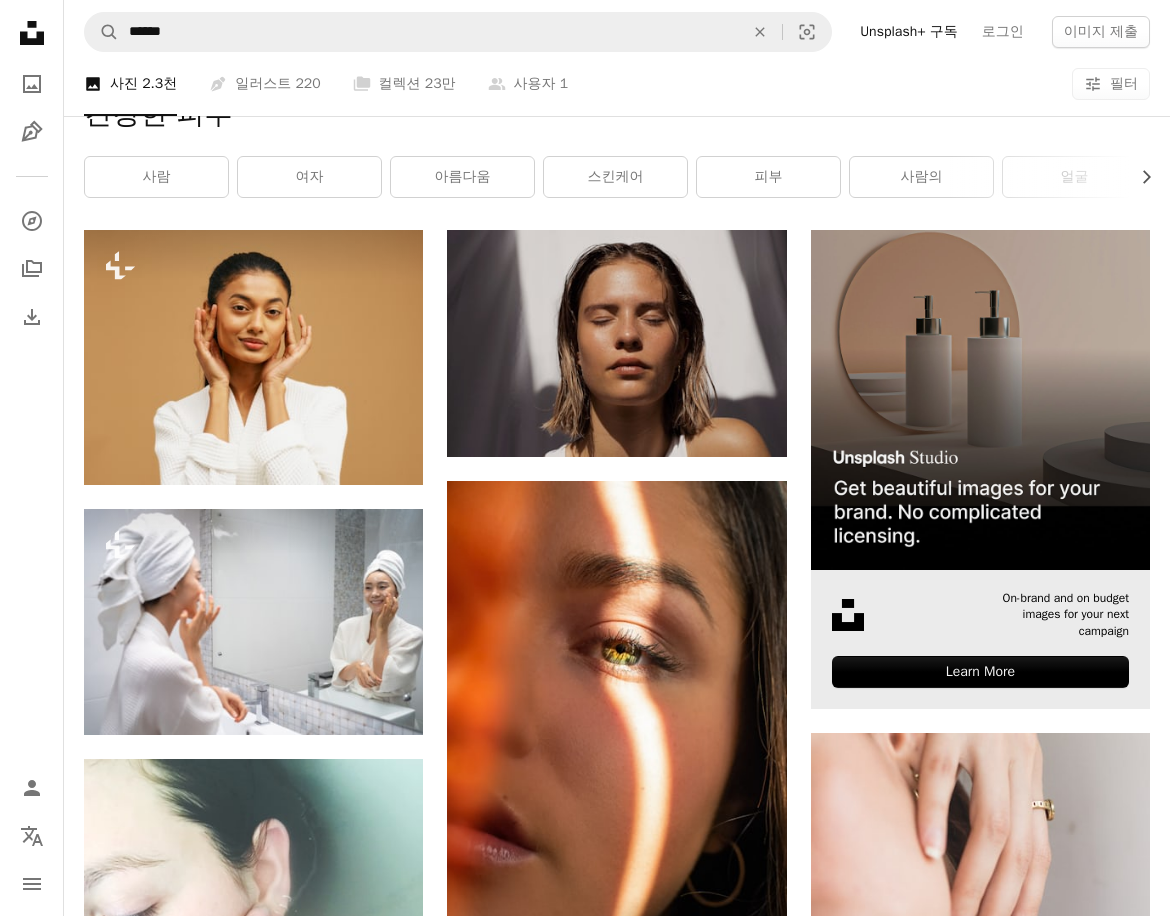 scroll, scrollTop: 100, scrollLeft: 0, axis: vertical 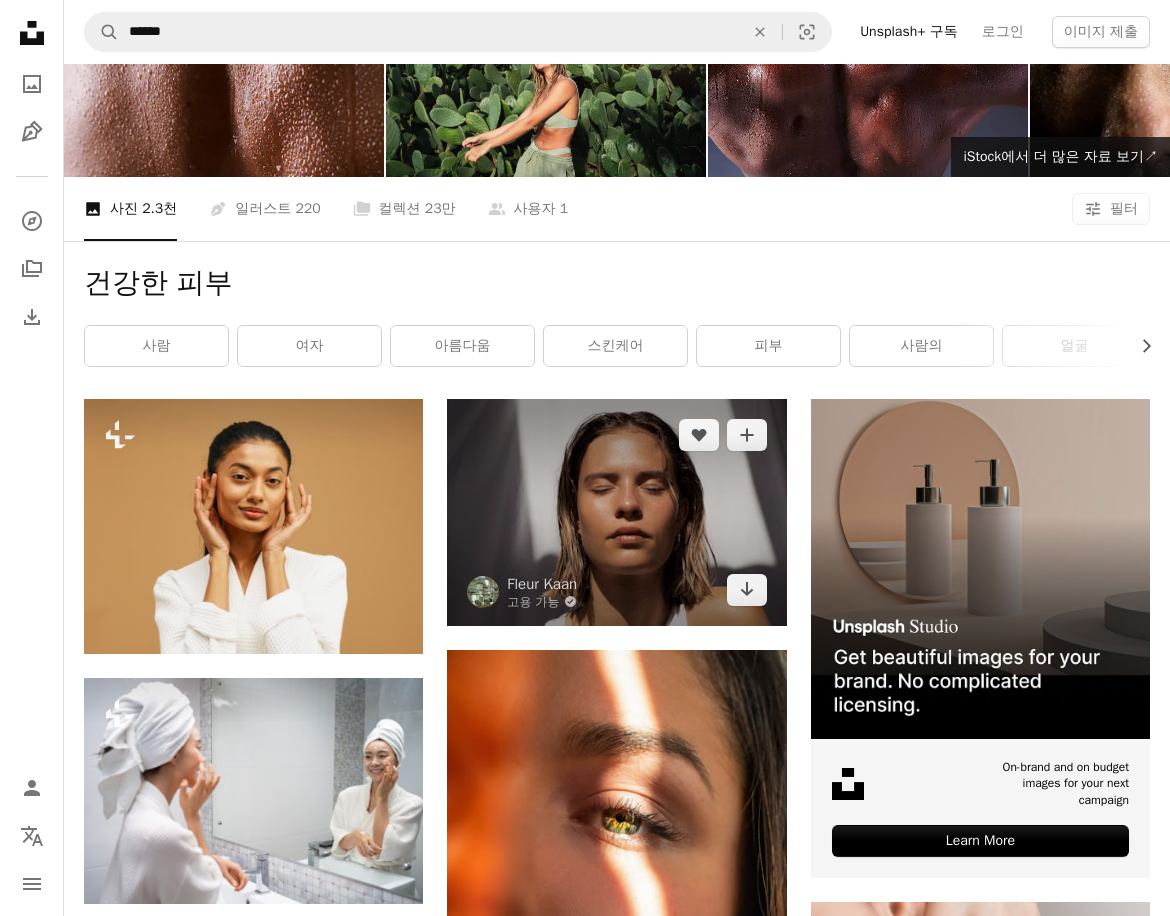 click at bounding box center [616, 512] 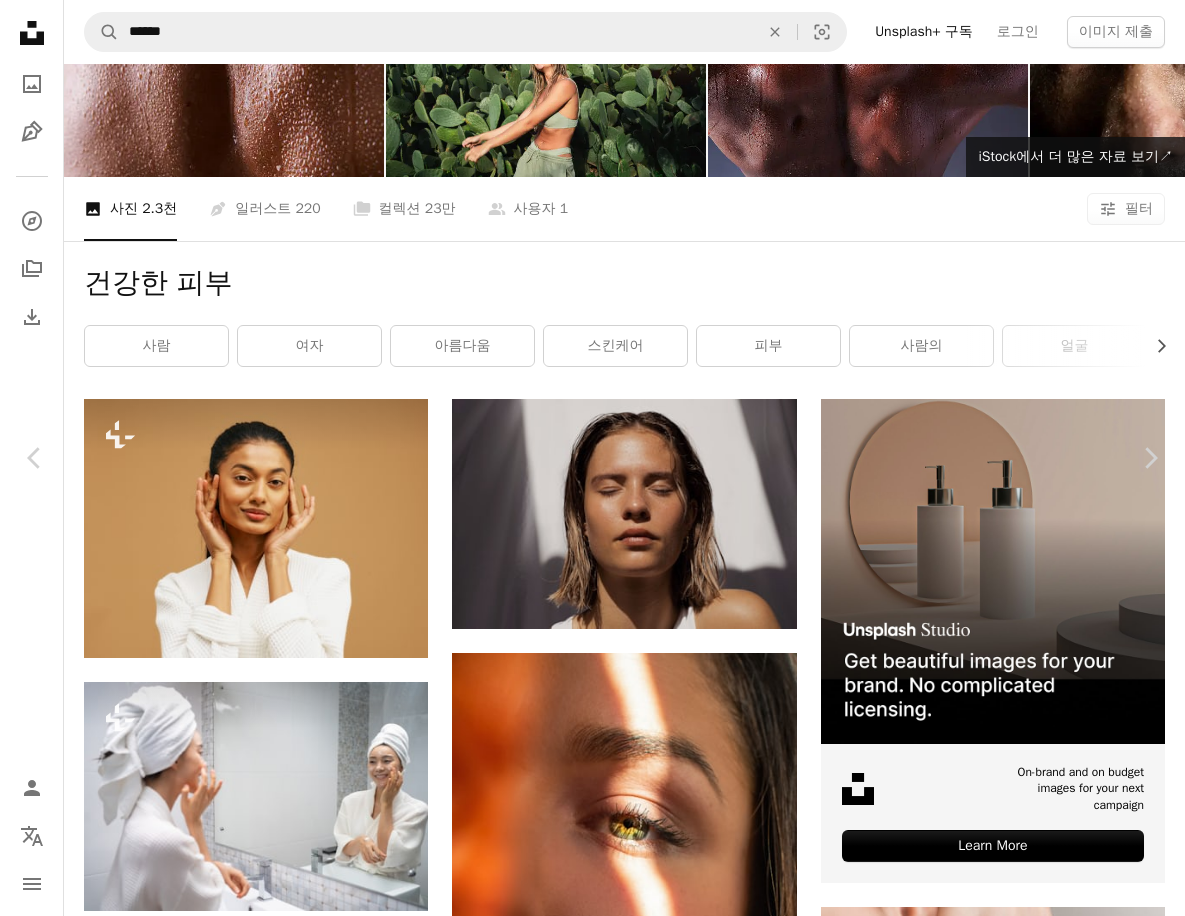 click on "무료 다운로드" at bounding box center [989, 4631] 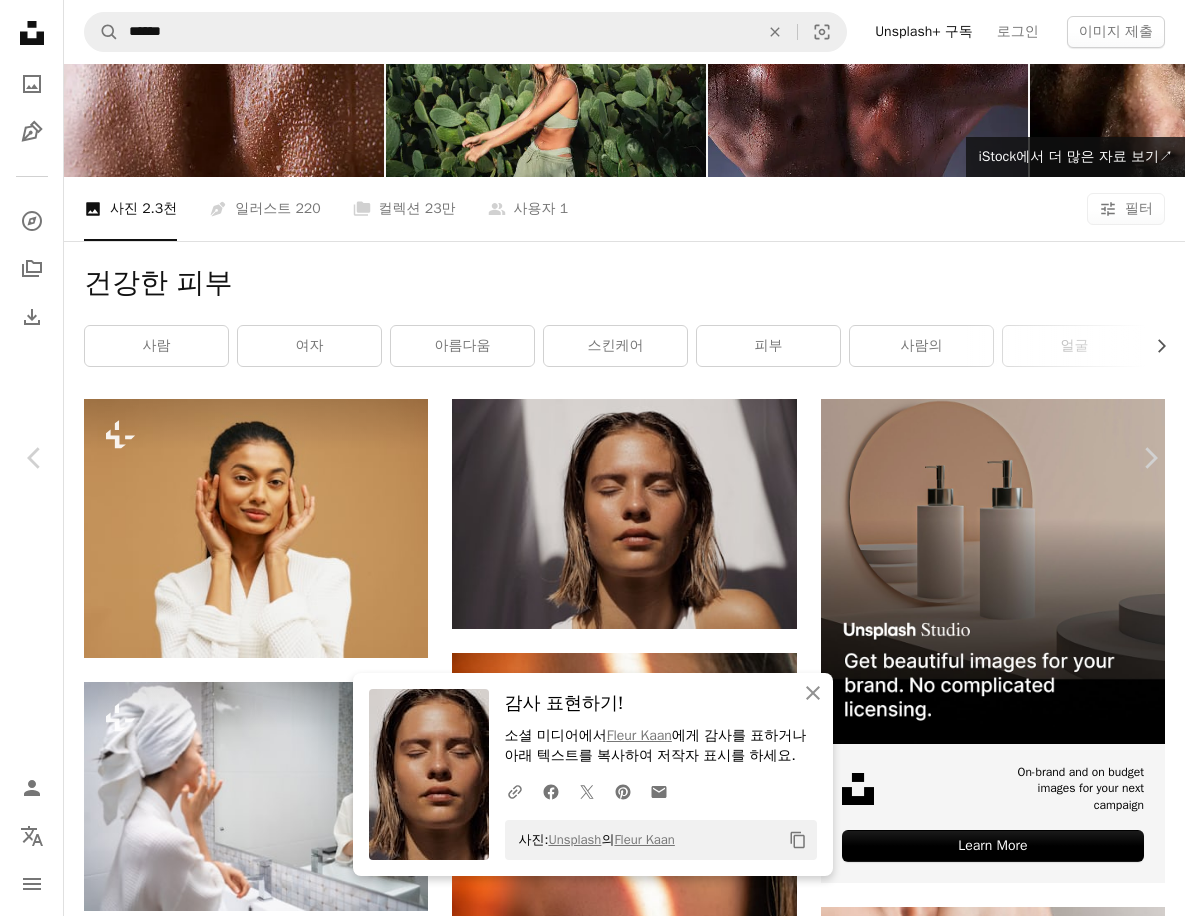 click on "An X shape Chevron left Chevron right An X shape 닫기 감사 표현하기! 소셜 미디어에서  [USERNAME] 에게 감사를 표하거나 아래 텍스트를 복사하여 저작자 표시를 하세요. A URL sharing icon (chains) Facebook icon X (formerly Twitter) icon Pinterest icon An envelope 사진:  Unsplash 의 [USERNAME]
Copy content [USERNAME] 고용 가능 A checkmark inside of a circle A heart A plus sign 무료 다운로드 Chevron down Zoom in 조회수 12,530,173 다운로드 122,803 소개 매체 건강 및 웰빙 ,  패션 & 뷰티 ,  사람 A forward-right arrow 공유 Info icon 정보 More Actions A map marker [CITY], [COUNTRY] Calendar outlined [DATE] 에 게시됨 Camera Canon , 150D Safety Unsplash 라이선스 하에서 무료로 사용 가능 초상 소녀 유행 자연의 모델 아름다움 피부 조명 아름답다 스킨 케어 햇빛 선 자연의 아름다움 캠페인 순수한 젖은 머리 빛나는 무아 여자 사람의 관련 무료 이미지  |" at bounding box center [592, 5042] 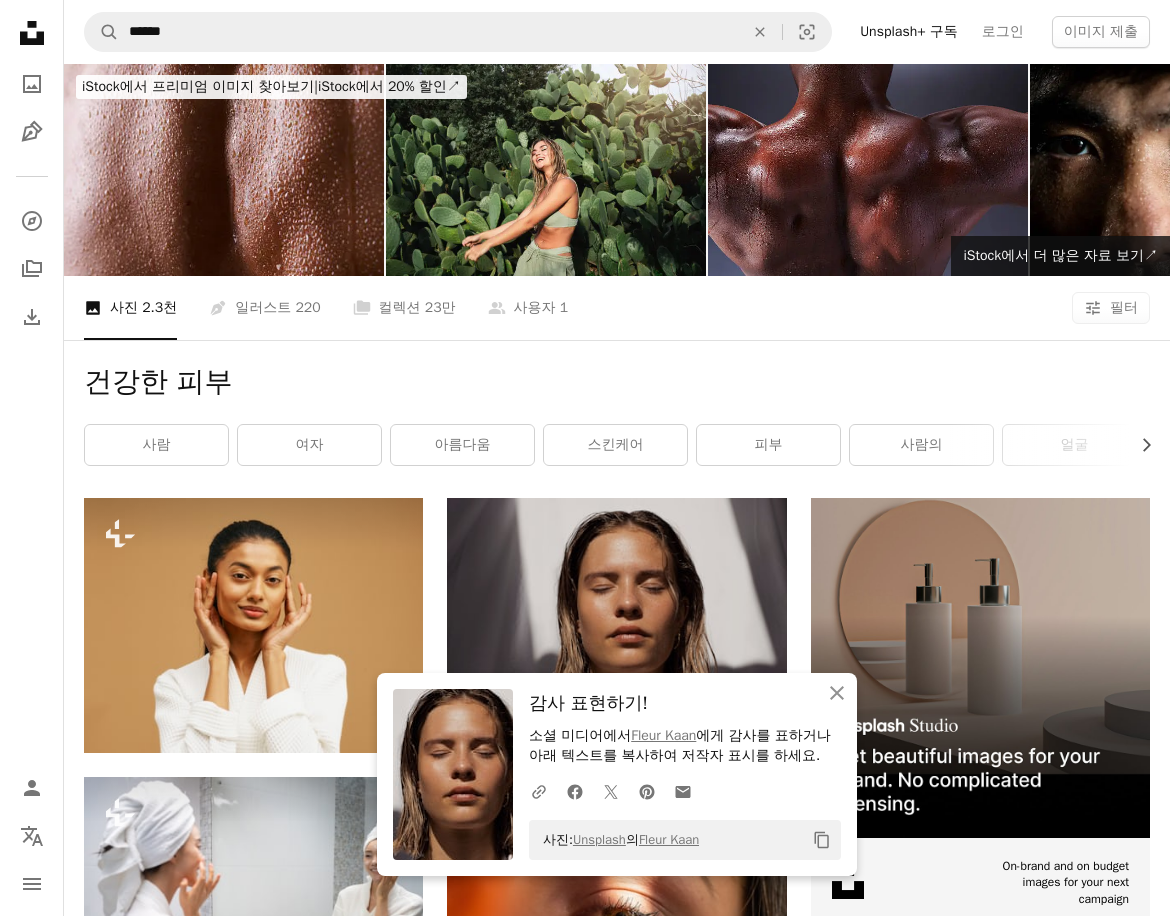 scroll, scrollTop: 0, scrollLeft: 0, axis: both 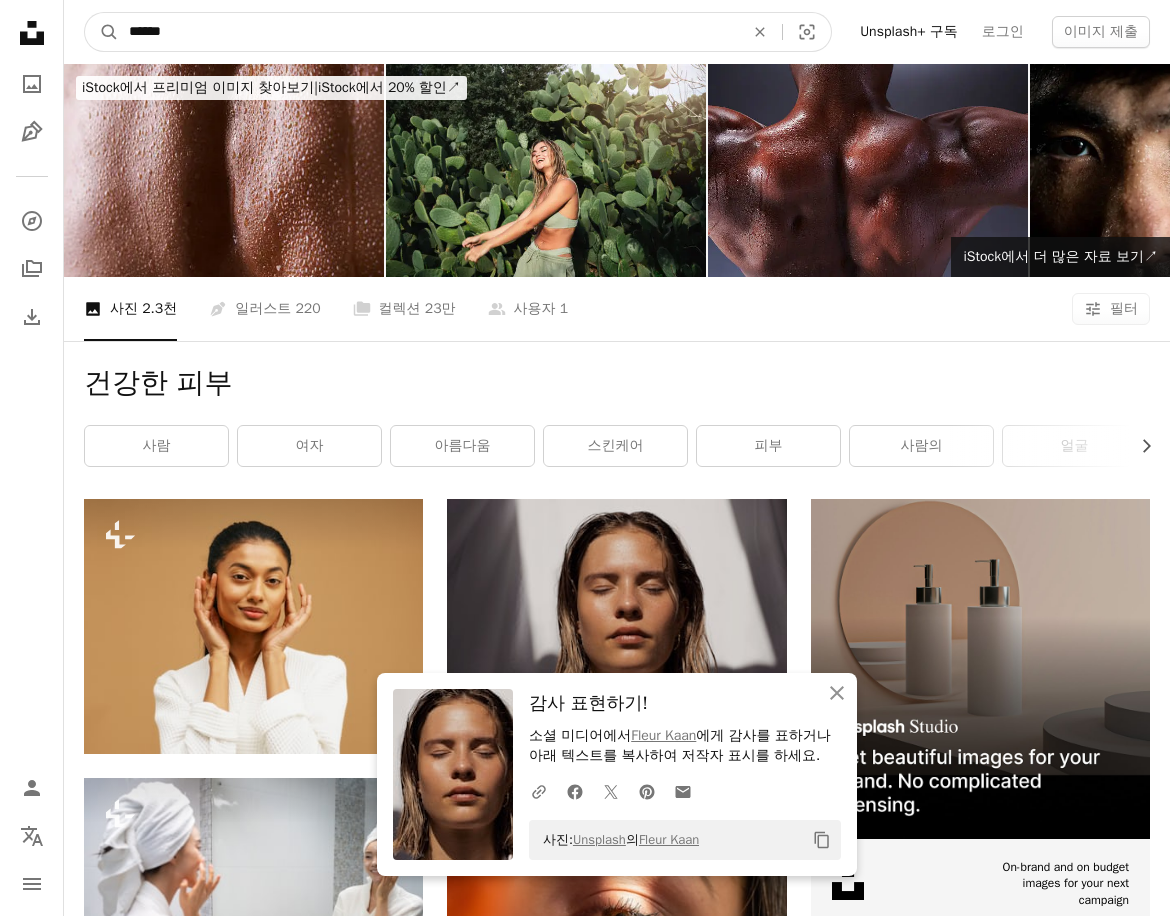 drag, startPoint x: 247, startPoint y: 29, endPoint x: -151, endPoint y: 30, distance: 398.00125 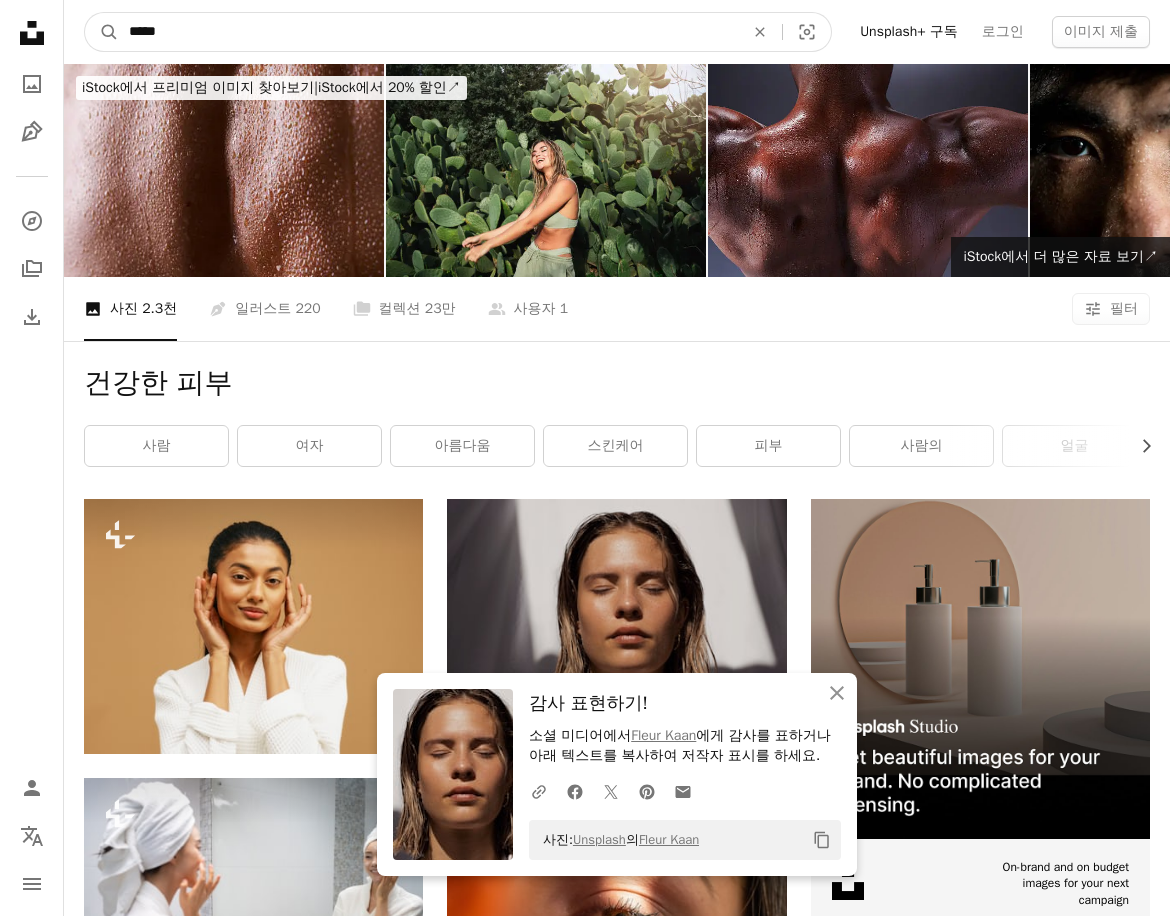 type on "*****" 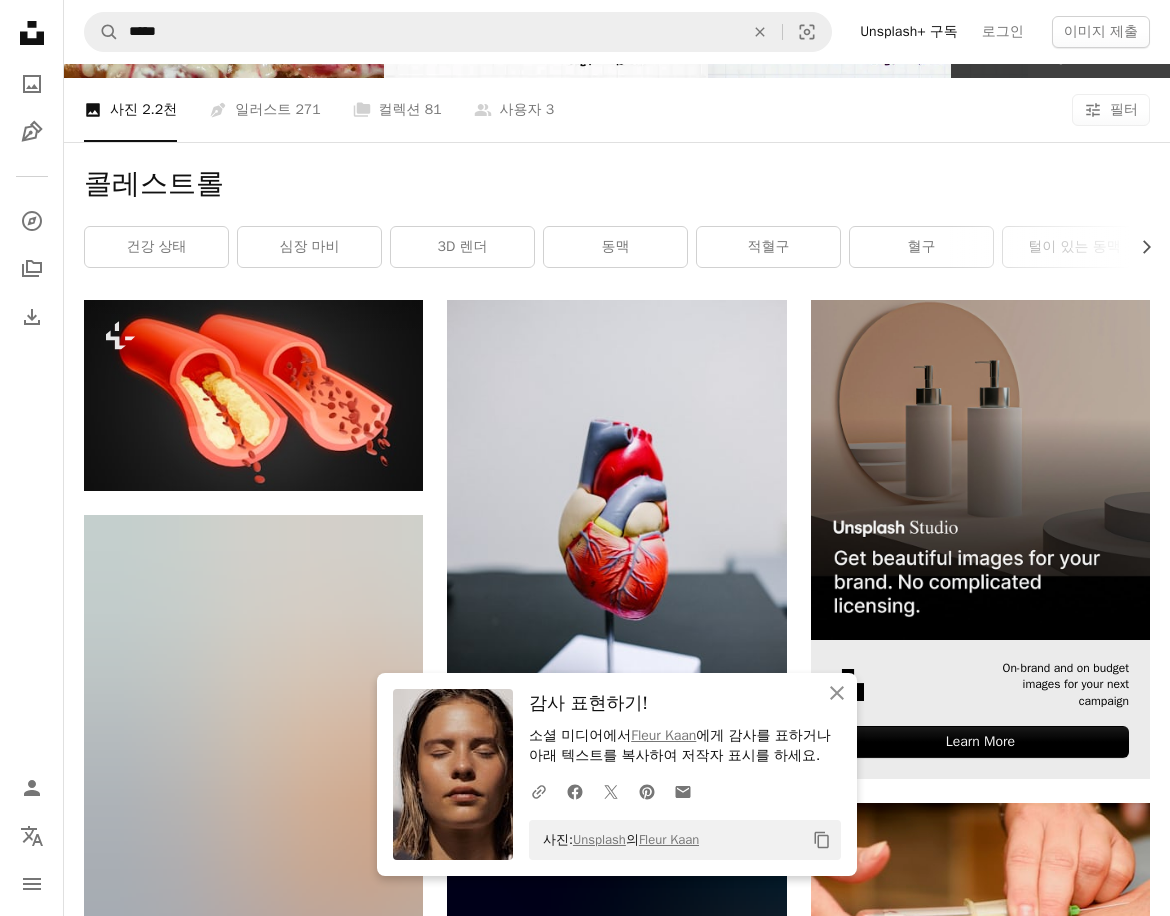 scroll, scrollTop: 200, scrollLeft: 0, axis: vertical 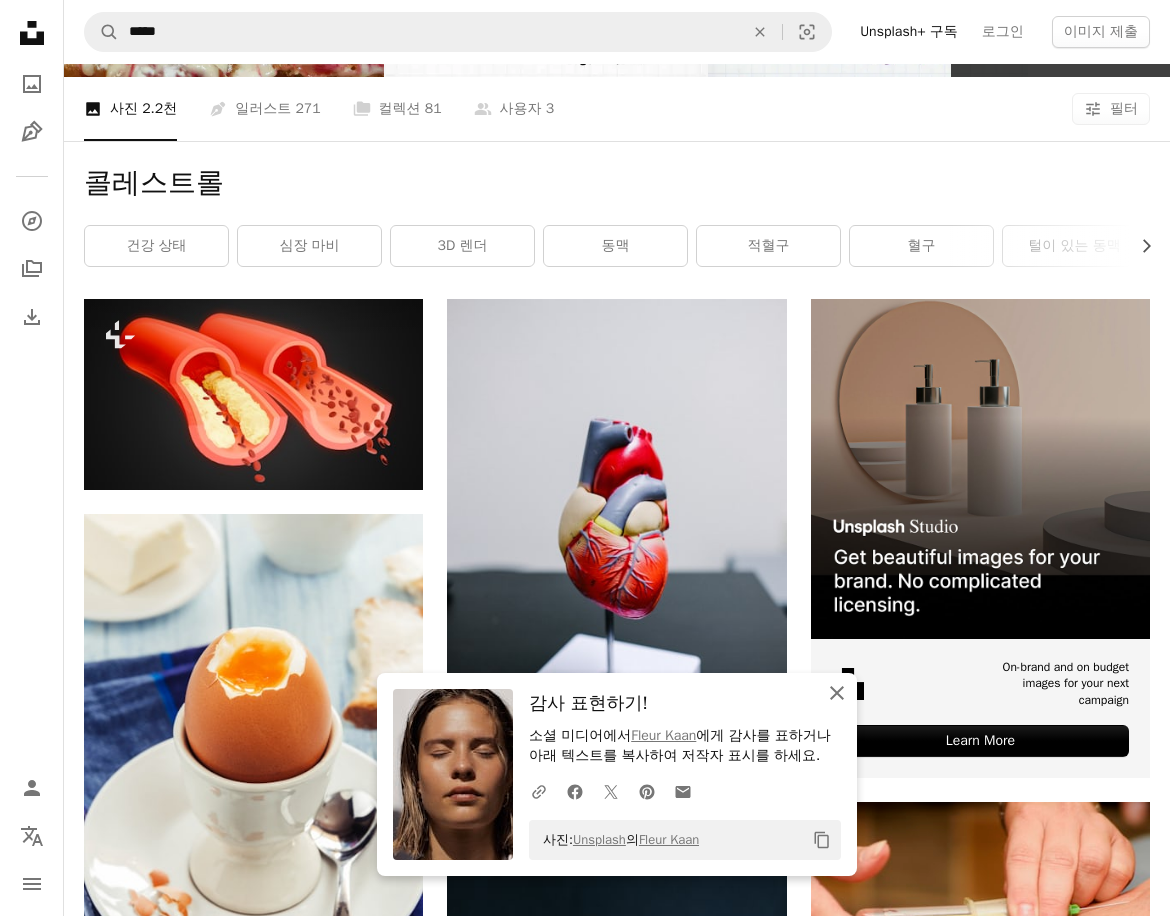 click on "An X shape" 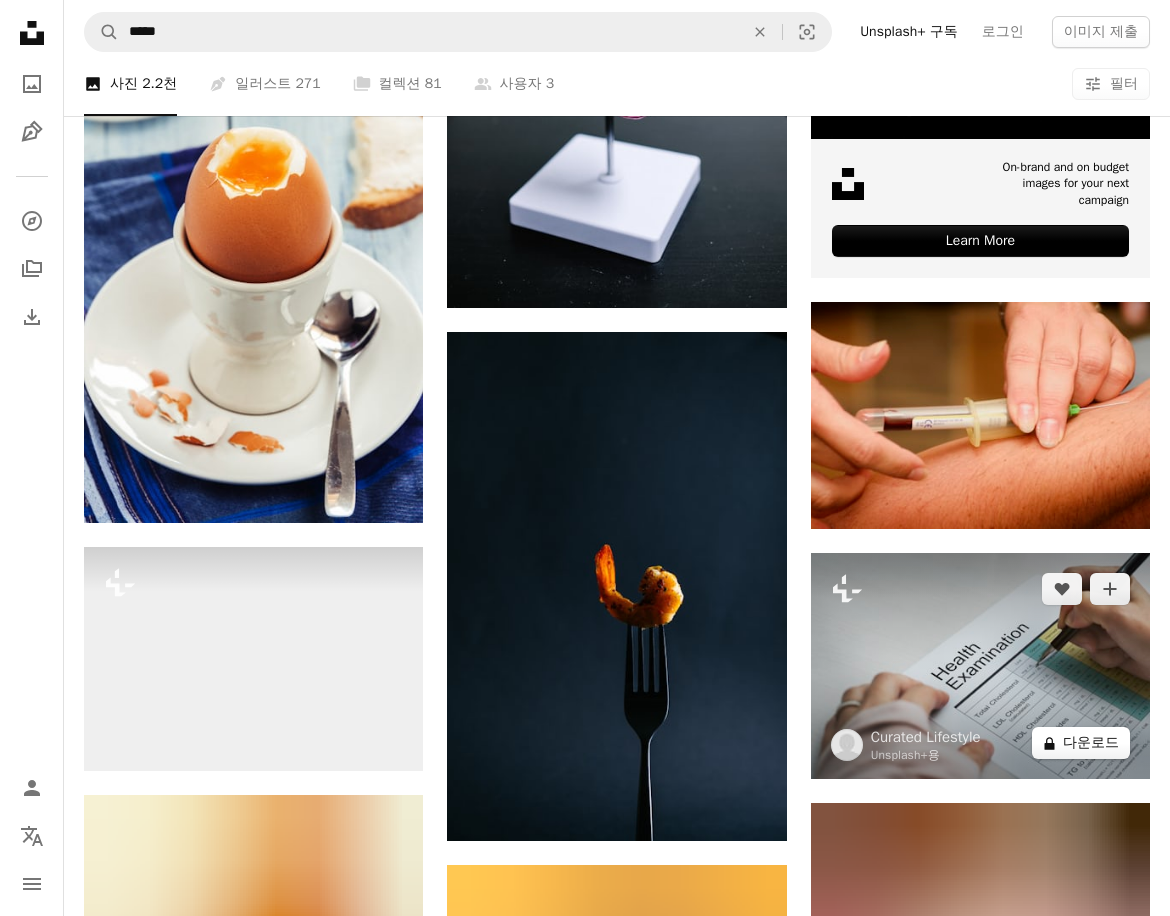 scroll, scrollTop: 1100, scrollLeft: 0, axis: vertical 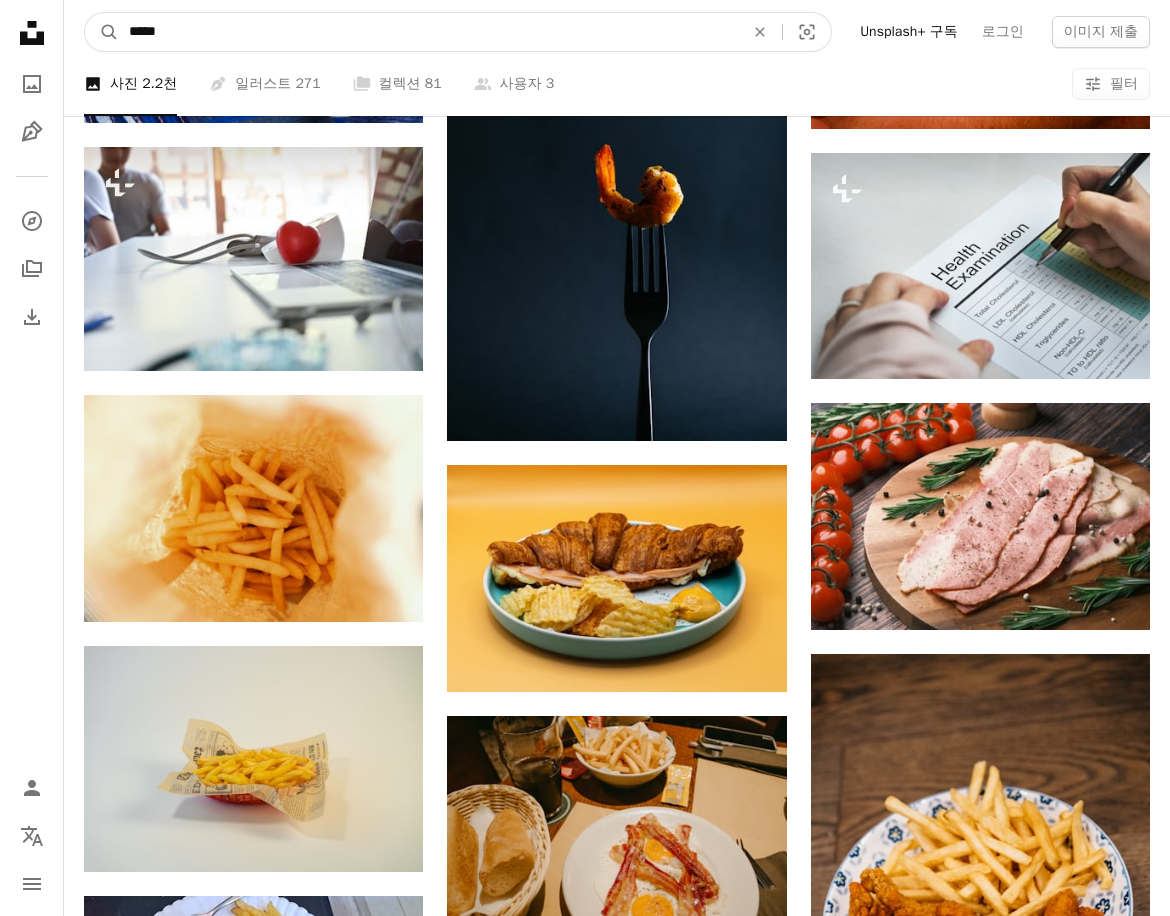 drag, startPoint x: 291, startPoint y: 36, endPoint x: -132, endPoint y: 29, distance: 423.05792 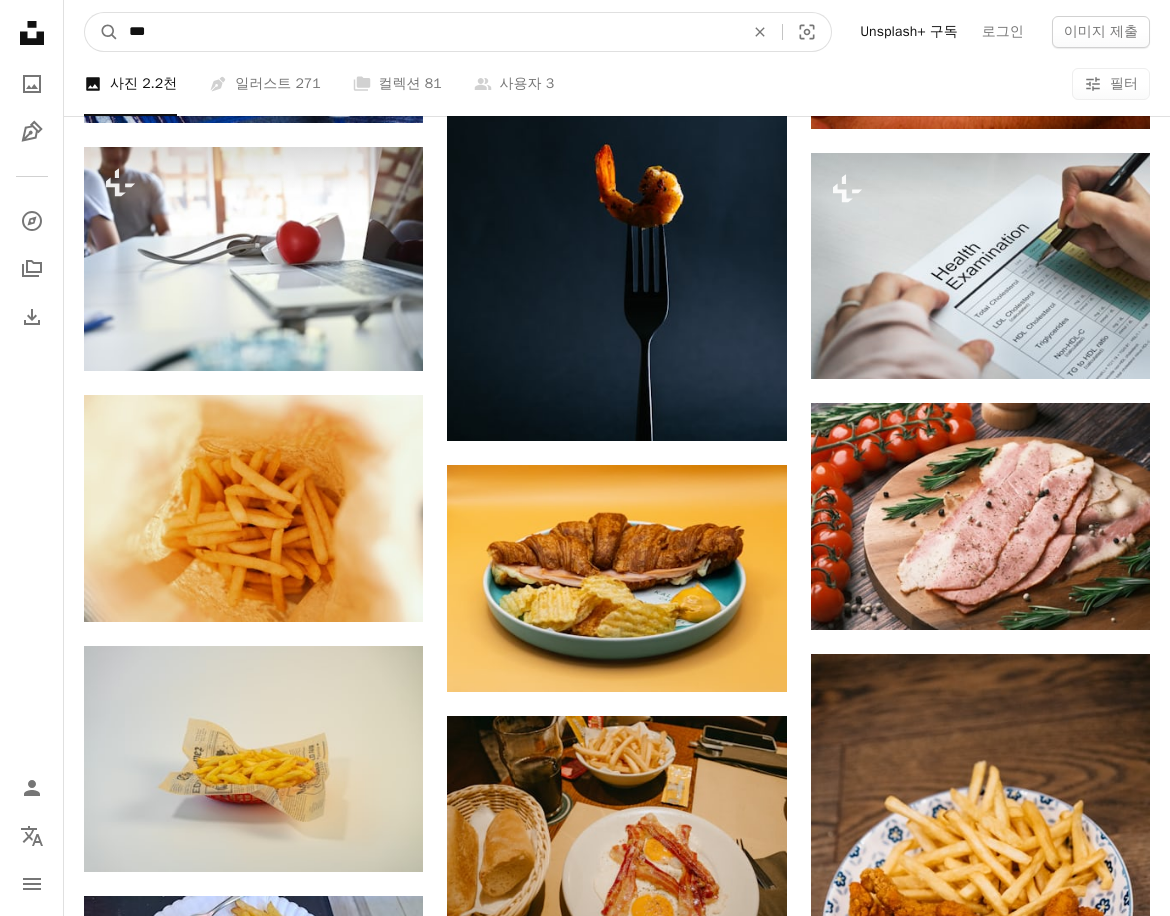 type on "****" 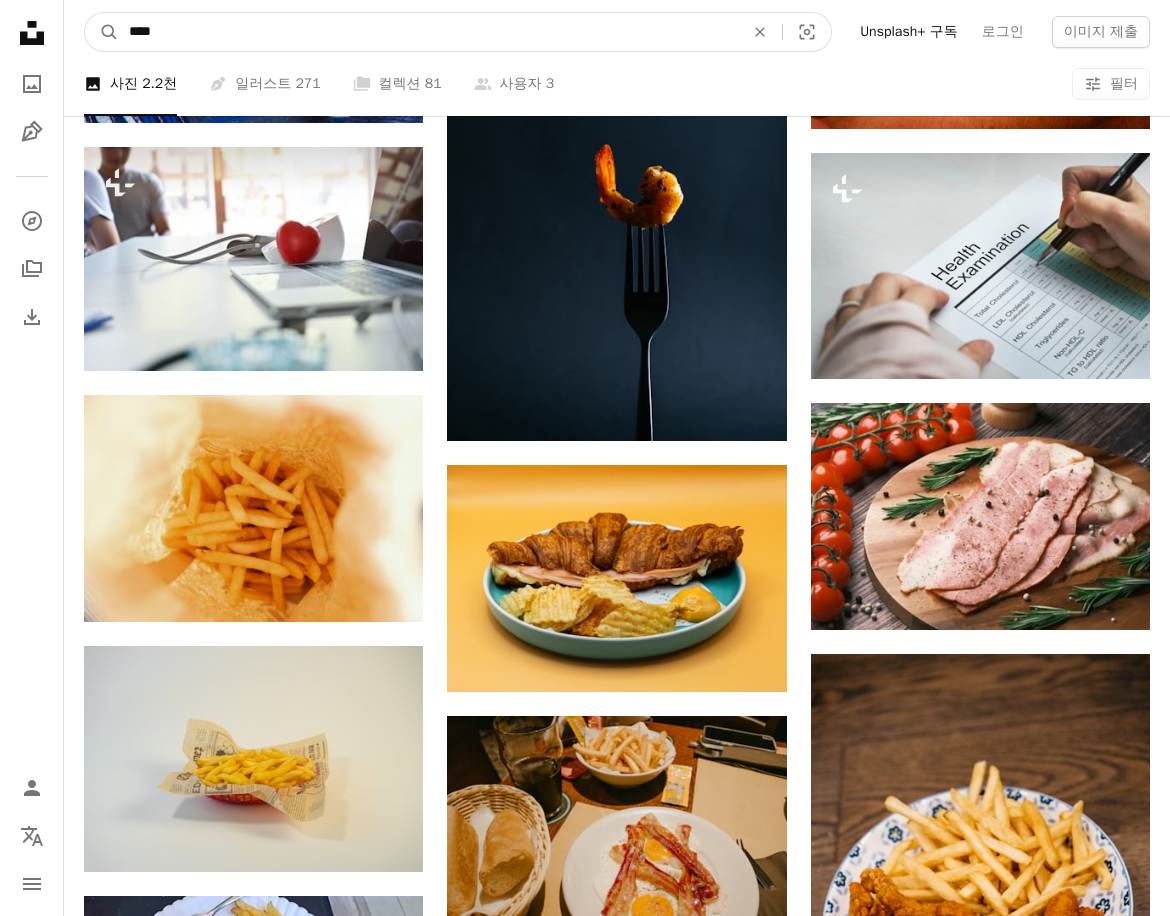 click on "A magnifying glass" at bounding box center (102, 32) 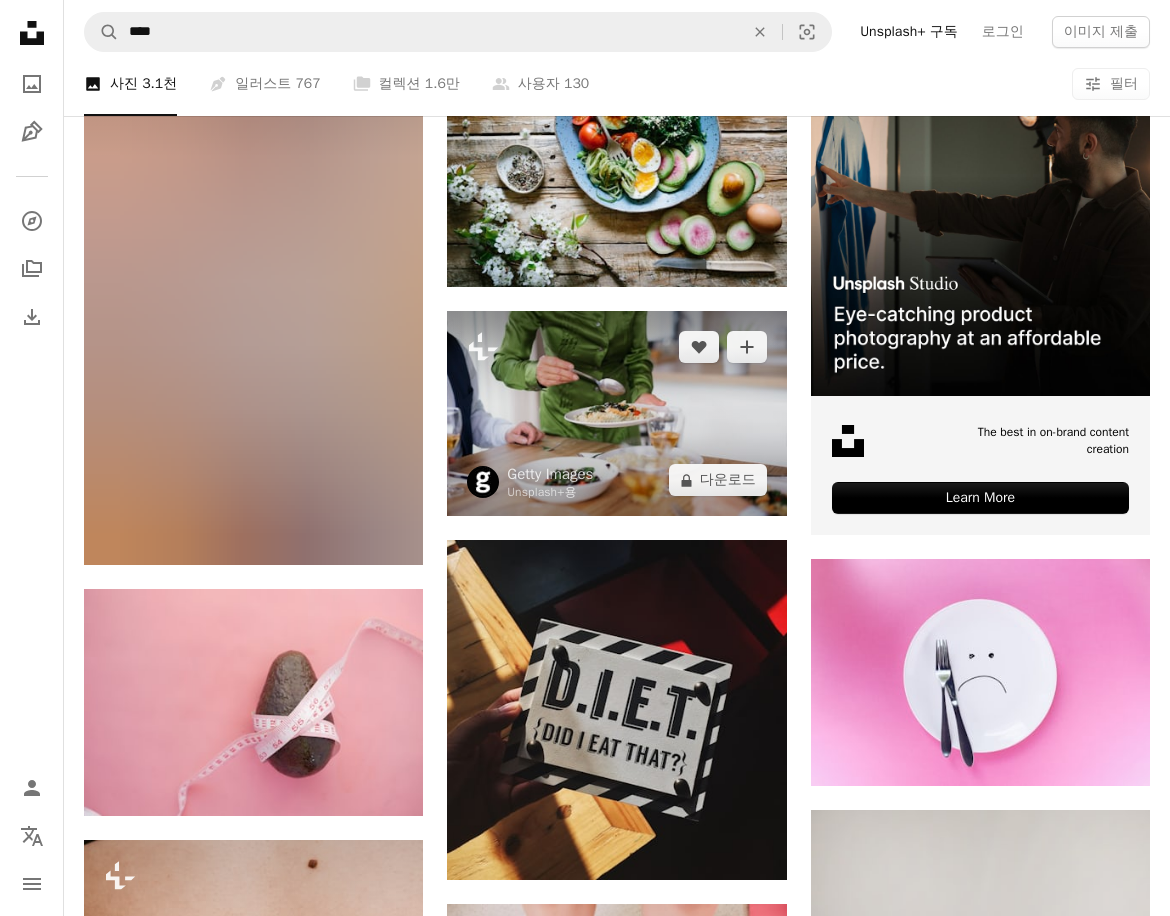 scroll, scrollTop: 500, scrollLeft: 0, axis: vertical 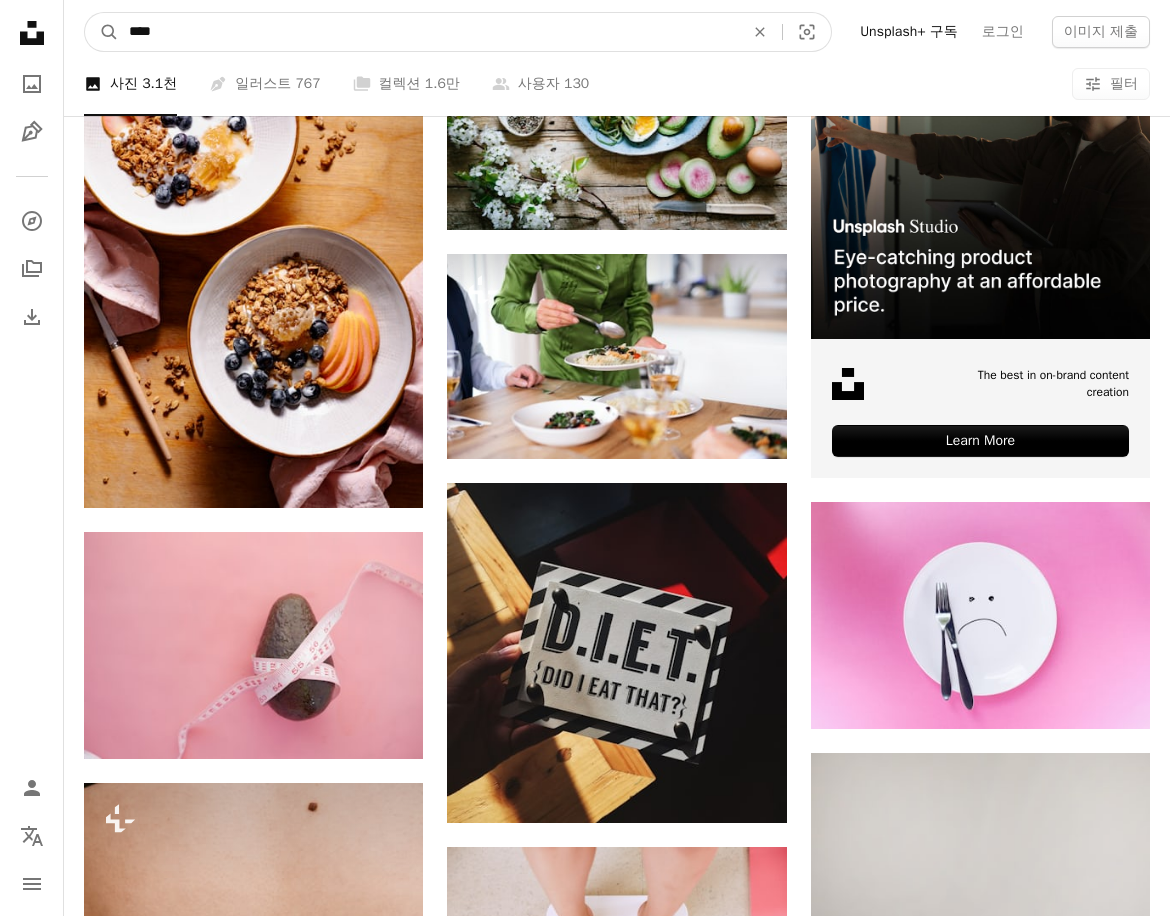 drag, startPoint x: 239, startPoint y: 39, endPoint x: 4, endPoint y: 34, distance: 235.05319 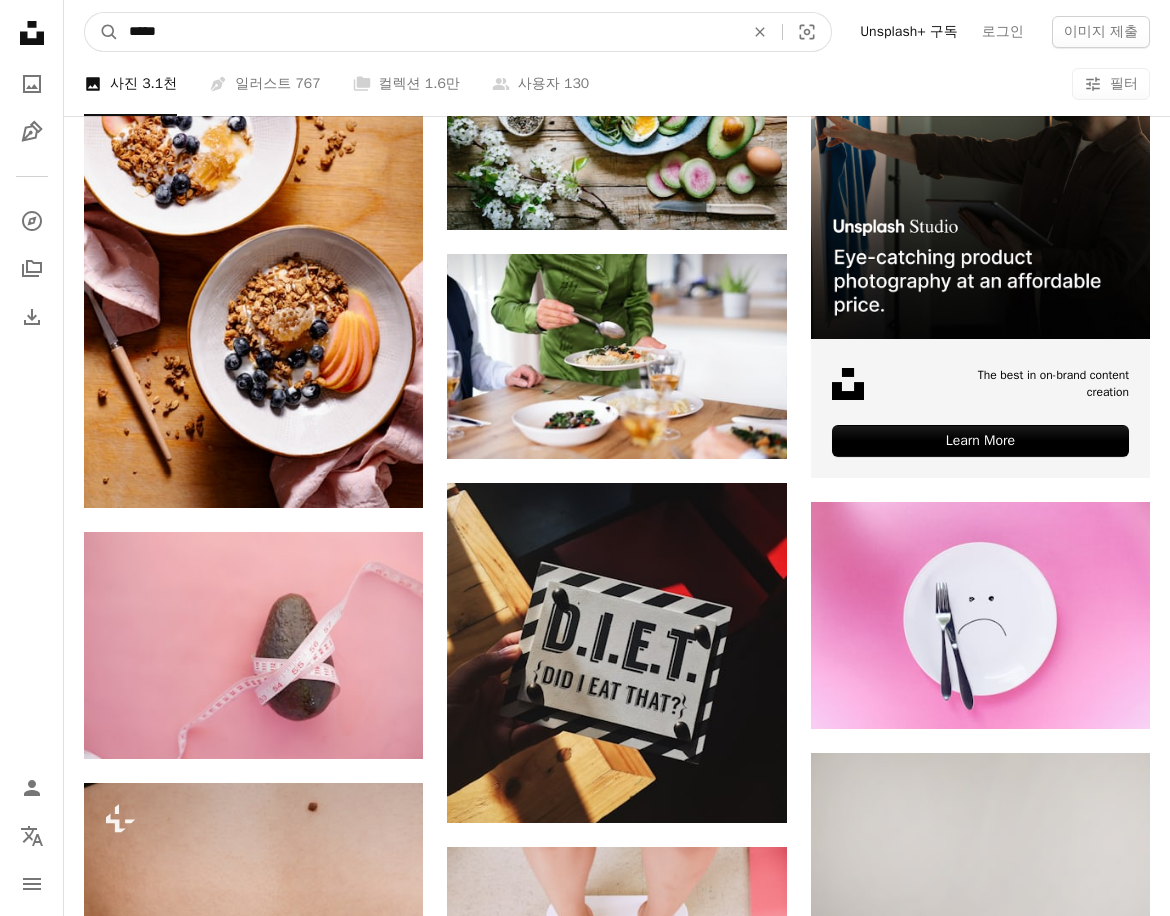 type on "******" 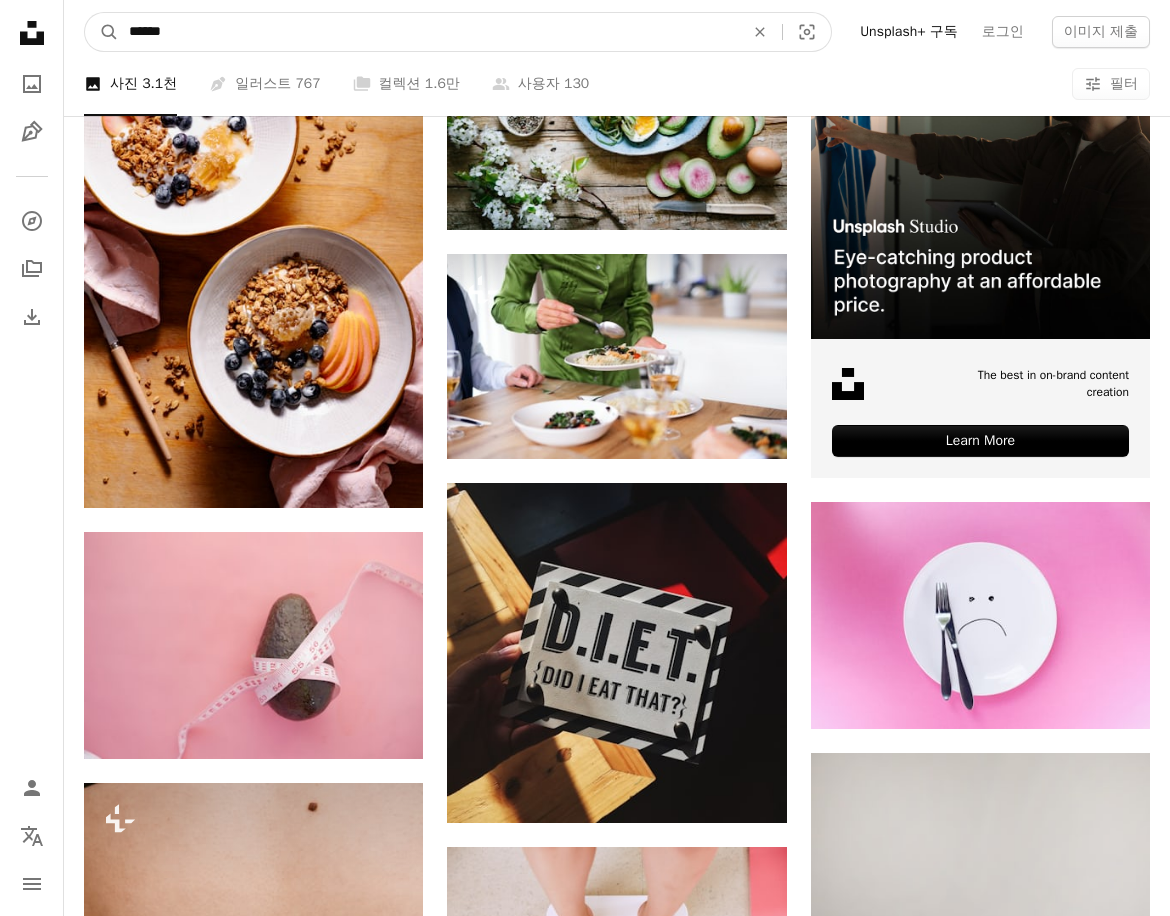 click on "A magnifying glass" at bounding box center [102, 32] 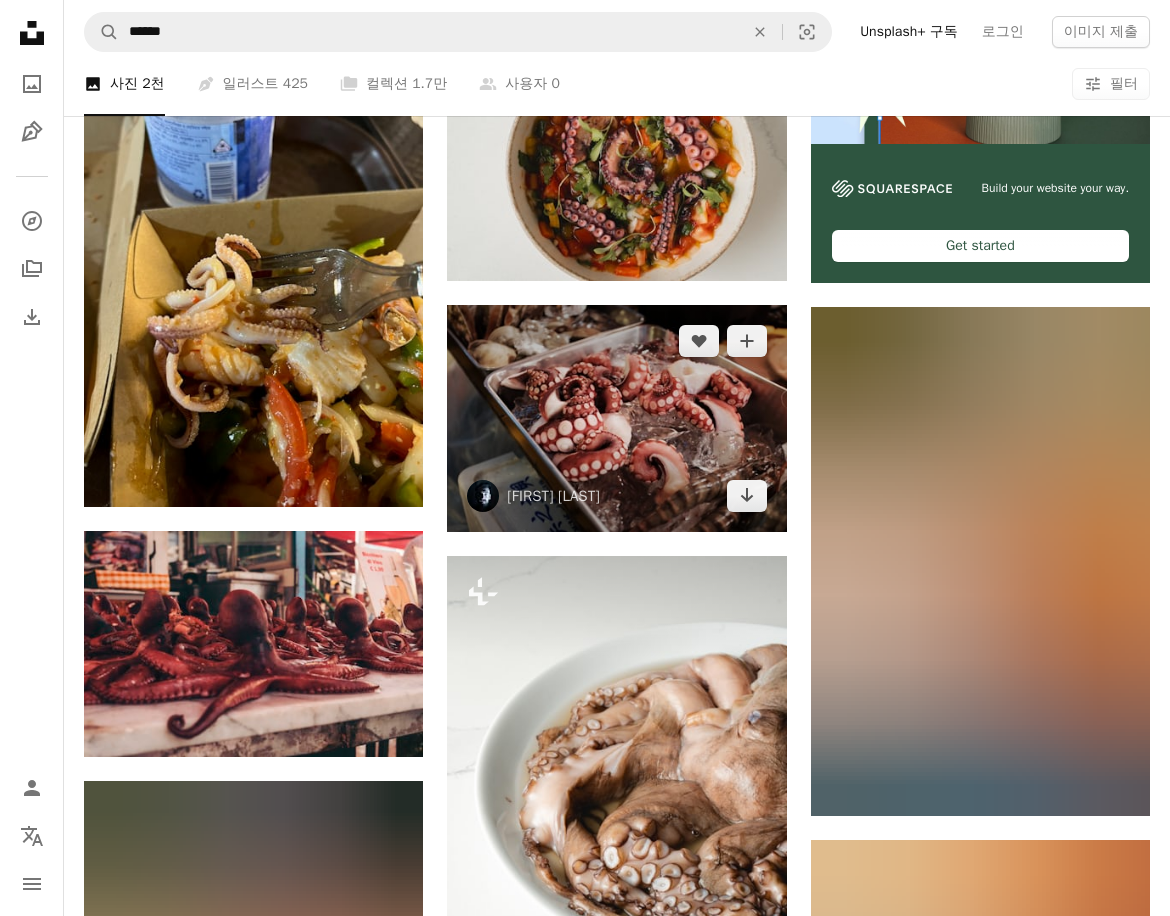 scroll, scrollTop: 700, scrollLeft: 0, axis: vertical 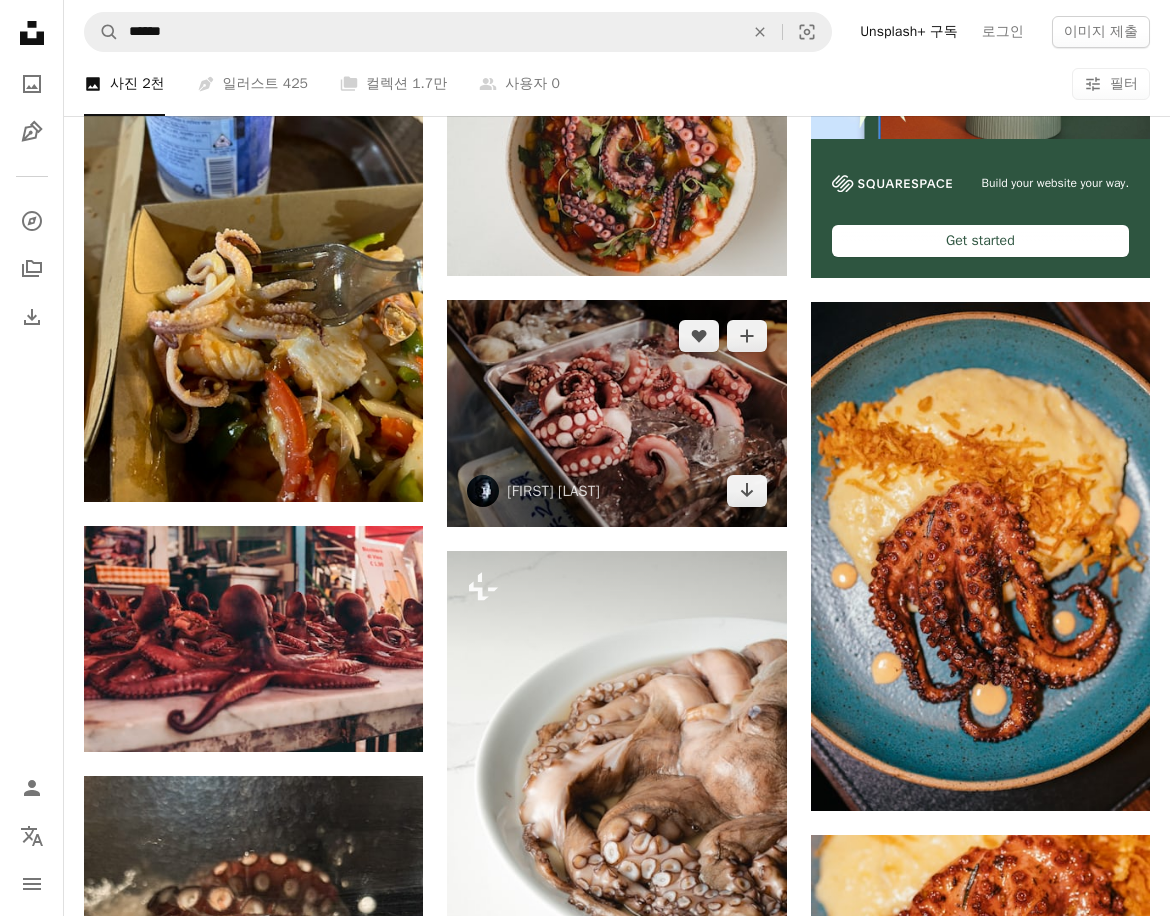 click at bounding box center (616, 413) 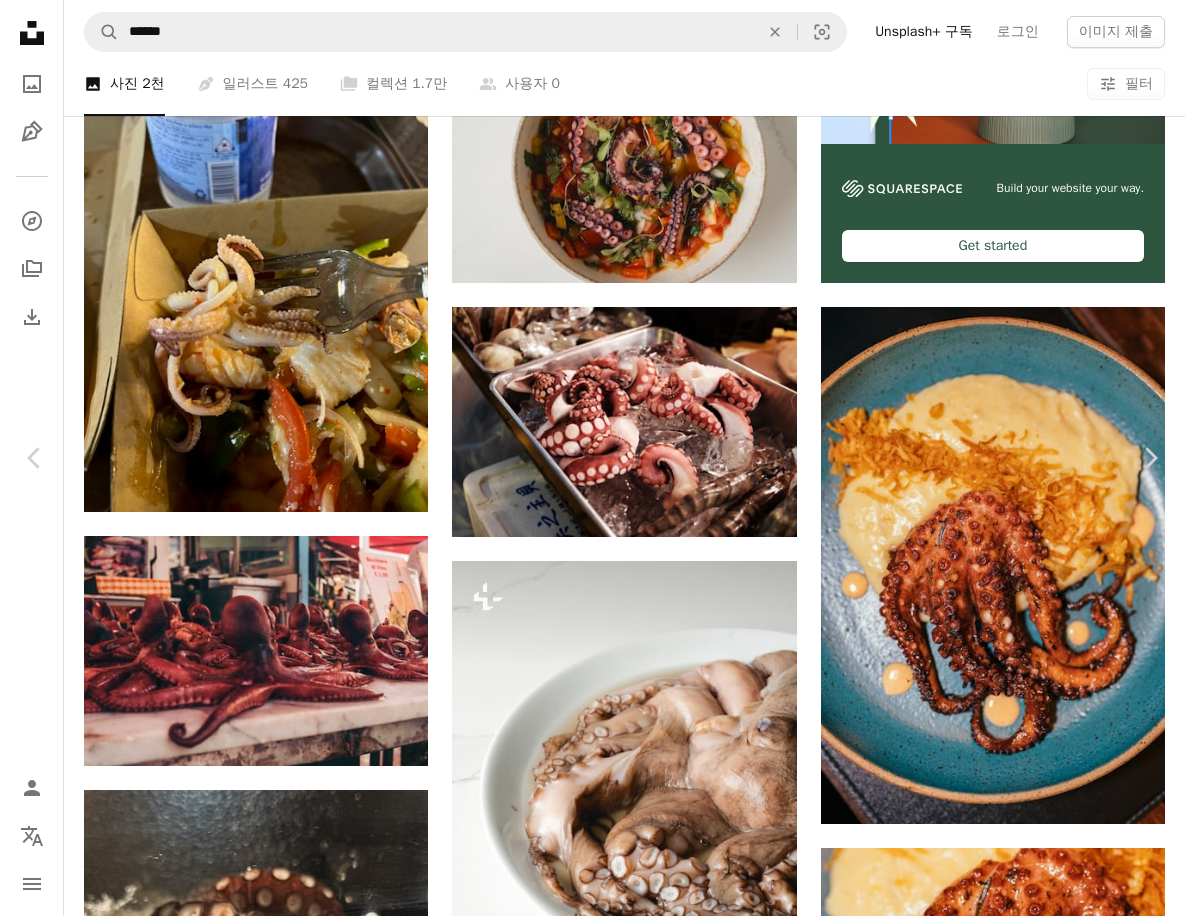 click on "무료 다운로드" at bounding box center (989, 3589) 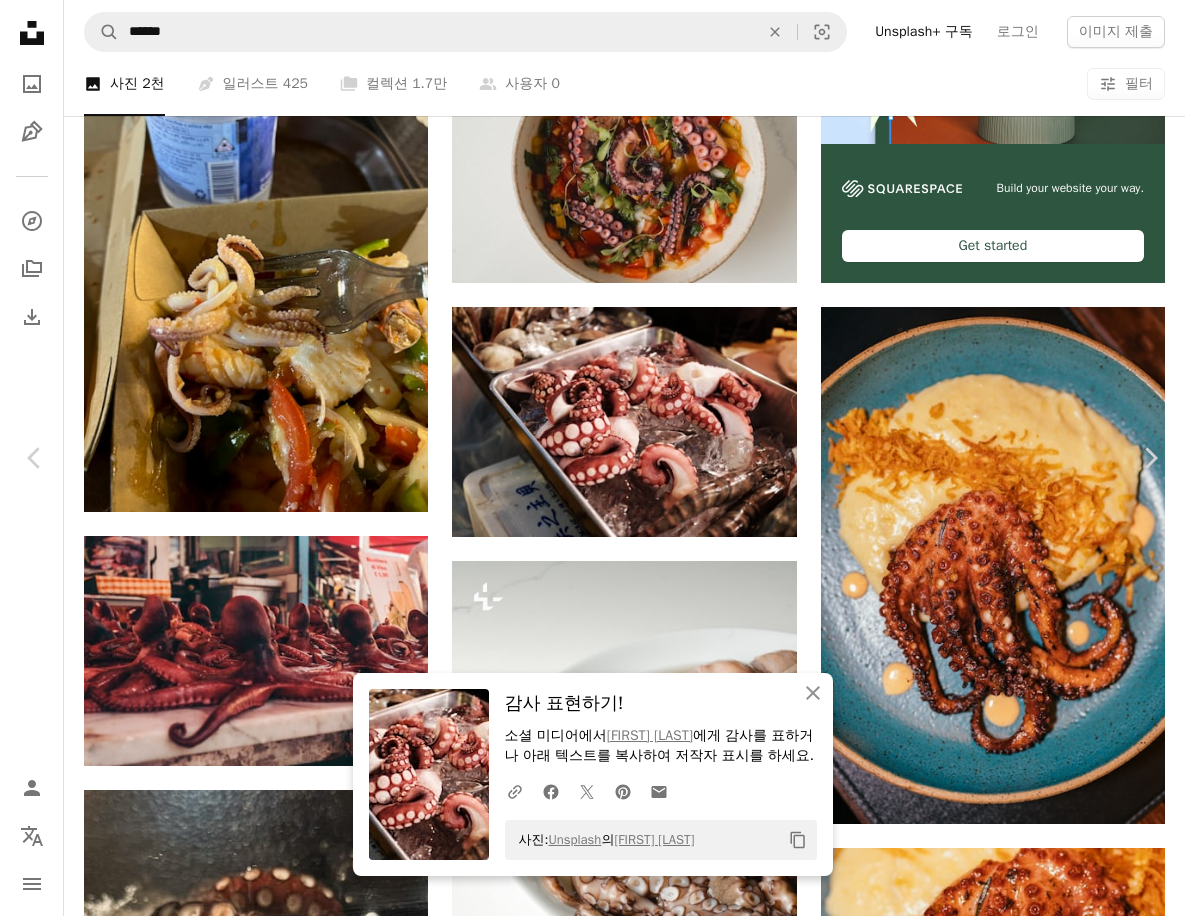 click on "An X shape Chevron left Chevron right An X shape 닫기 감사 표현하기! 소셜 미디어에서 Alex Knight 에게 감사를 표하거나 아래 텍스트를 복사하여 저작자 표시를 하세요. A URL sharing icon (chains) Facebook icon X (formerly Twitter) icon Pinterest icon An envelope 사진: Unsplash 의 Alex Knight
Copy content Alex Knight agk42 A heart A plus sign 무료 다운로드 Chevron down Zoom in 조회수 9,638,210 다운로드 32,690 소개 매체 사진 A forward-right arrow 공유 Info icon 정보 More Actions A map marker Shinjuku, Japan Calendar outlined 2017년 1월 31일 에 게시됨 Camera FUJIFILM, X100T Safety Unsplash 라이선스 하에서 무료로 사용 가능 음식 여행하다 일본 도쿄 거리 빨강 모험 축제 시장 재미 낙지 해산물 탐험하다 신선한 먹다 오징어 이국적인 맛있다 쟁반 바베큐 관련 무료 이미지 iStock에서 프리미엄 관련 이미지 찾아보기 | 코드 UNSPLASH20로 20% 할인 혜택 받기" at bounding box center [592, 4000] 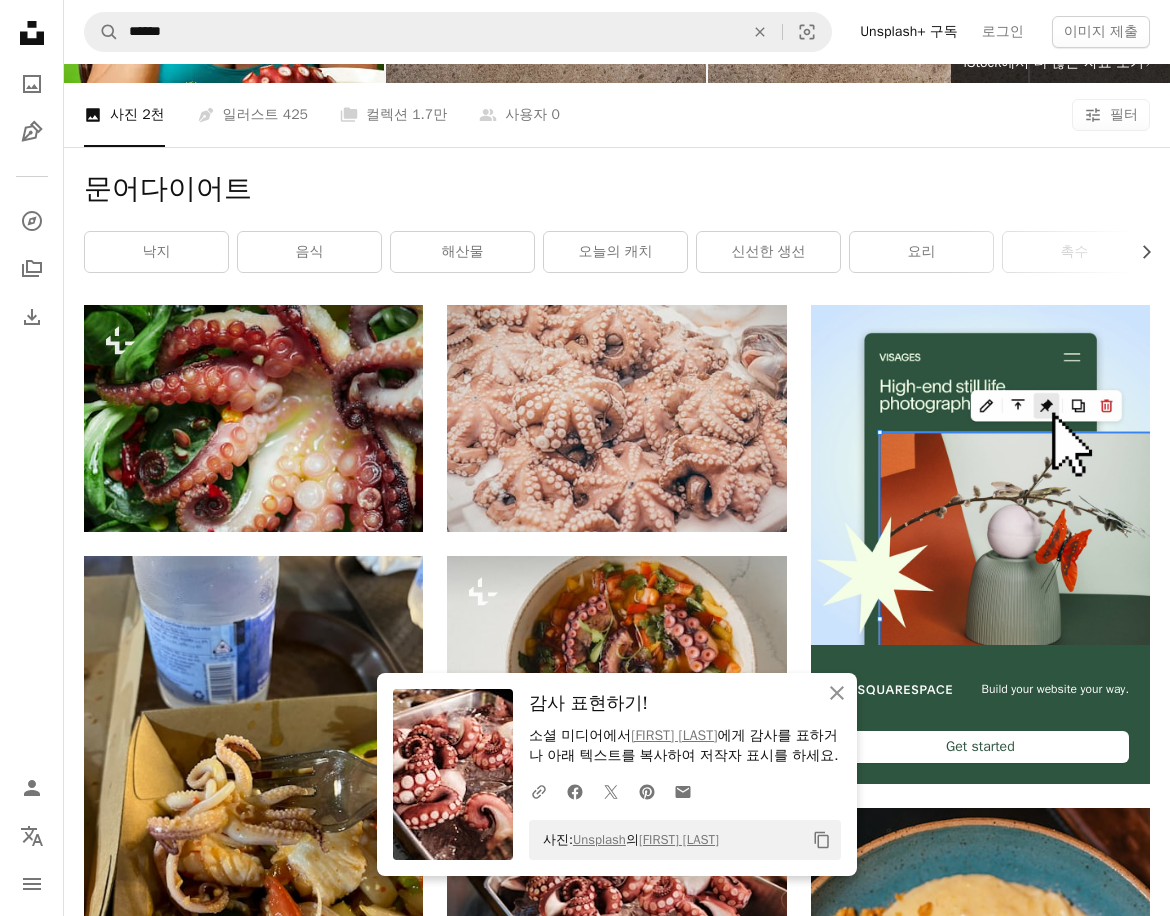 scroll, scrollTop: 0, scrollLeft: 0, axis: both 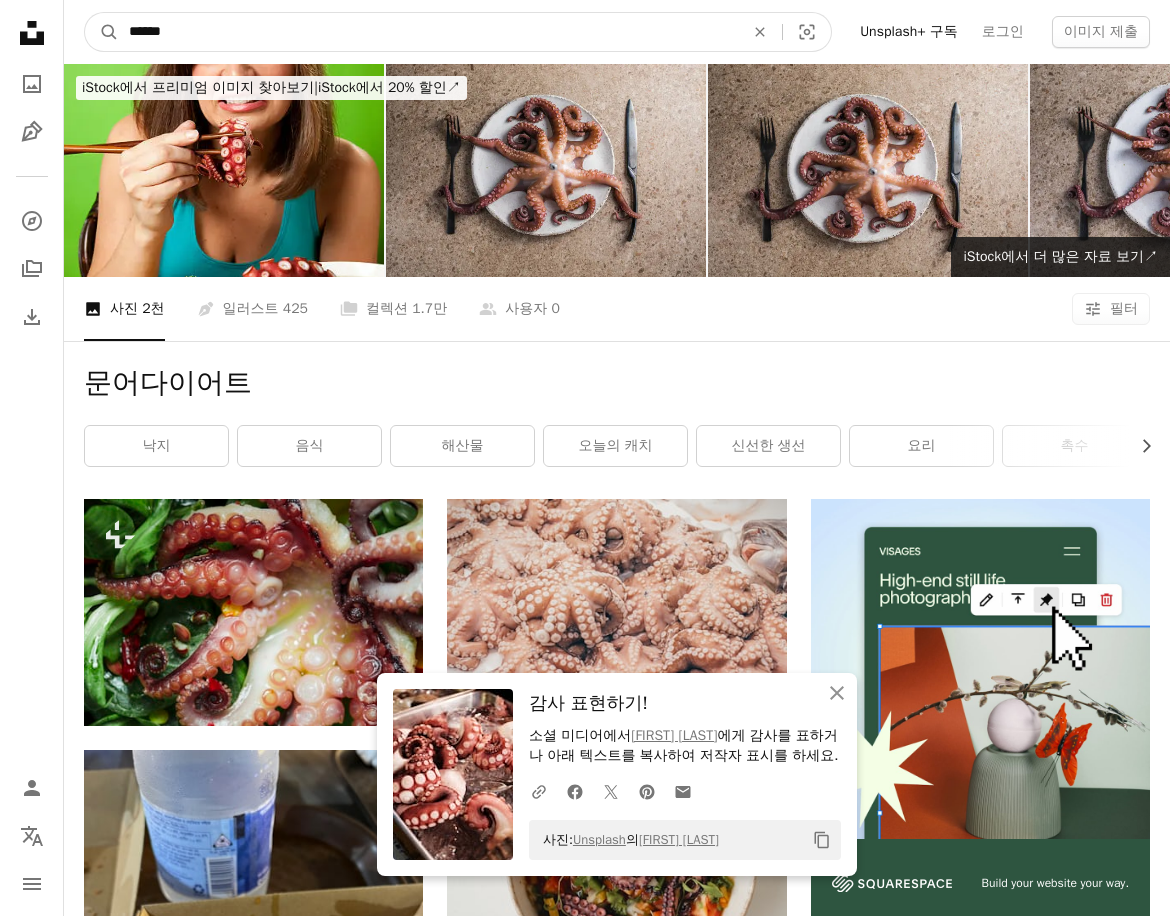 drag, startPoint x: -86, startPoint y: 35, endPoint x: -131, endPoint y: 32, distance: 45.099888 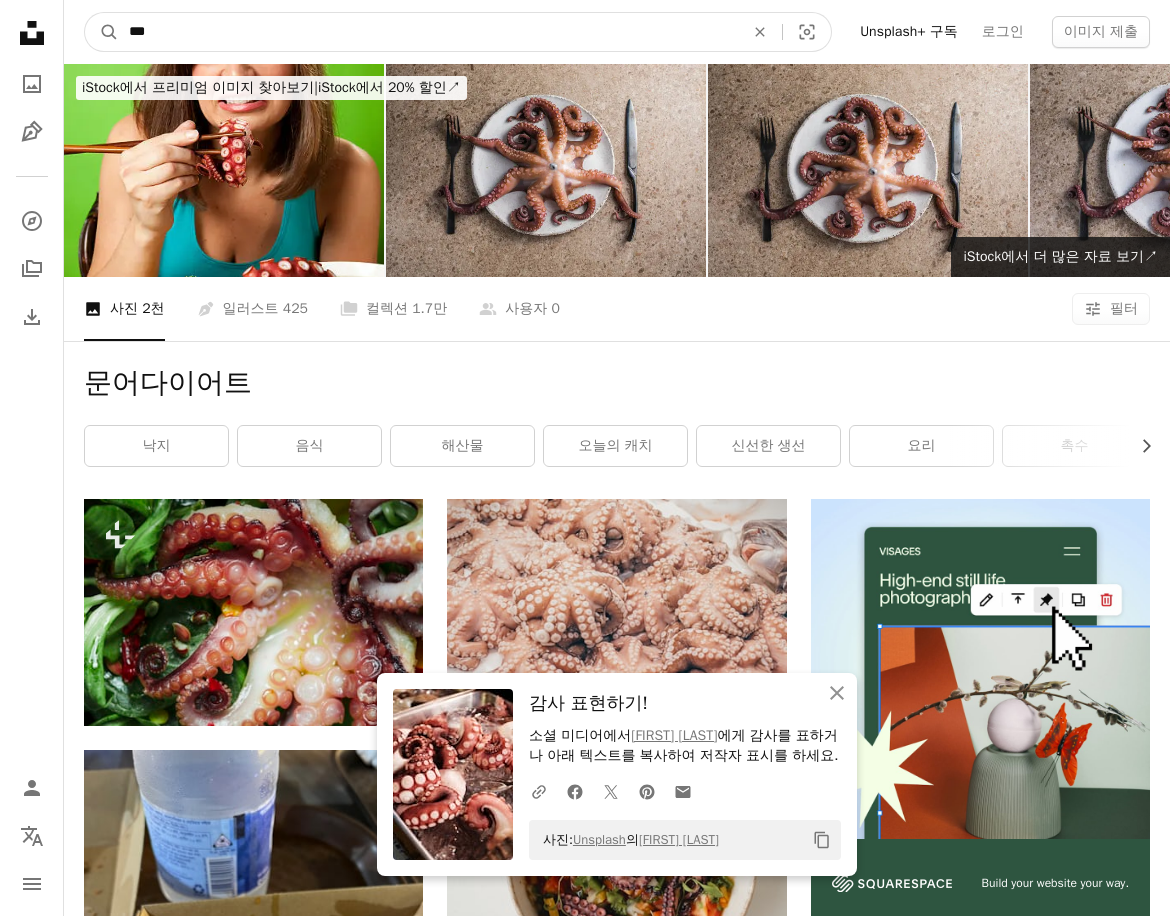 type on "***" 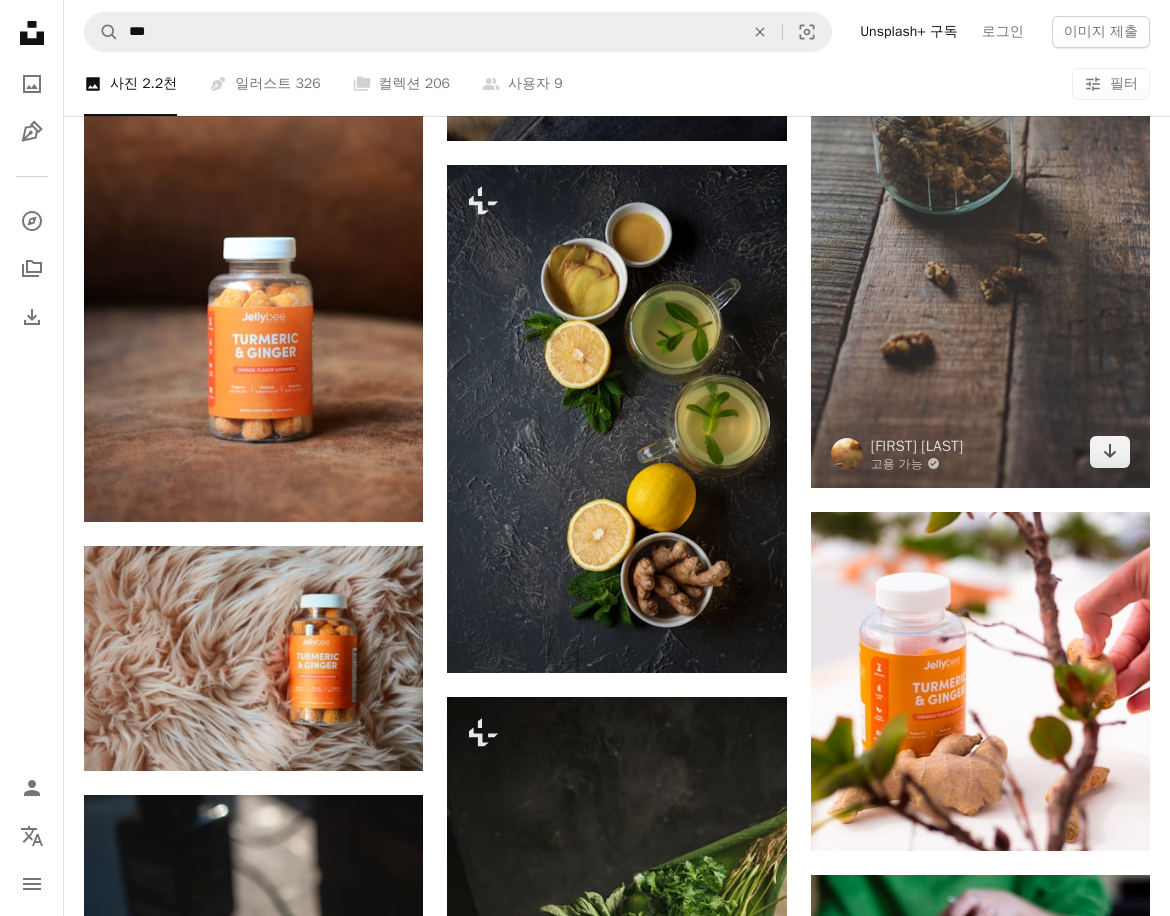 scroll, scrollTop: 1700, scrollLeft: 0, axis: vertical 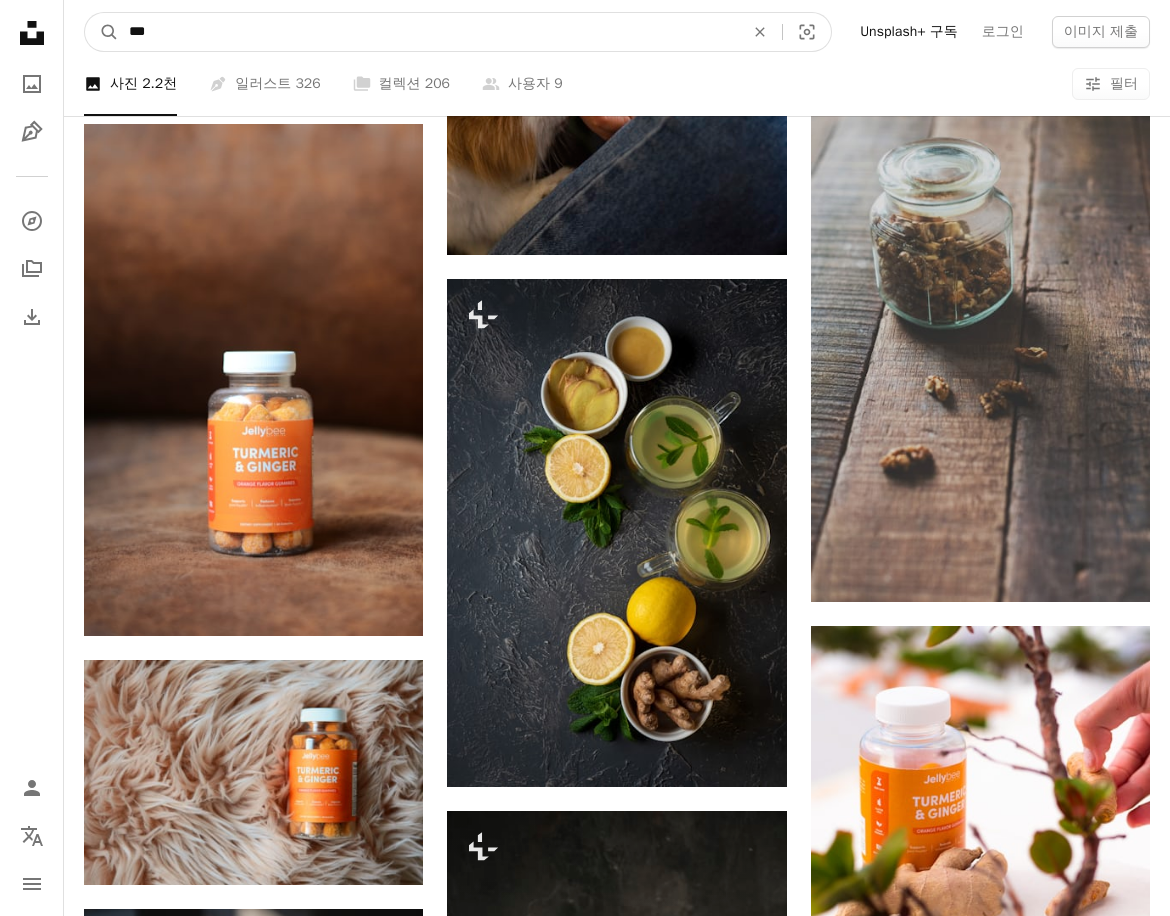 drag, startPoint x: -123, startPoint y: 21, endPoint x: -145, endPoint y: 22, distance: 22.022715 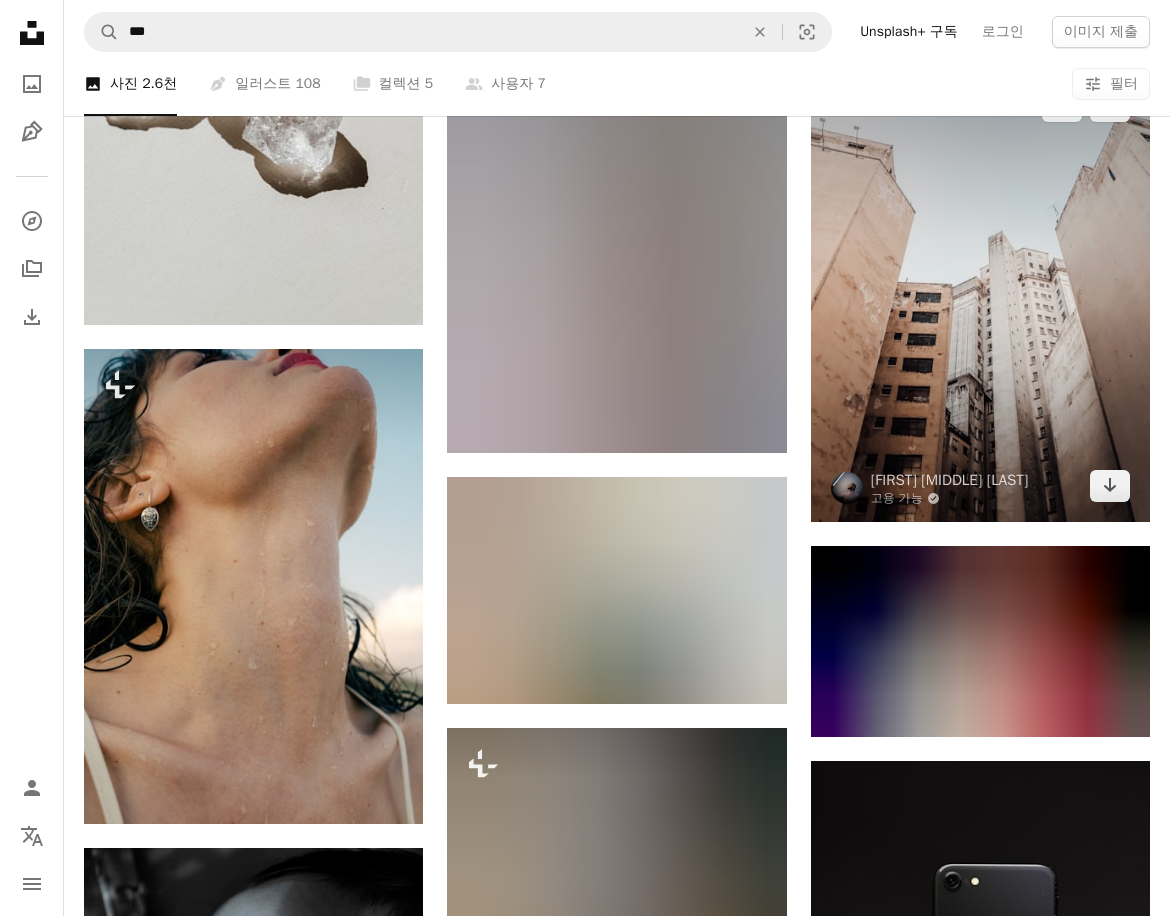 scroll, scrollTop: 1400, scrollLeft: 0, axis: vertical 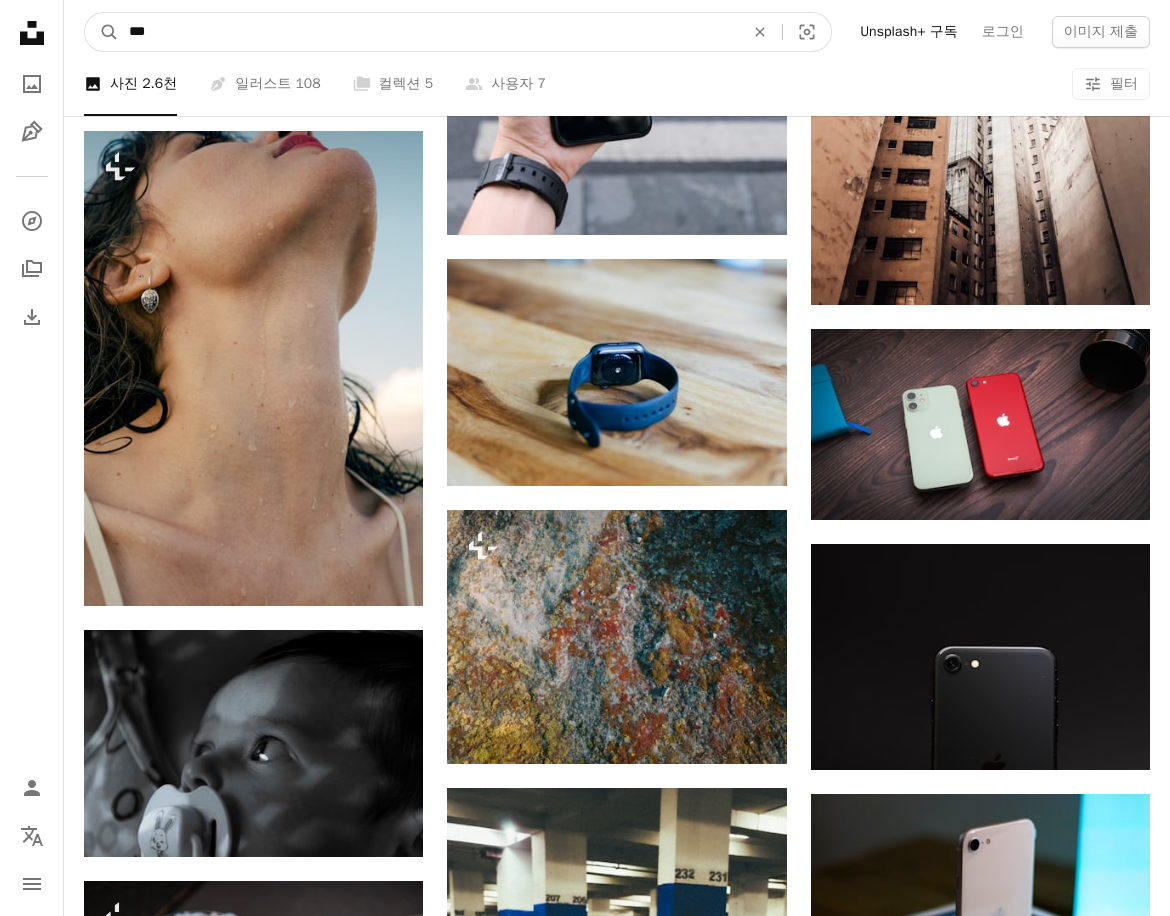 drag, startPoint x: 44, startPoint y: 34, endPoint x: -210, endPoint y: 36, distance: 254.00787 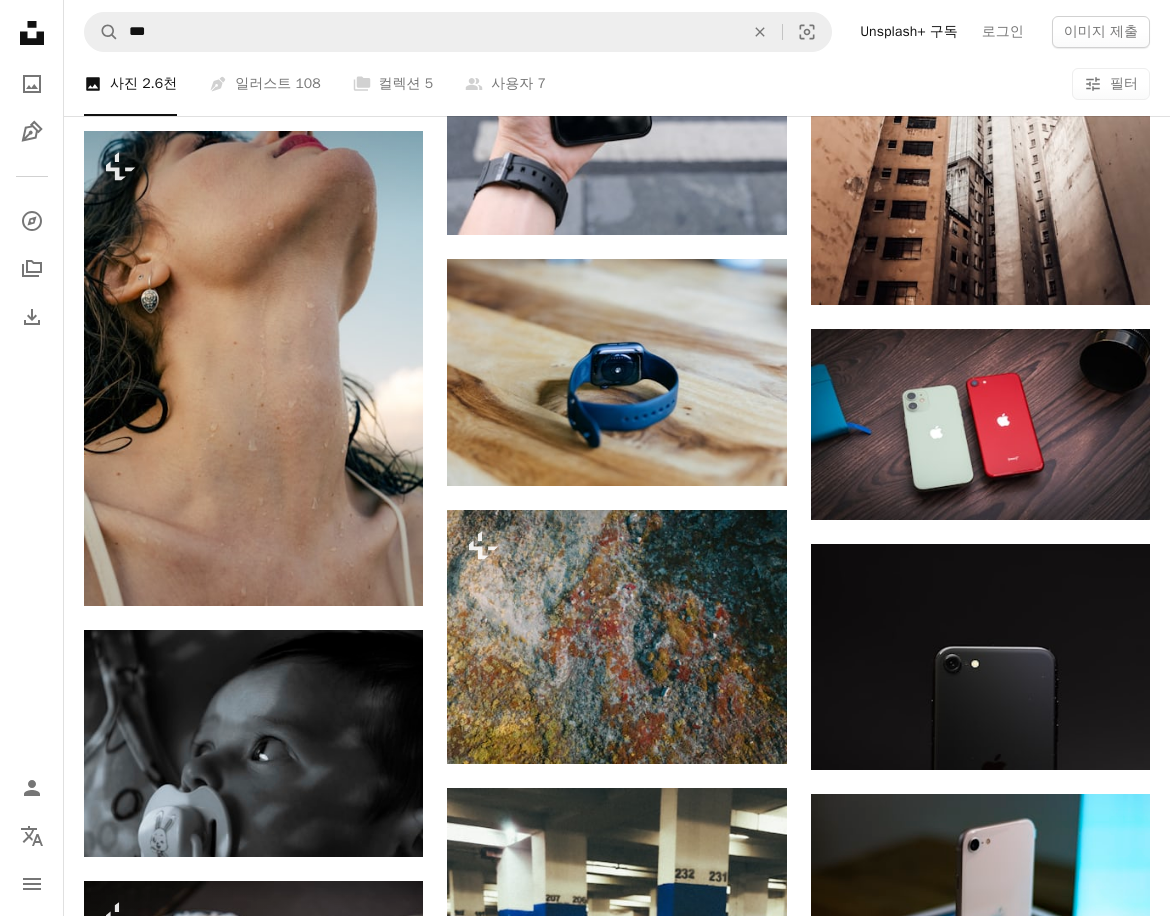 scroll, scrollTop: 0, scrollLeft: 0, axis: both 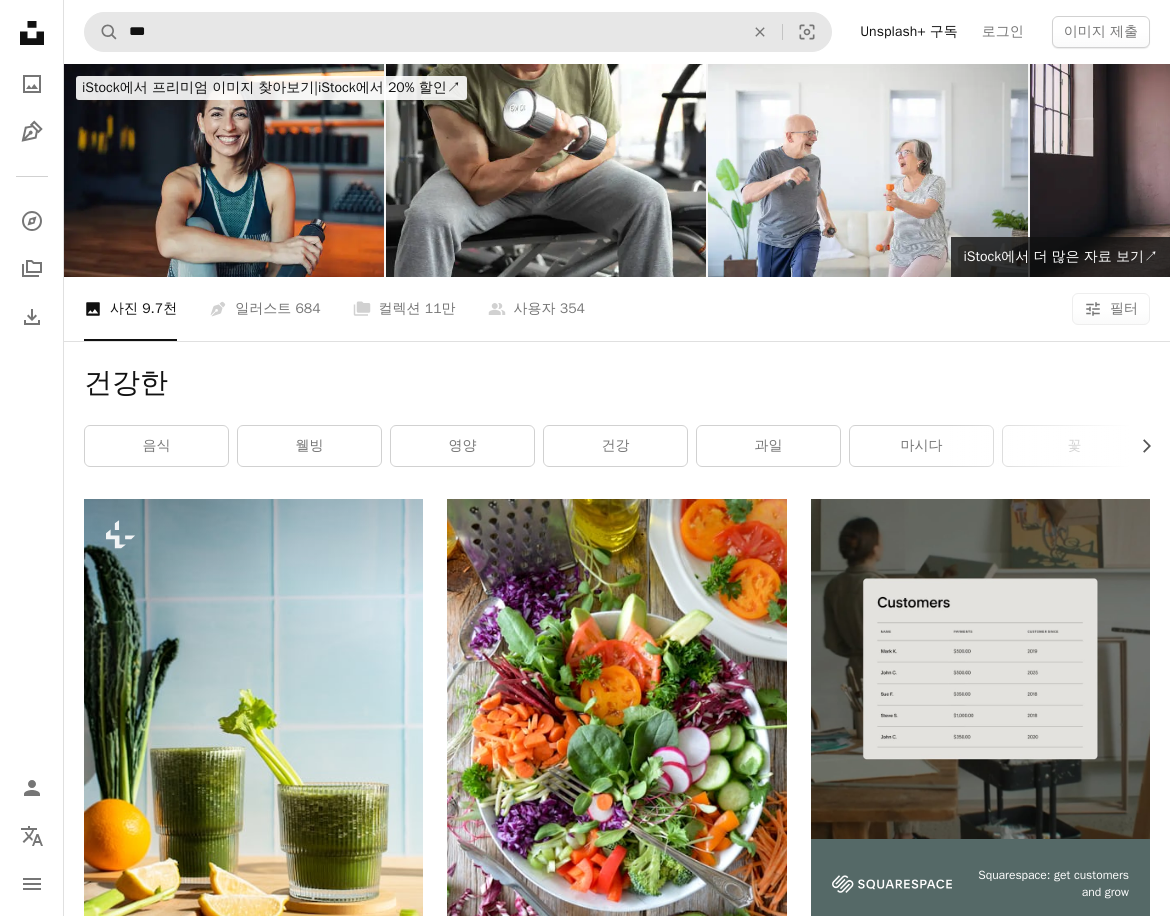click on "A magnifying glass *** An X shape Visual search" at bounding box center (458, 32) 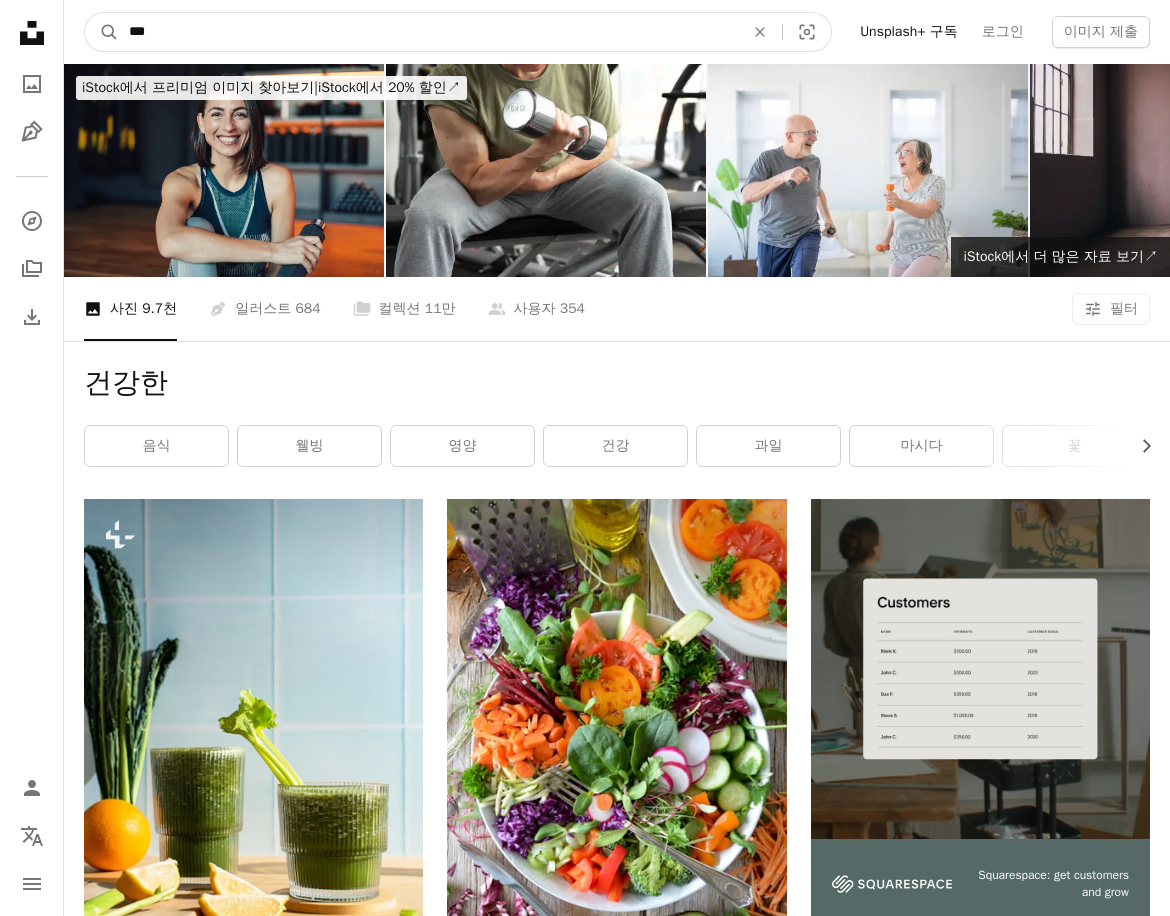 click on "***" at bounding box center [428, 32] 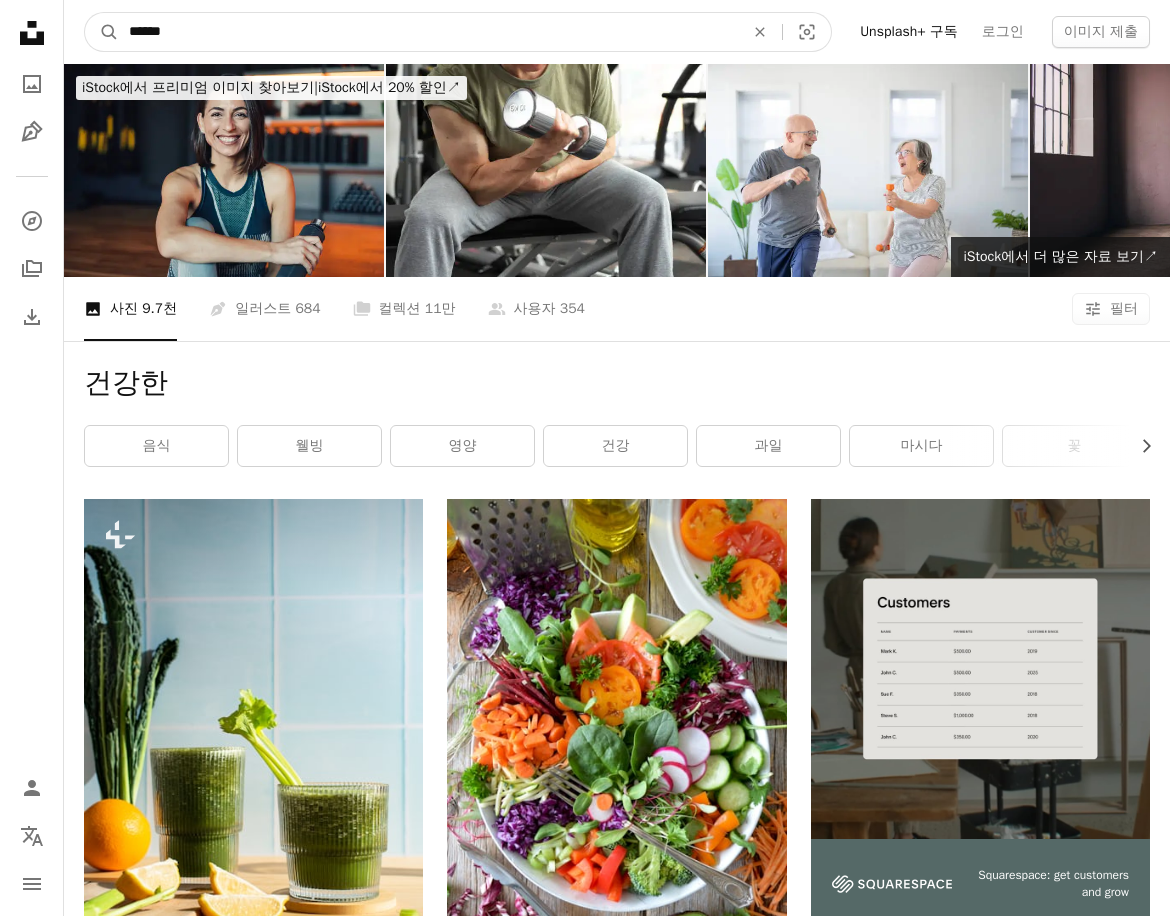 type on "******" 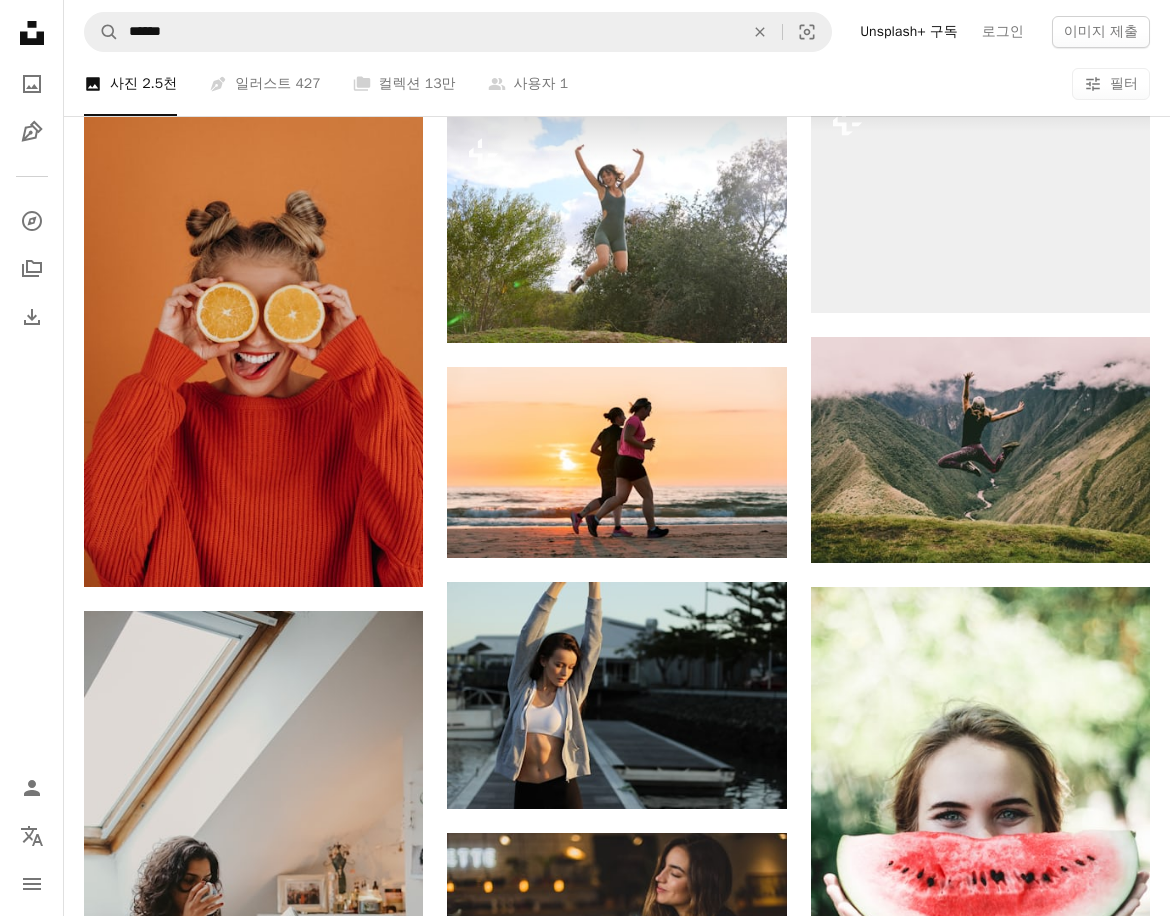 scroll, scrollTop: 1200, scrollLeft: 0, axis: vertical 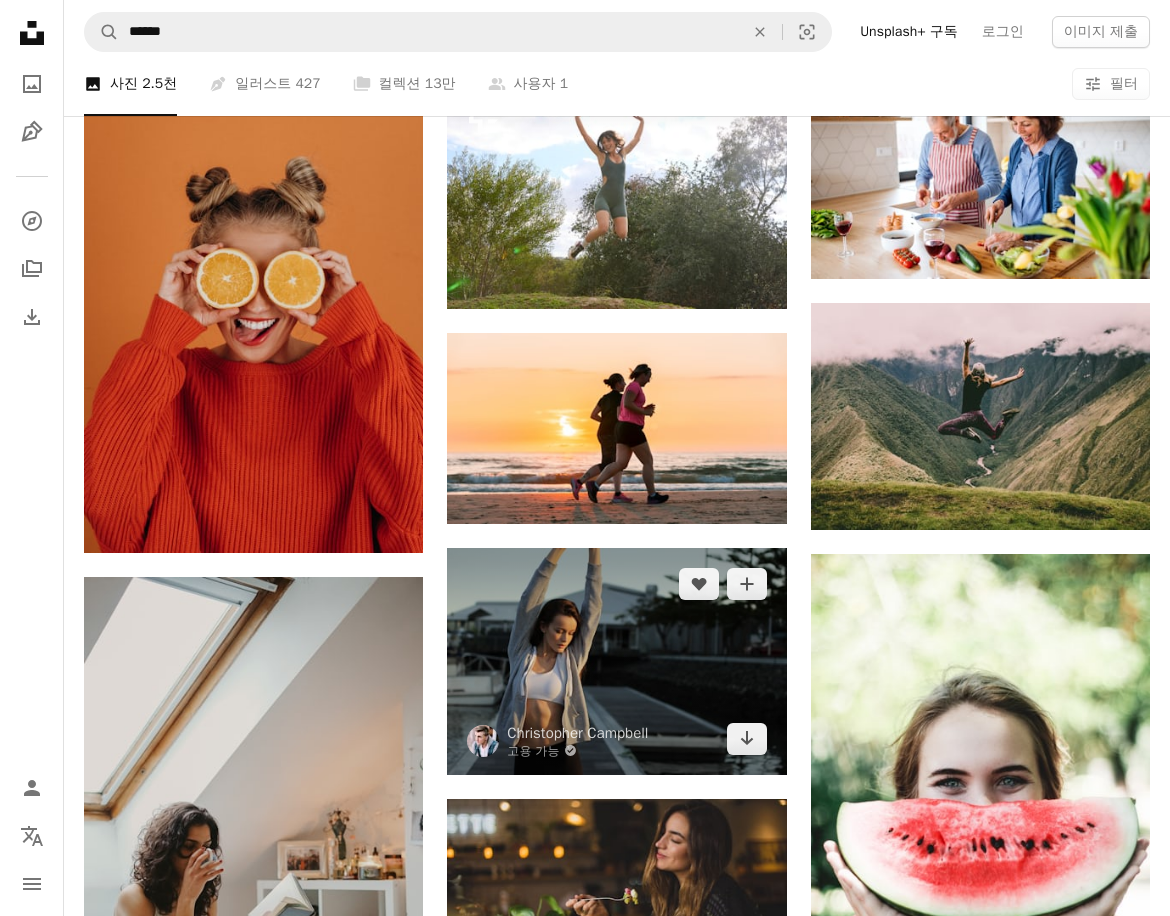 click at bounding box center [616, 661] 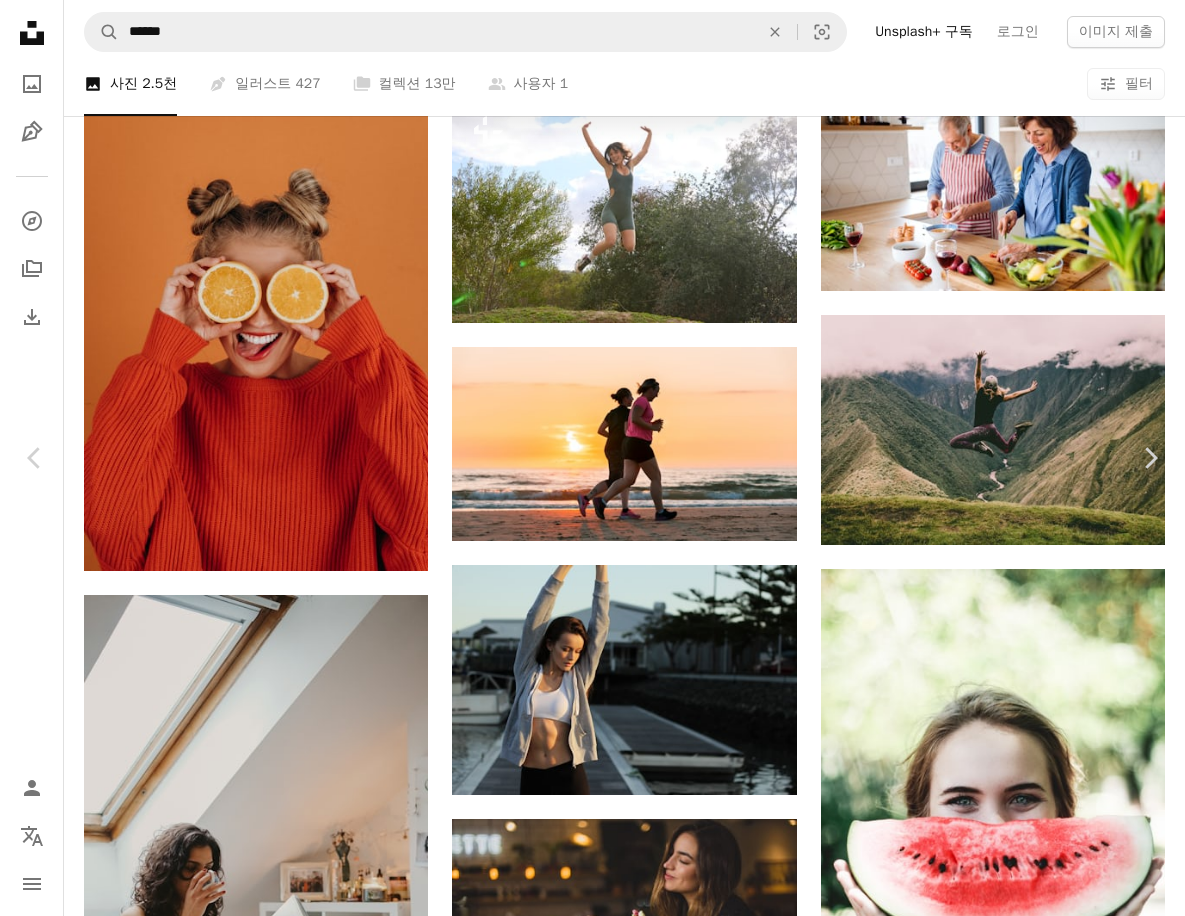 click on "무료 다운로드" at bounding box center [989, 3028] 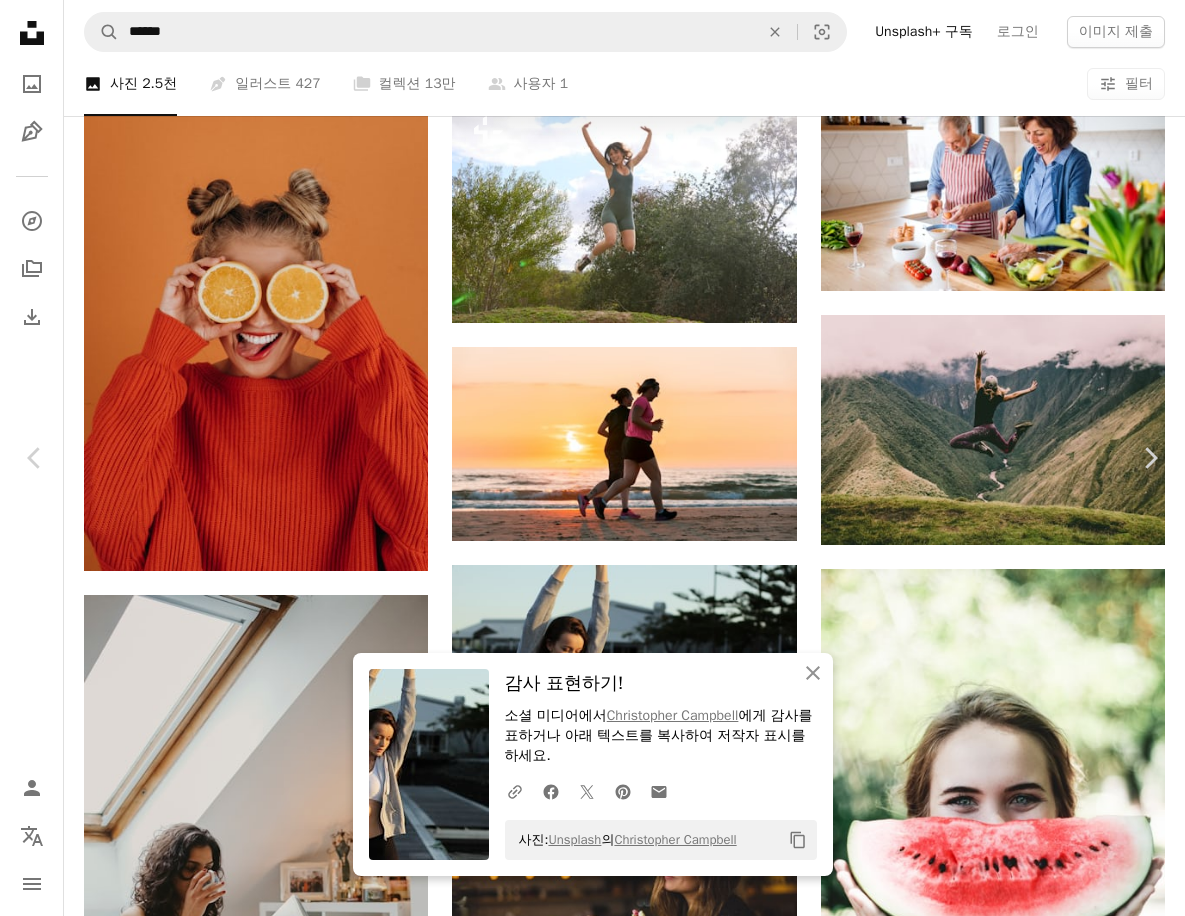 click on "An X shape Chevron left Chevron right An X shape 닫기 감사 표현하기! 소셜 미디어에서  [FIRST] [LAST] 에게 감사를 표하거나 아래 텍스트를 복사하여 저작자 표시를 하세요. A URL sharing icon (chains) Facebook icon X (formerly Twitter) icon Pinterest icon An envelope 사진:  Unsplash 의 [FIRST] [LAST]
Copy content [FIRST] [LAST] 고용 가능 A checkmark inside of a circle A heart A plus sign 무료 다운로드 Chevron down Zoom in 조회수 63,848,822 다운로드 379,096 소개 매체 사진 ,  건강 및 웰빙 A forward-right arrow 공유 Info icon 정보 More Actions A map marker Sanctuary Cove, Hope Island, [STATE] Calendar outlined 2015년 10월 21일 에 게시됨 Camera Canon, EOS 60D Safety Unsplash 라이선스 하에서 무료로 사용 가능 여자 초상 소녀 유행 사람 모델 스포츠 적합성 여성 건강 성인 사진술 웰빙 스포츠 운동 아가씨 스트레칭 뻗다 슬림 몸집이 작은 배경  |   ↗ 용" at bounding box center [592, 3439] 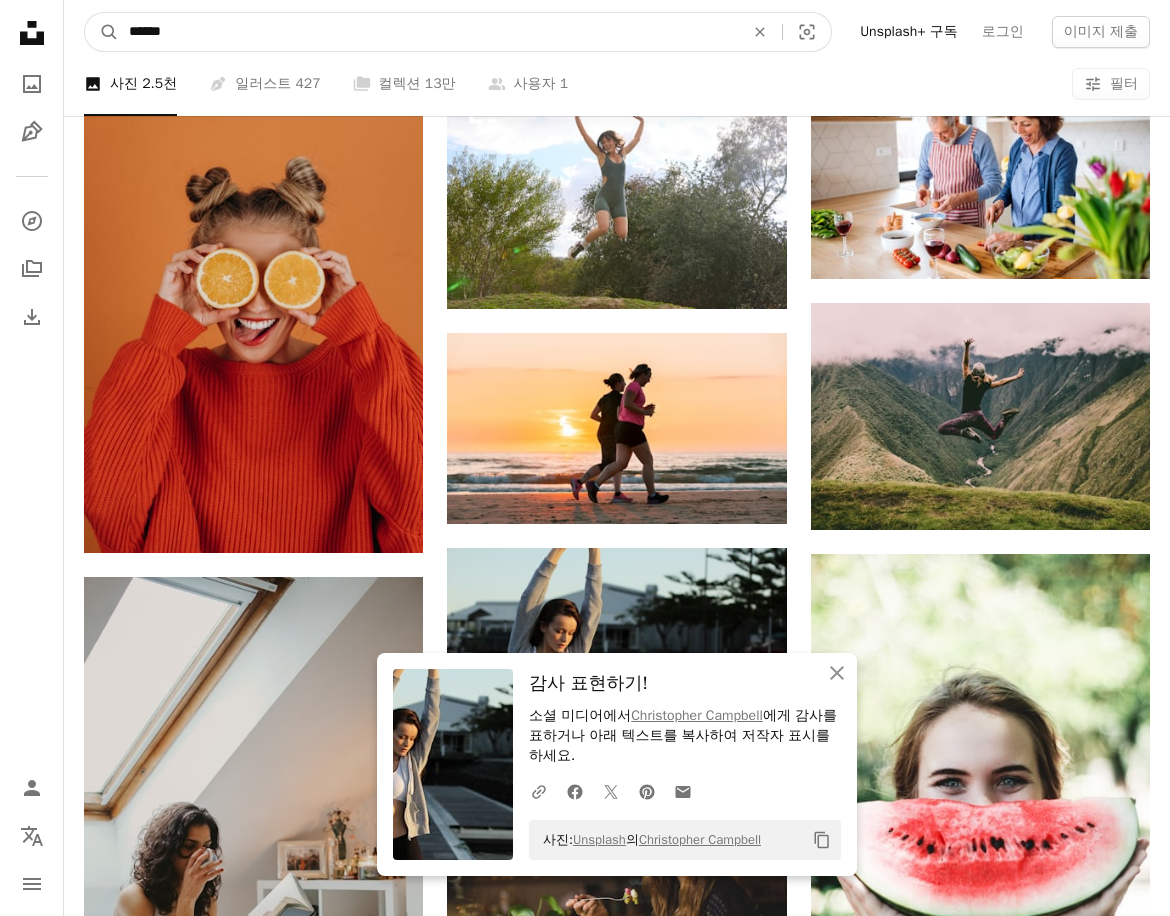 click on "******" at bounding box center (428, 32) 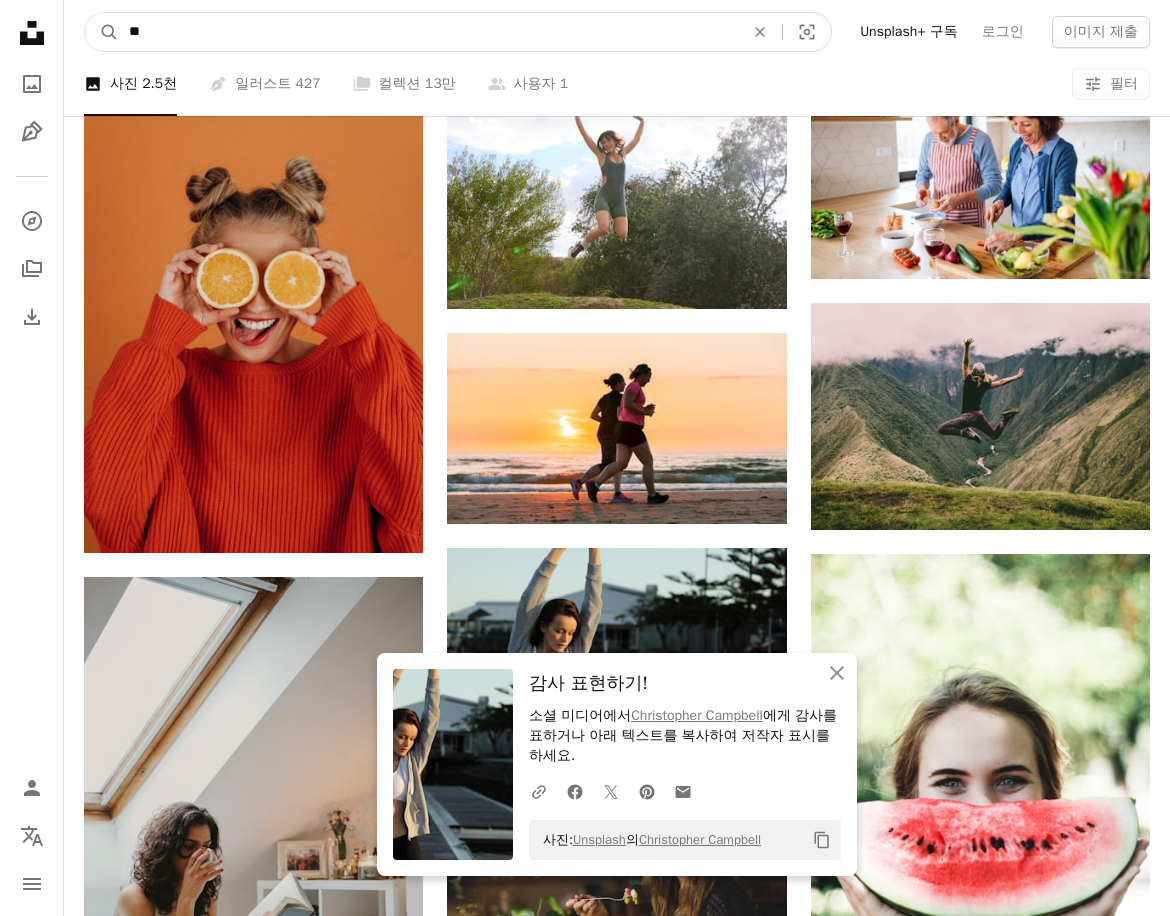 type on "*" 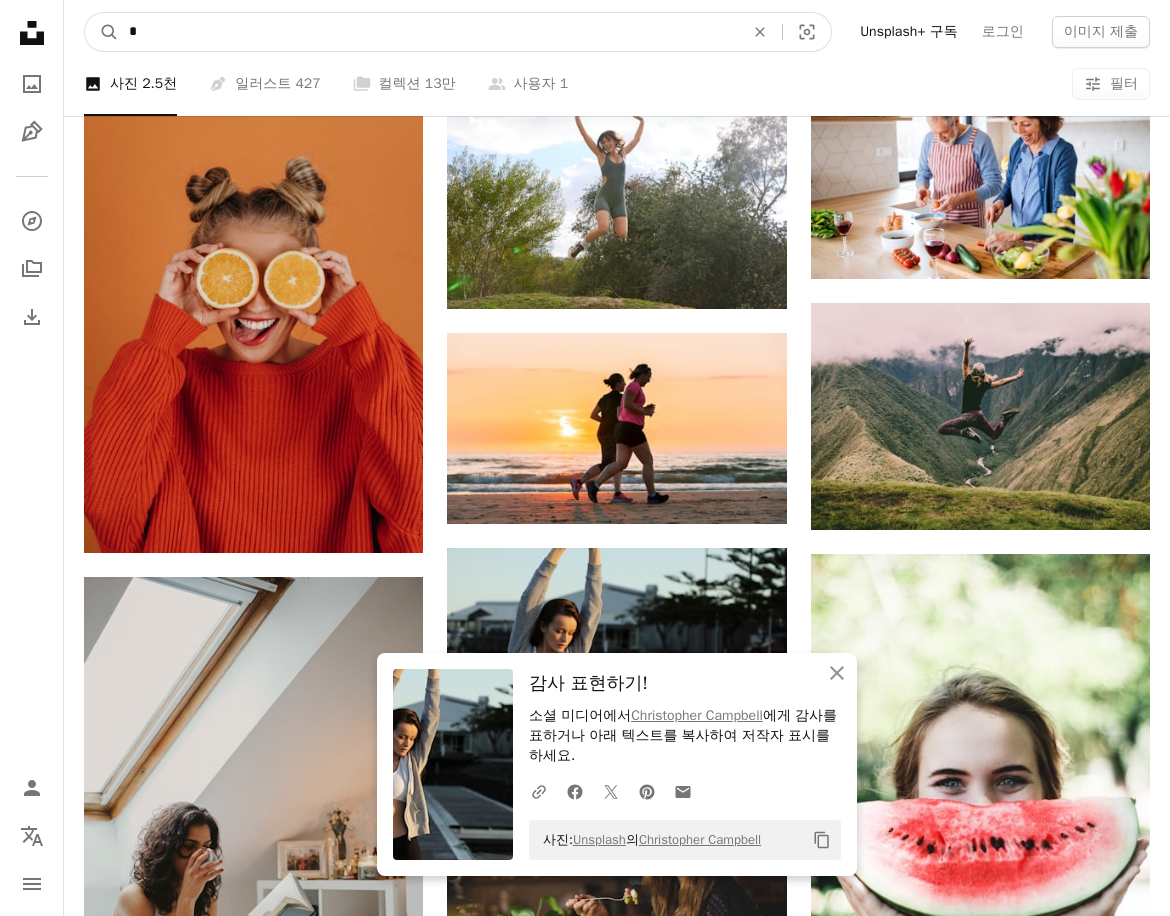type on "**" 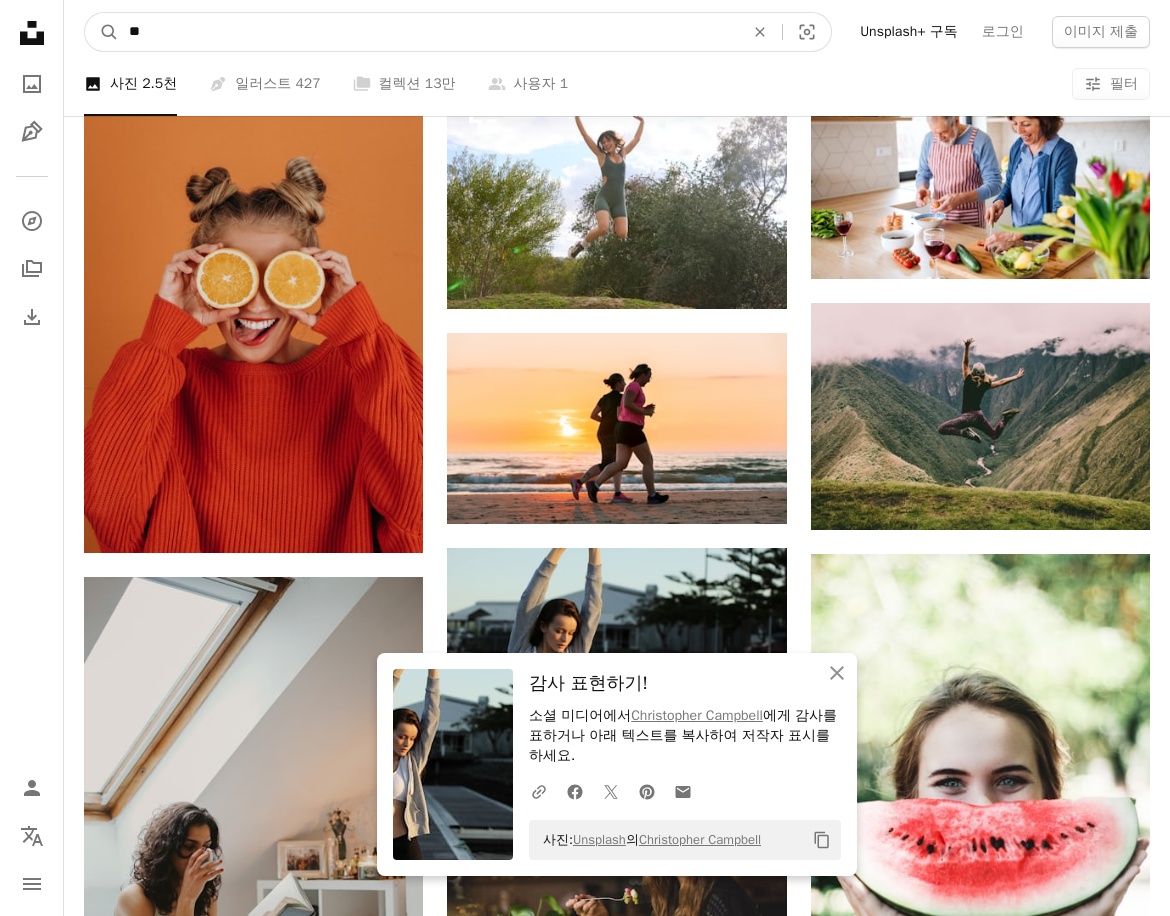 click on "A magnifying glass" at bounding box center (102, 32) 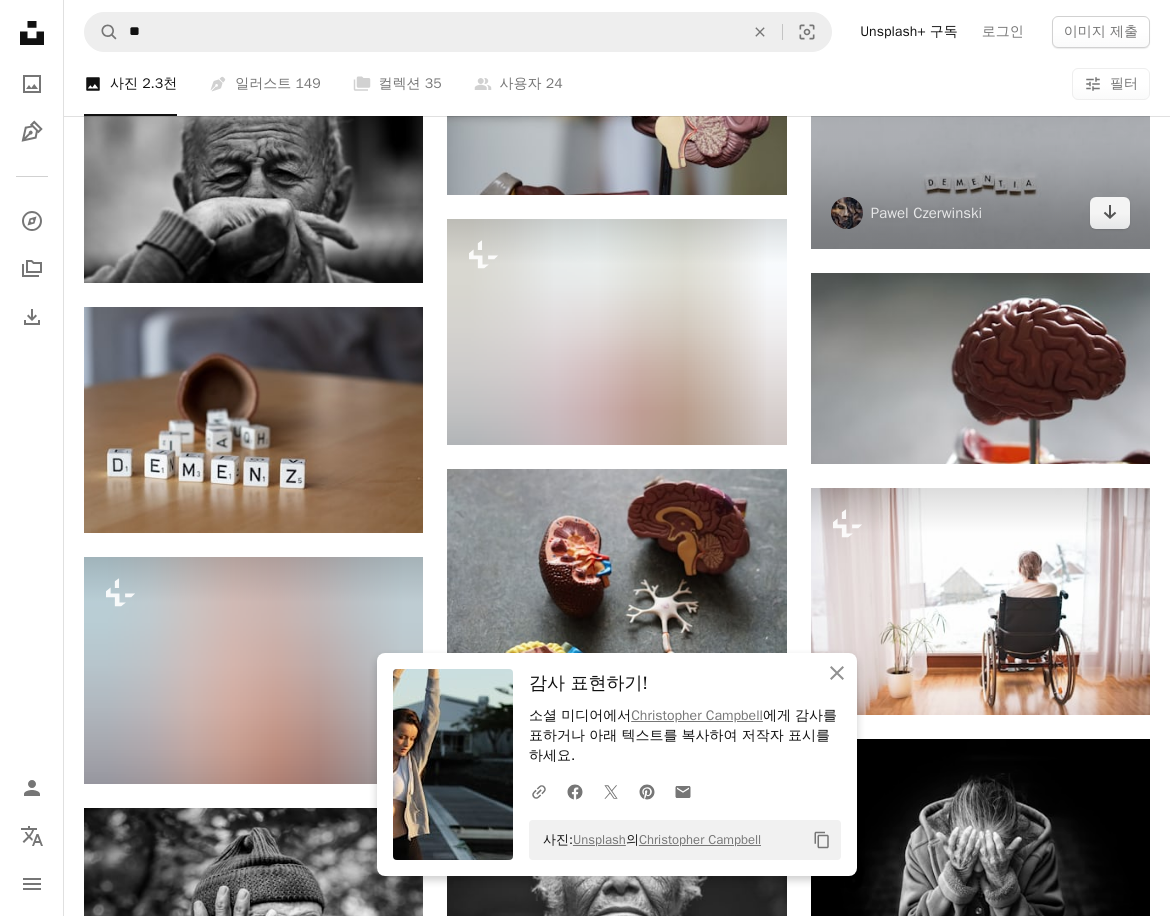 scroll, scrollTop: 1300, scrollLeft: 0, axis: vertical 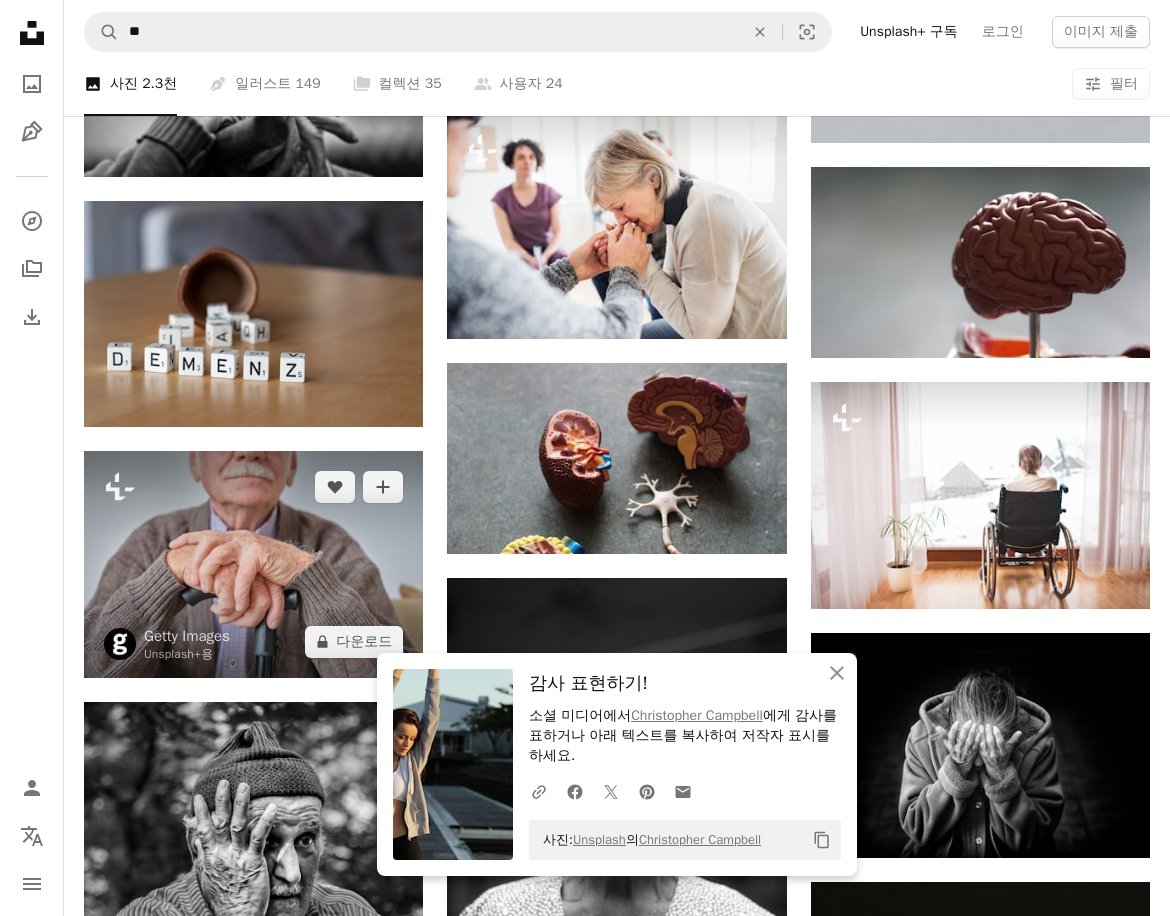 click at bounding box center [253, 564] 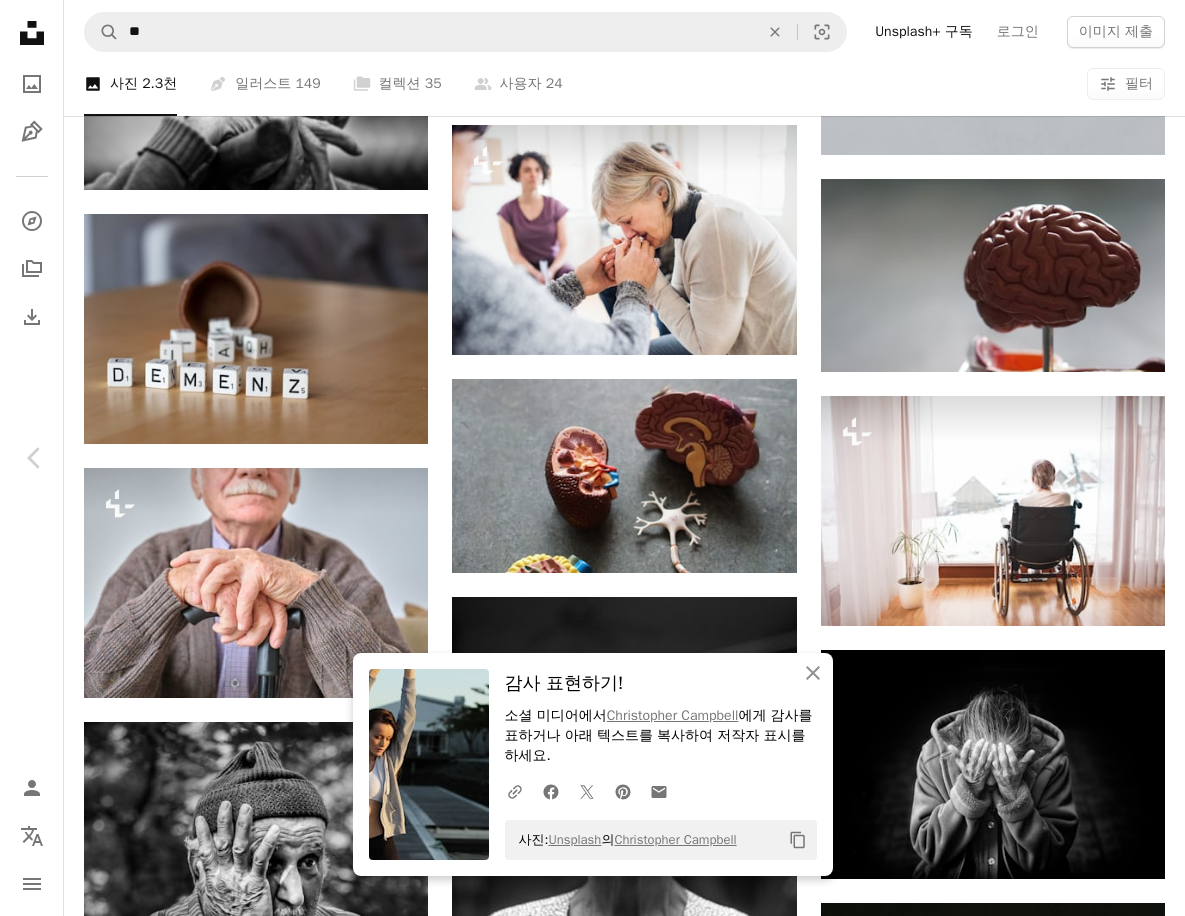 click on "An X shape Chevron left Chevron right An X shape 닫기 감사 표현하기! 소셜 미디어에서  [USERNAME] 에게 감사를 표하거나 아래 텍스트를 복사하여 저작자 표시를 하세요. A URL sharing icon (chains) Facebook icon X (formerly Twitter) icon Pinterest icon An envelope 사진:  Unsplash 의 [USERNAME]
Copy content Getty Images Unsplash+ 용 A heart A plus sign A lock 다운로드 Zoom in A forward-right arrow 공유 More Actions Calendar outlined [DATE] 에 게시됨 Safety Unsplash+ 라이선스 에 따른 라이선스 부여 성인 사진술 성인 전용 남자 퇴직 휴식 요양원 앉아 의료 및 의학 안경 조부모 여가 활동 할아버지 편하다 휴식 노인 성인 가정 생활 회색 머리 노인 남성 Creative Commons 이미지 이 시리즈의 다른 콘텐츠 Plus sign for Unsplash+ 관련 이미지 Plus sign for Unsplash+ A heart A plus sign Curated Lifestyle Unsplash+ 용 A lock 다운로드 A heart A plus sign" at bounding box center (592, 5191) 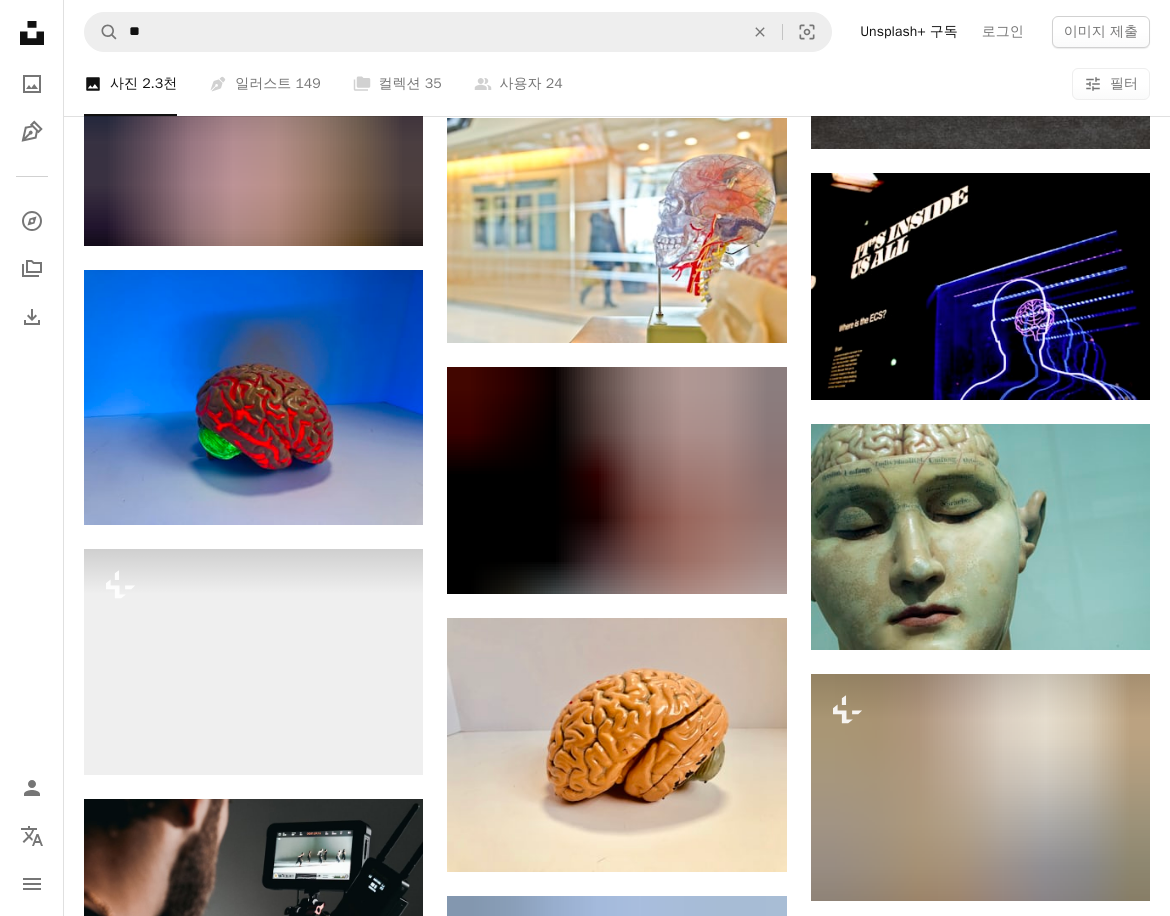 scroll, scrollTop: 2800, scrollLeft: 0, axis: vertical 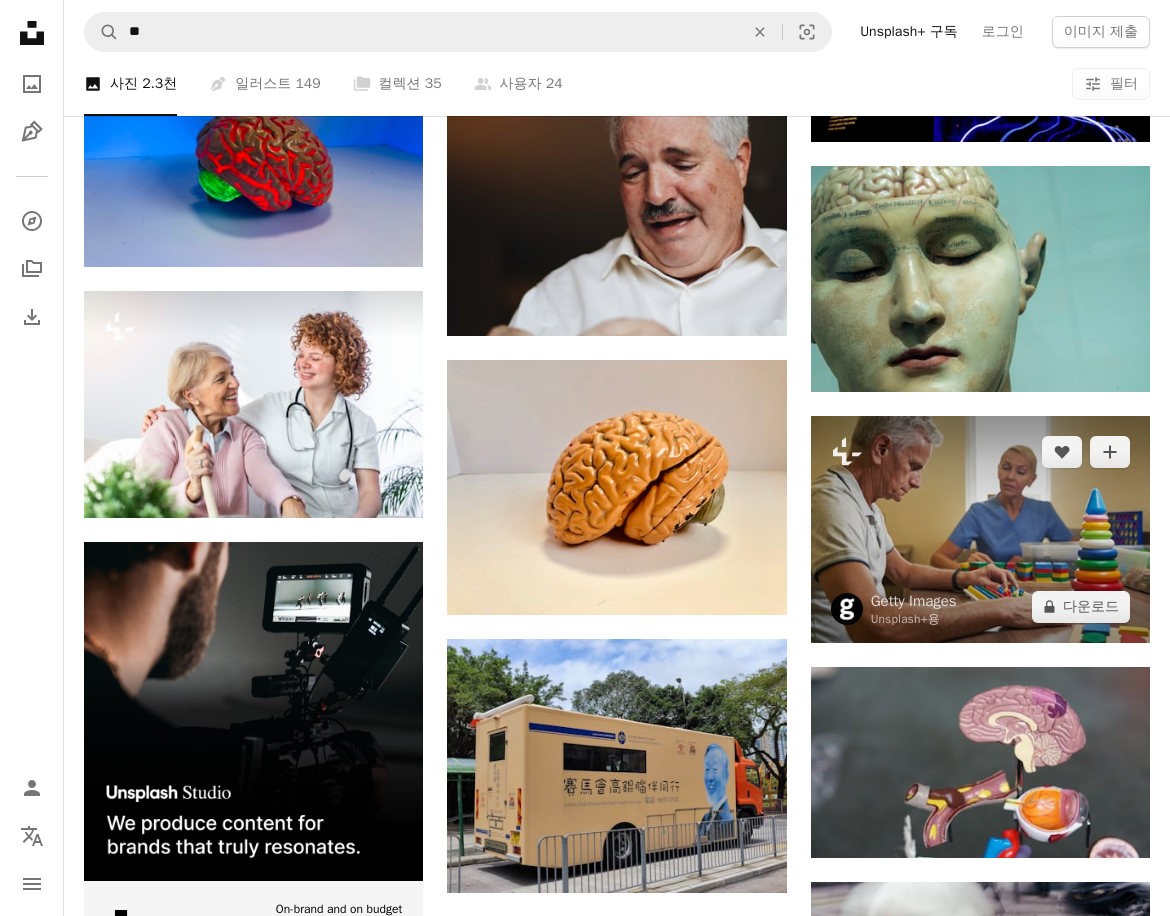 click at bounding box center [980, 529] 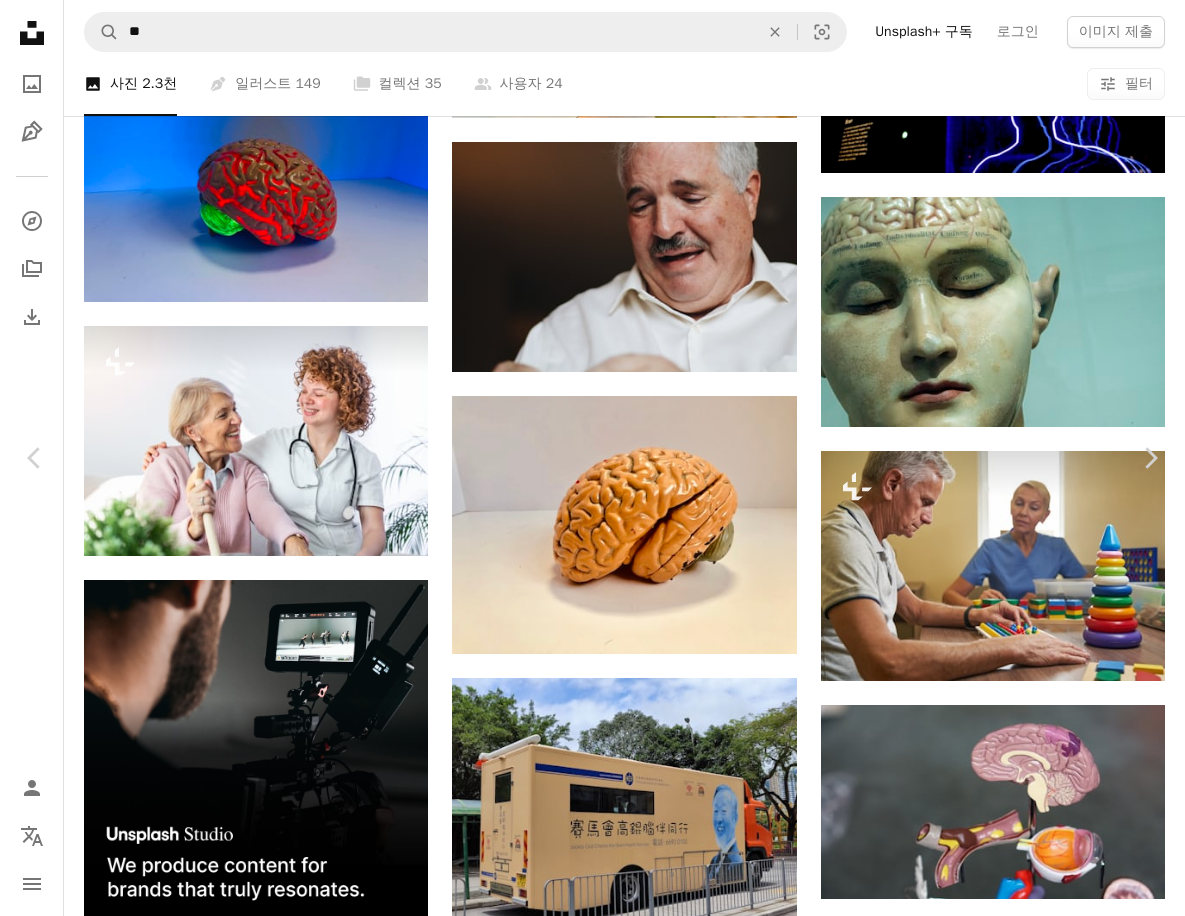 click on "An X shape Chevron left Chevron right Getty Images Unsplash+ 용 A heart A plus sign A lock 다운로드 Zoom in A forward-right arrow 공유 More Actions Calendar outlined 2022년 8월 29일 에 게시됨 Safety Unsplash+ 라이선스 에 따른 라이선스 부여 공부 창조성 건강한 라이프스타일 팔 수집 실내 개선 백인 인간의 두뇌 의료 및 의학 운동 진료소 여성 인체 부위 남성 변이 성숙한 성인 인간의 팔 관련 무료 이미지 관련 이미지 Plus sign for Unsplash+ A heart A plus sign Getty Images Unsplash+ 용 A lock 다운로드 Plus sign for Unsplash+ A heart A plus sign Curated Lifestyle Unsplash+ 용 A lock 다운로드 Plus sign for Unsplash+ A heart A plus sign Getty Images Unsplash+ 용 A lock 다운로드 Plus sign for Unsplash+ A heart A plus sign Getty Images Unsplash+ 용 A lock 다운로드 Plus sign for Unsplash+ A heart A plus sign Getty Images Unsplash+ 용 A lock 다운로드 Plus sign for Unsplash+ A heart A plus sign Getty Images 용" at bounding box center (592, 3692) 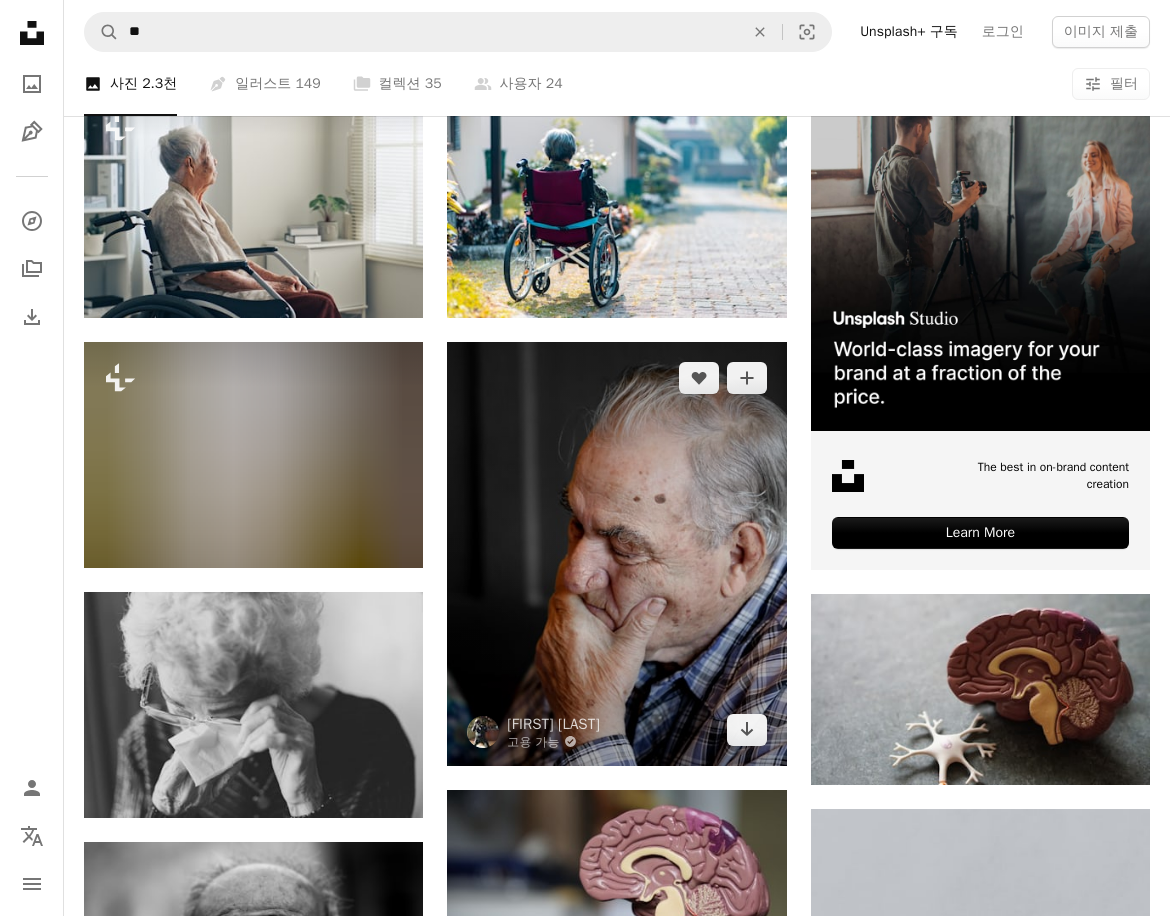 scroll, scrollTop: 300, scrollLeft: 0, axis: vertical 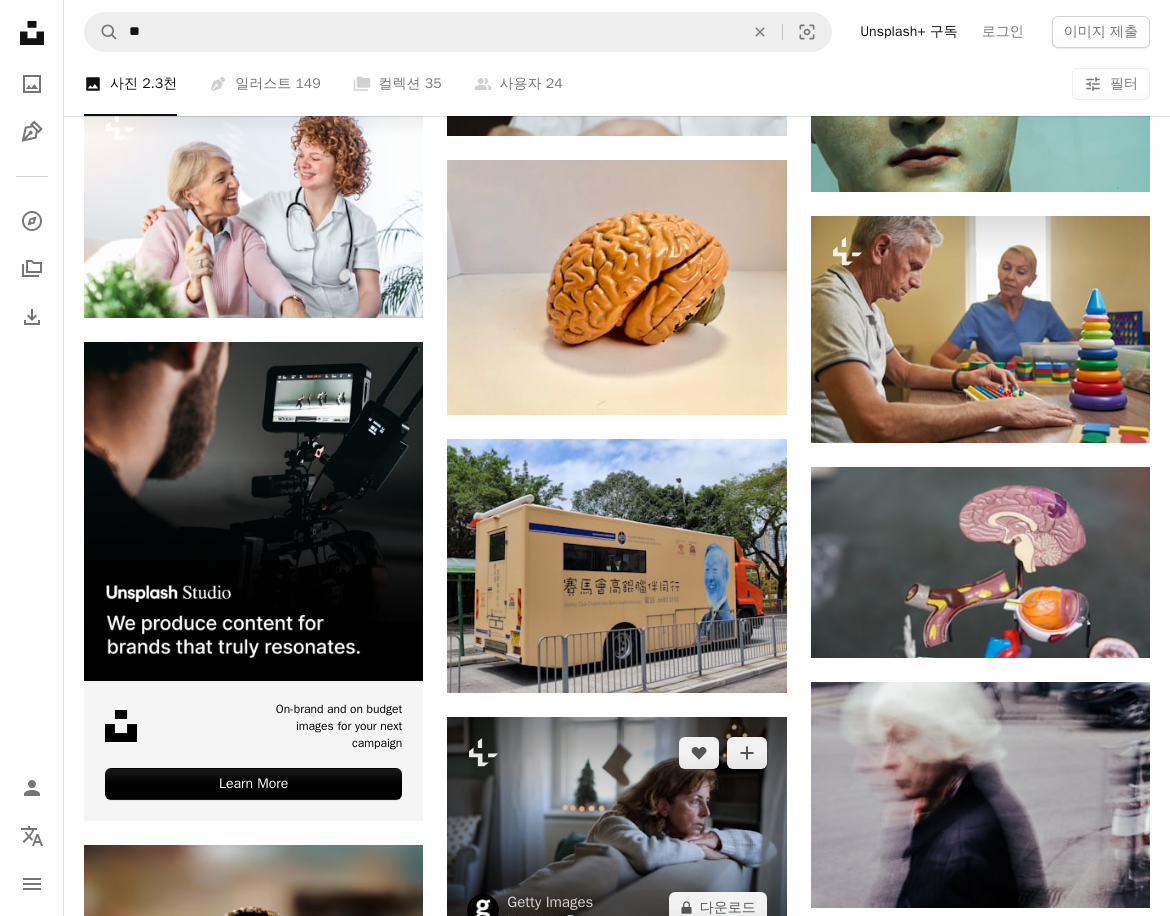click at bounding box center (616, 830) 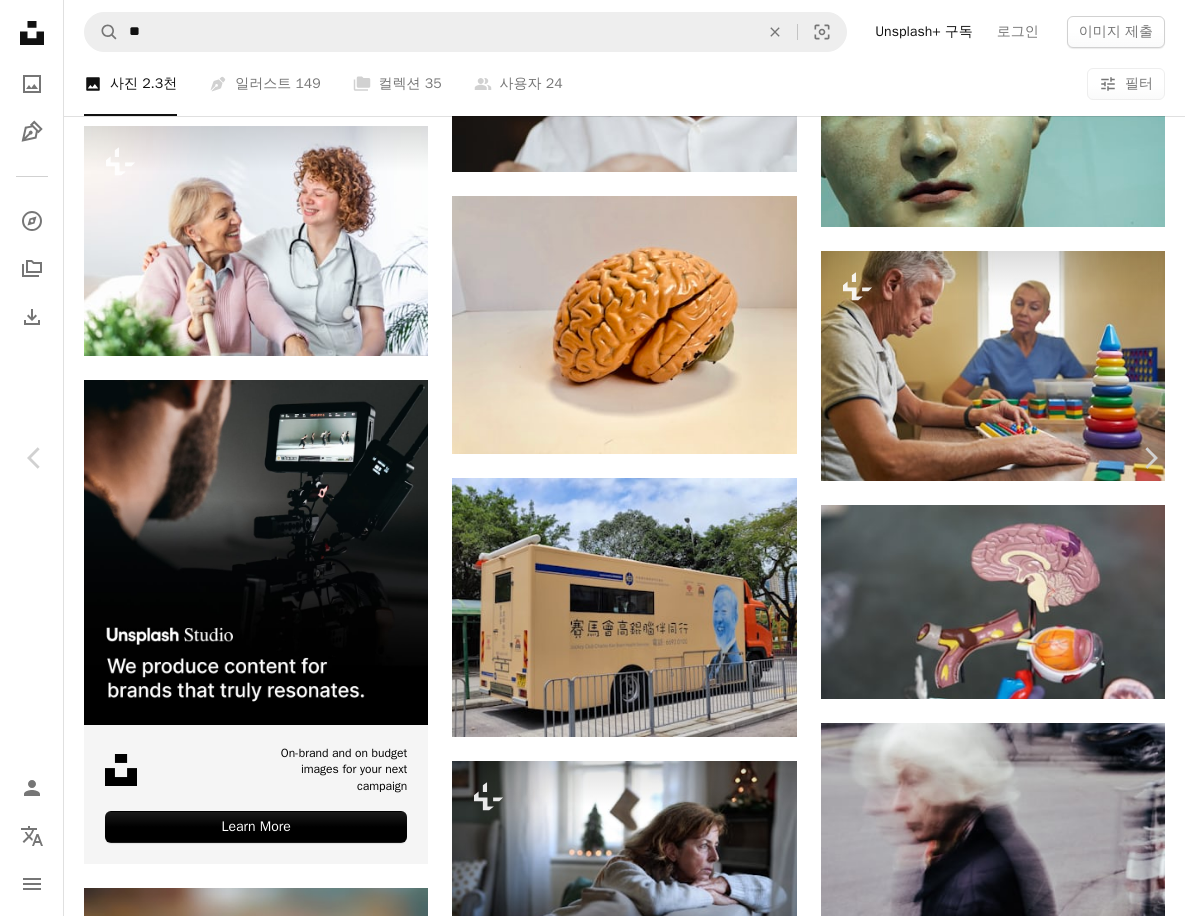 click on "An X shape Chevron left Chevron right Getty Images Unsplash+ 용 A heart A plus sign A lock 다운로드 Zoom in A forward-right arrow 공유 More Actions Calendar outlined 2023년 4월 18일 에 게시됨 Safety Unsplash+ 라이선스 에 따른 라이선스 부여 크리스마스 집 슬픔 옛 가로 좌절 외로움 실내 고독 계절 크리스마스 장식 콧수염 컬러 이미지 조명 회피 노인 여성 노인 남성 관계의 어려움 허리 위로 내부 무료 스톡 사진 이 시리즈의 다른 콘텐츠 Chevron right Plus sign for Unsplash+ Plus sign for Unsplash+ Plus sign for Unsplash+ Plus sign for Unsplash+ Plus sign for Unsplash+ 관련 이미지 Plus sign for Unsplash+ A heart A plus sign Getty Images Unsplash+ 용 A lock 다운로드 Plus sign for Unsplash+ A heart A plus sign Getty Images Unsplash+ 용 A lock 다운로드 Plus sign for Unsplash+ A heart A plus sign Getty Images Unsplash+ 용 A lock 다운로드 Plus sign for Unsplash+ A heart A plus sign Getty Images Unsplash+ 용 A lock 다운로드 Plus sign for Unsplash+ A heart A plus sign Daniel Martinez Unsplash+" at bounding box center [592, 6444] 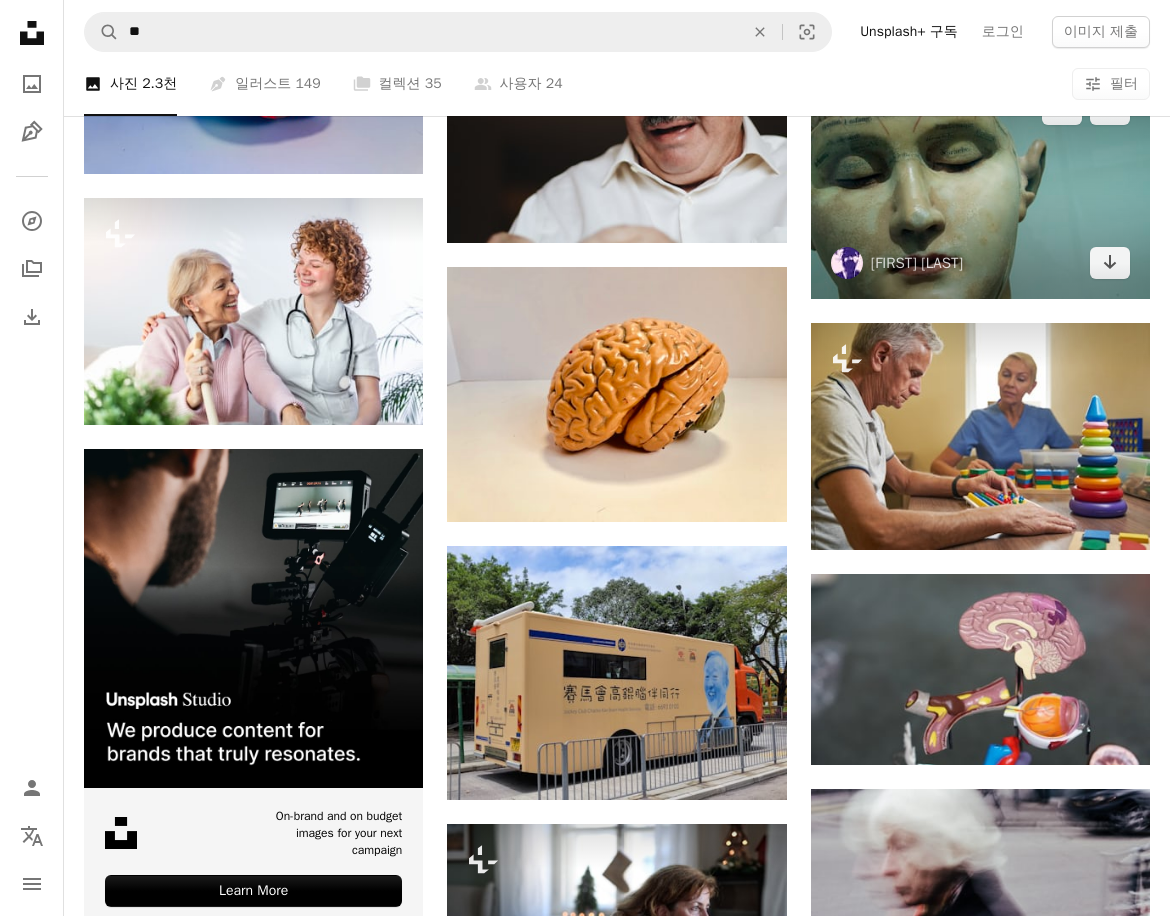 scroll, scrollTop: 2700, scrollLeft: 0, axis: vertical 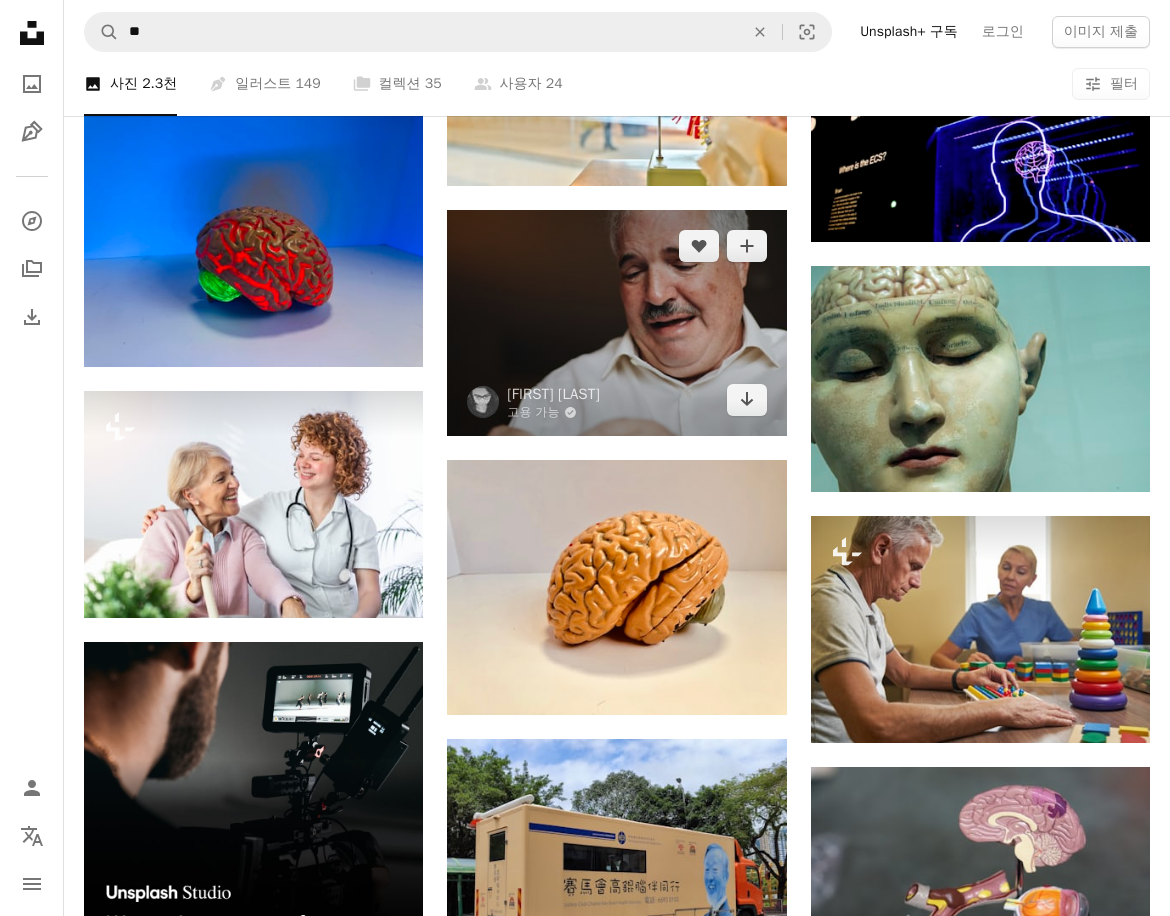 click at bounding box center (616, 323) 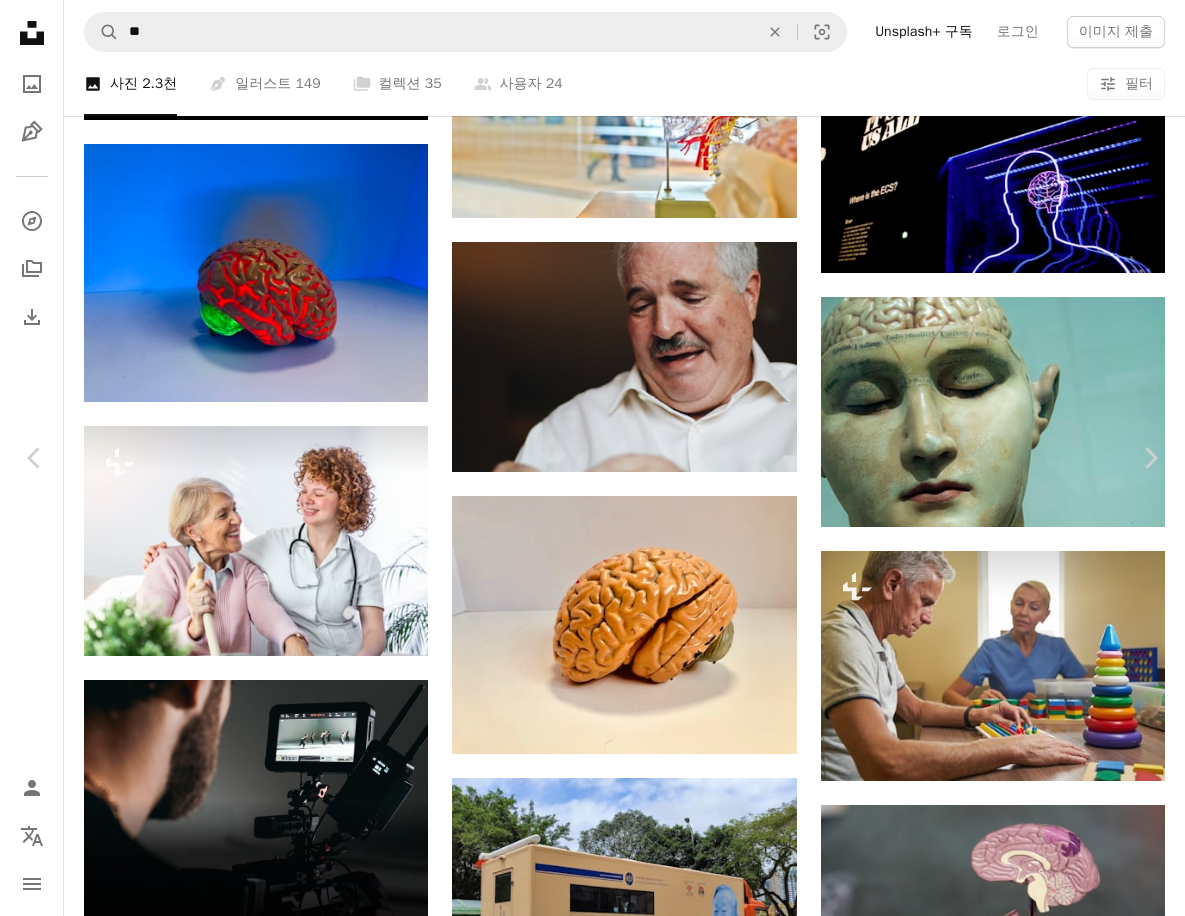 click on "An X shape Chevron left Chevron right [USERNAME] 고용 가능 A checkmark inside of a circle A heart A plus sign 무료 다운로드 Chevron down Zoom in 조회수 3,442,584 다운로드 8,914 A forward-right arrow 공유 Info icon 정보 More Actions Calendar outlined [DATE] 에 게시됨 Camera Canon, EOS 70D Safety Unsplash 라이선스 하에서 무료로 사용 가능 남자 가족 얼굴 결혼식 슬픈 남성 기쁨 노인 결혼 감정적인 울음 아버지 아빠 울다 눈물 상처 우는 남자 결혼식 날 콧수염 백인 배경 iStock에서 프리미엄 관련 이미지 찾아보기  |  코드 UNSPLASH20로 20% 할인 혜택 받기 iStock에서 더 많은 자료 보기  ↗ 관련 이미지 A heart A plus sign [USERNAME] | @LGNWVR 고용 가능 A checkmark inside of a circle Arrow pointing down A heart A plus sign [USERNAME] 고용 가능 A checkmark inside of a circle Arrow pointing down Plus sign for Unsplash+ A heart A plus sign Getty Images Unsplash+ 용 A lock 용" at bounding box center [592, 6744] 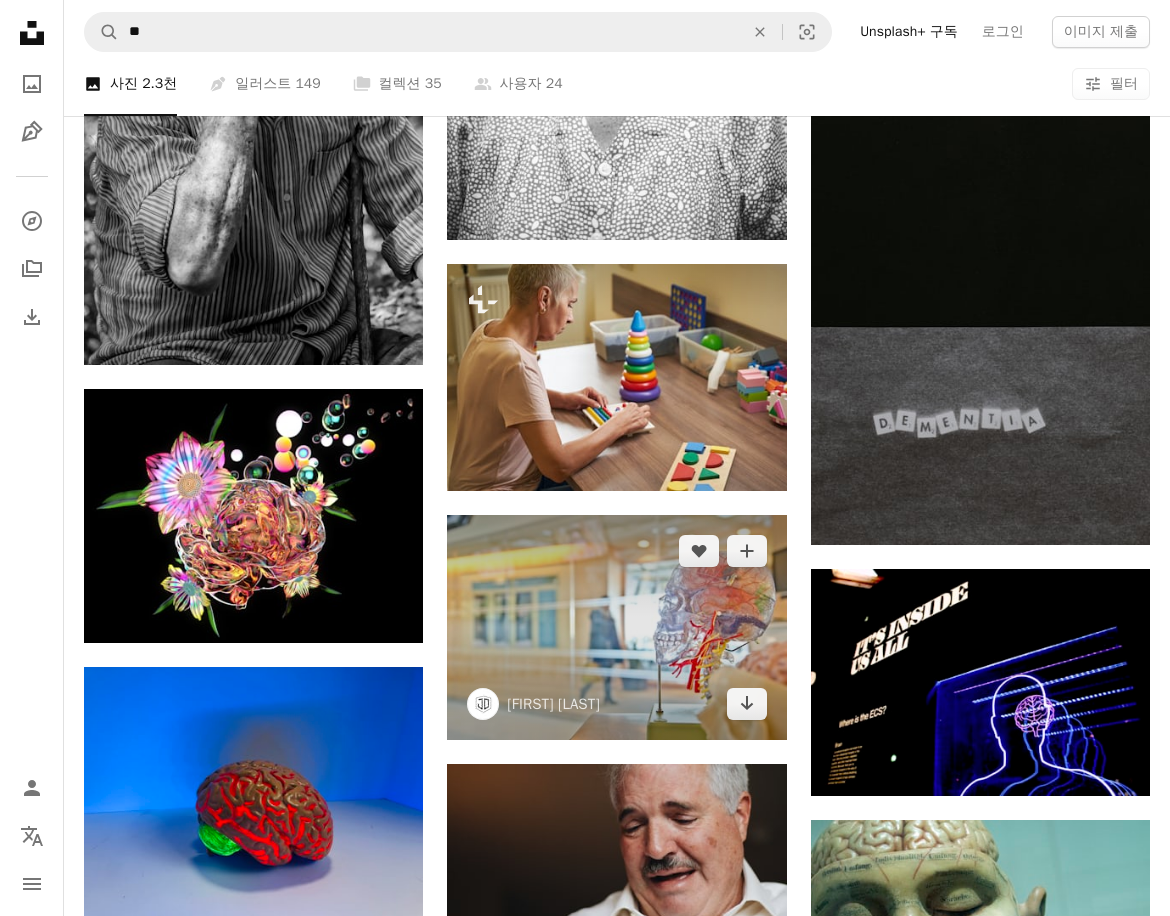 scroll, scrollTop: 2100, scrollLeft: 0, axis: vertical 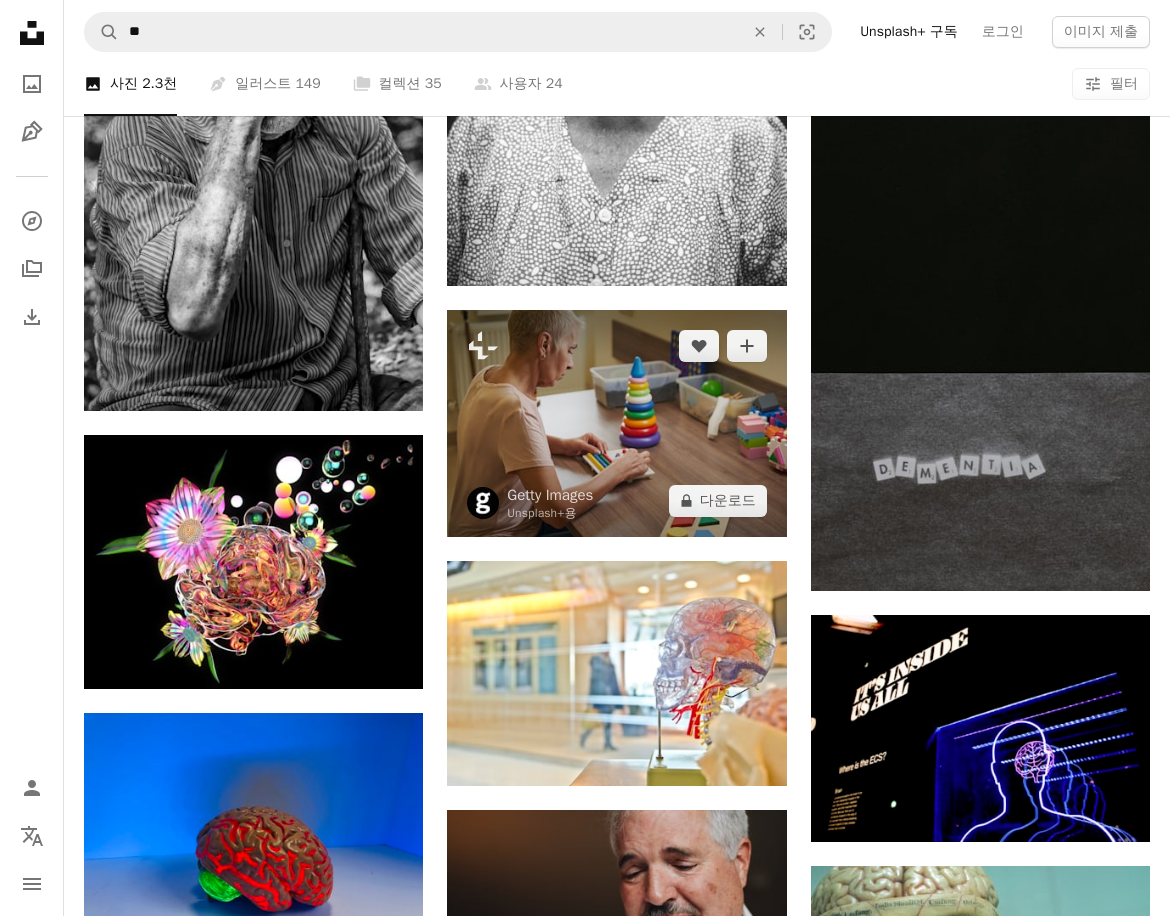 click at bounding box center [616, 423] 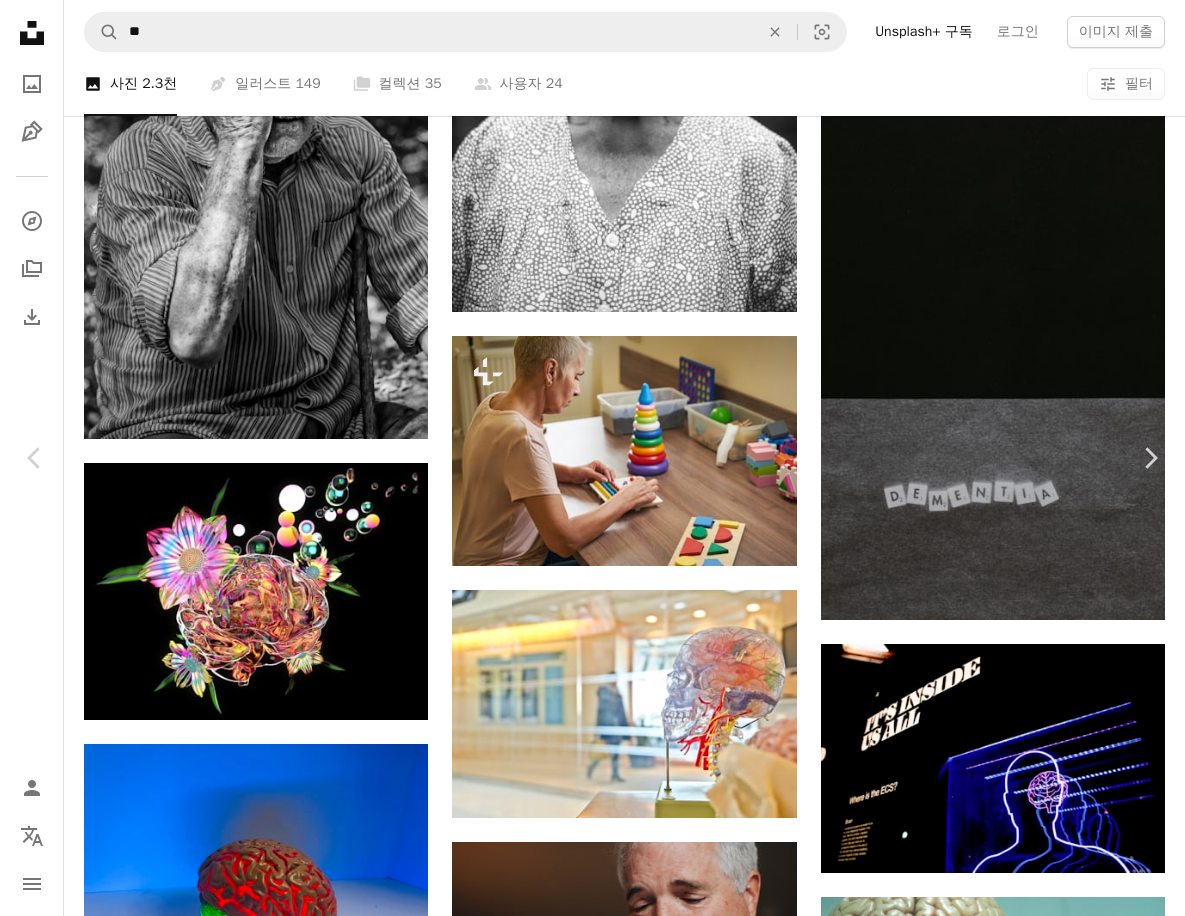 click on "An X shape Chevron left Chevron right Getty Images Unsplash+ 용 A heart A plus sign A lock 다운로드 Zoom in A forward-right arrow 공유 More Actions Calendar outlined 2022년 8월 29일 에 게시됨 Safety Unsplash+ 라이선스 에 따른 라이선스 부여 사진술 성인 전용 공부 창조성 건강한 라이프스타일 치매 백인 인간의 두뇌 의료 및 의학 한 사람 질병 문제 작업 요법 진료소 여성 노력 컬러 이미지 정밀 관련 무료 이미지 관련 이미지 Plus sign for Unsplash+ A heart A plus sign Getty Images Unsplash+ 용 A lock 다운로드 Plus sign for Unsplash+ A heart A plus sign Getty Images Unsplash+ 용 A lock 다운로드 Plus sign for Unsplash+ A heart A plus sign Getty Images Unsplash+ 용 A lock 다운로드 Plus sign for Unsplash+ A heart A plus sign Getty Images Unsplash+ 용 A lock 다운로드 Plus sign for Unsplash+ A heart A plus sign Ahmet Kurt Unsplash+ 용 A lock 다운로드 Plus sign for Unsplash+ A heart A plus sign Getty Images" at bounding box center (592, 7344) 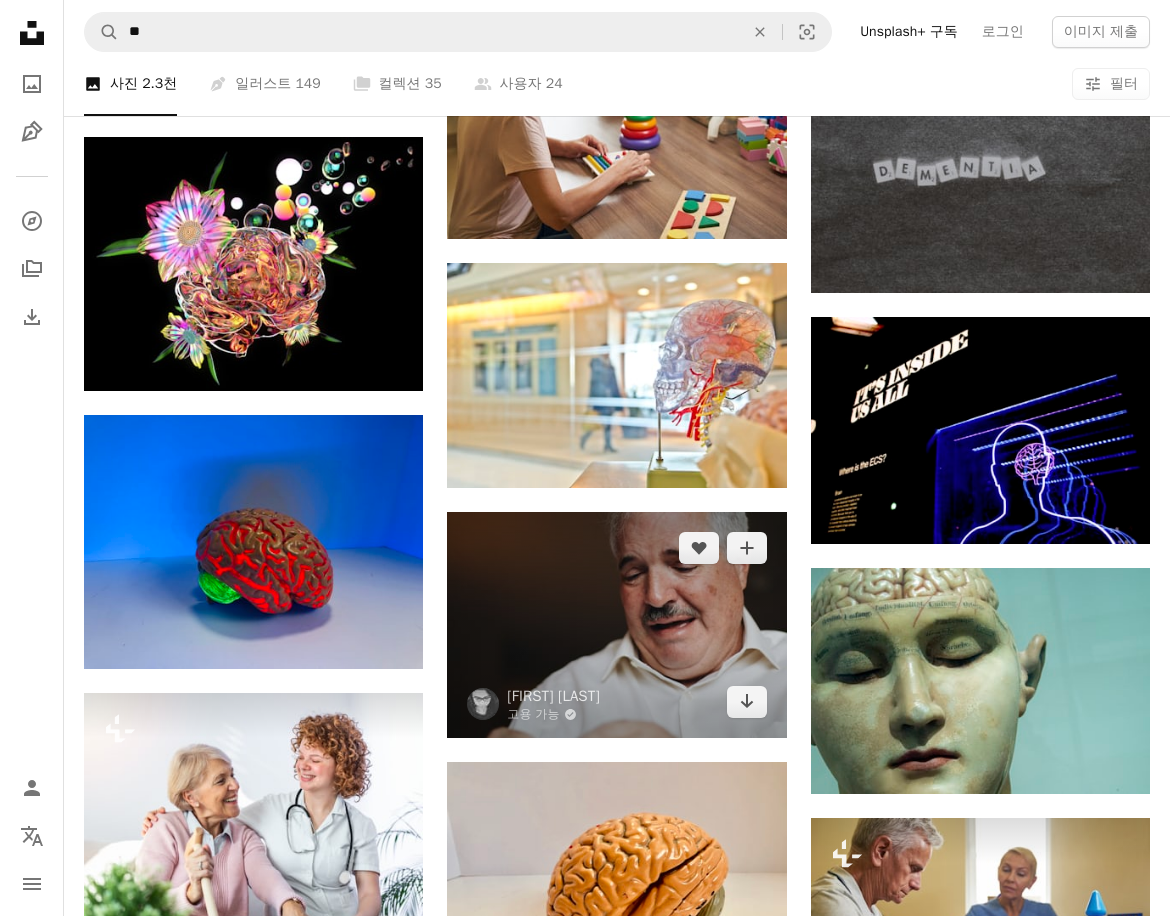 scroll, scrollTop: 2400, scrollLeft: 0, axis: vertical 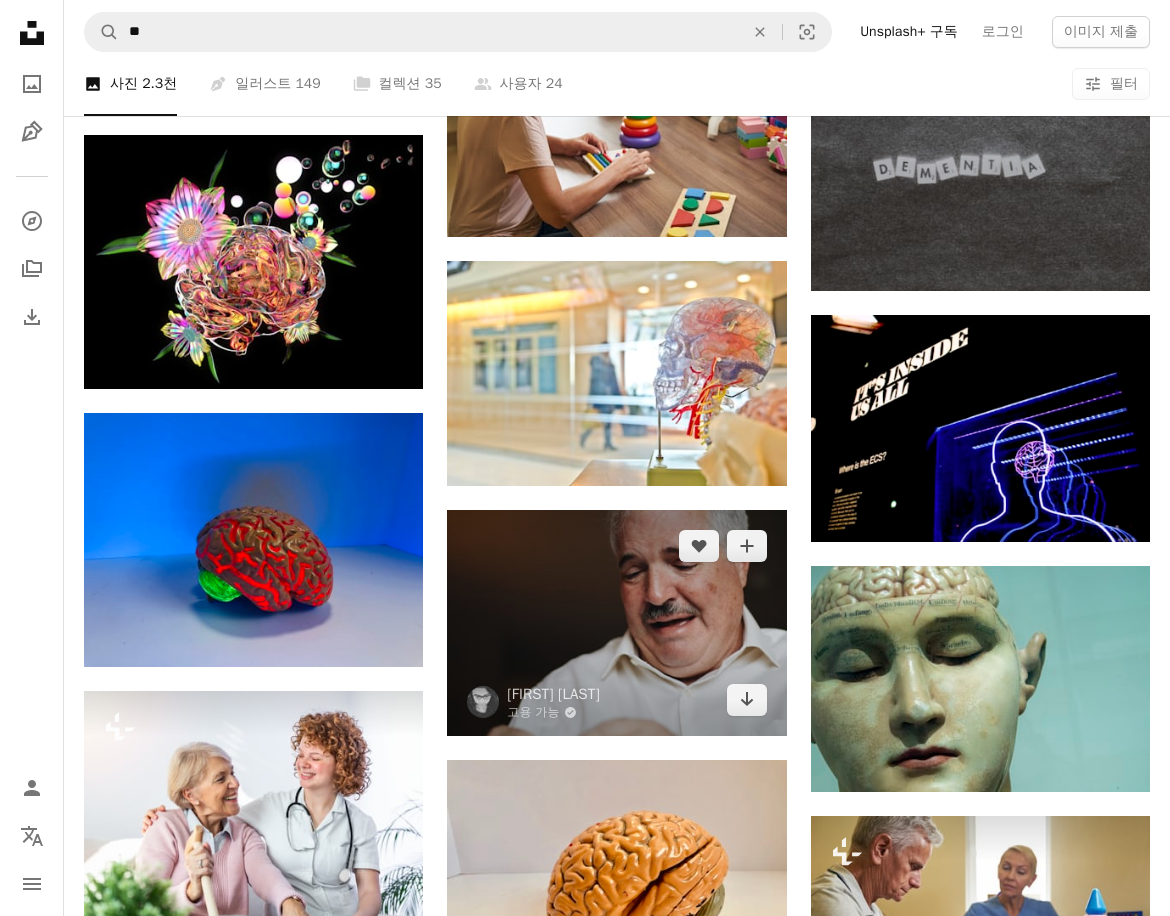 click at bounding box center [616, 623] 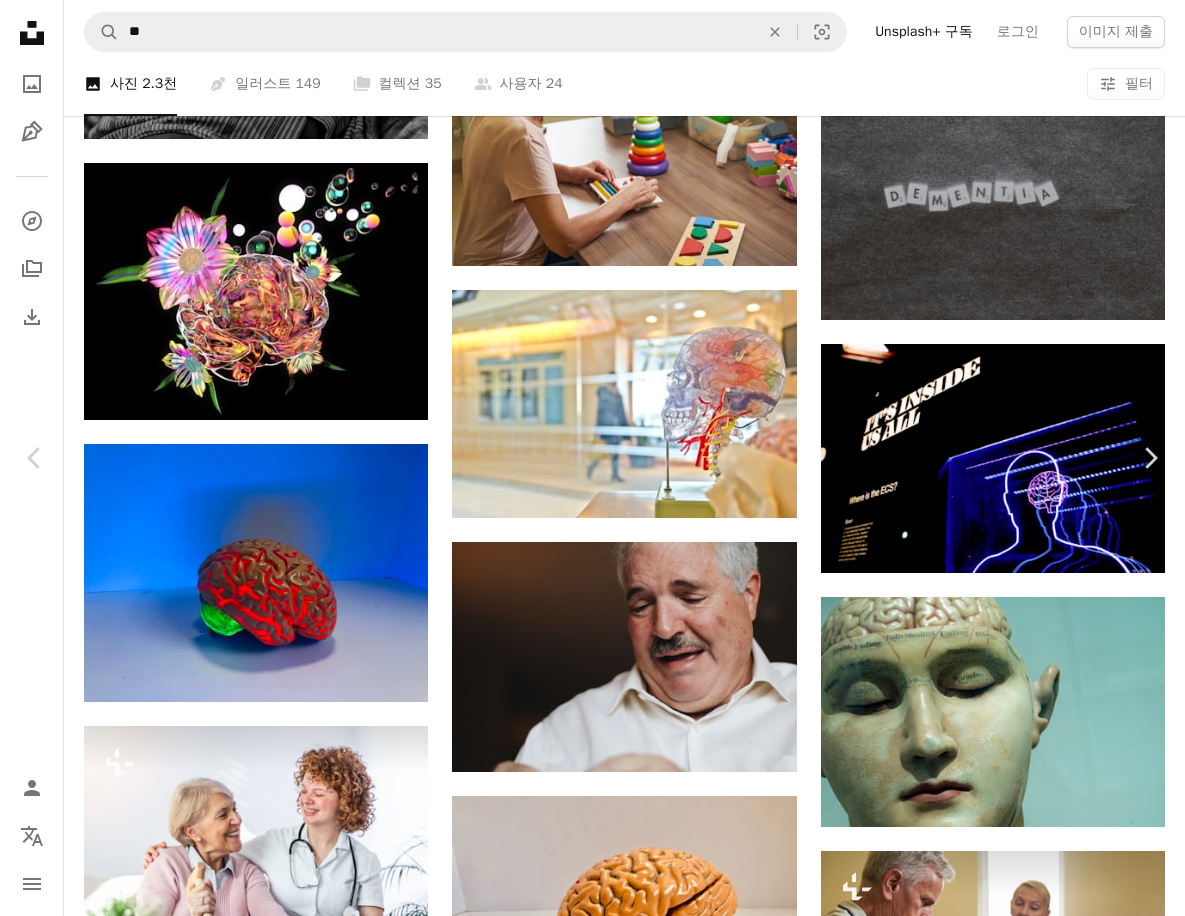 click on "무료 다운로드" at bounding box center (989, 6633) 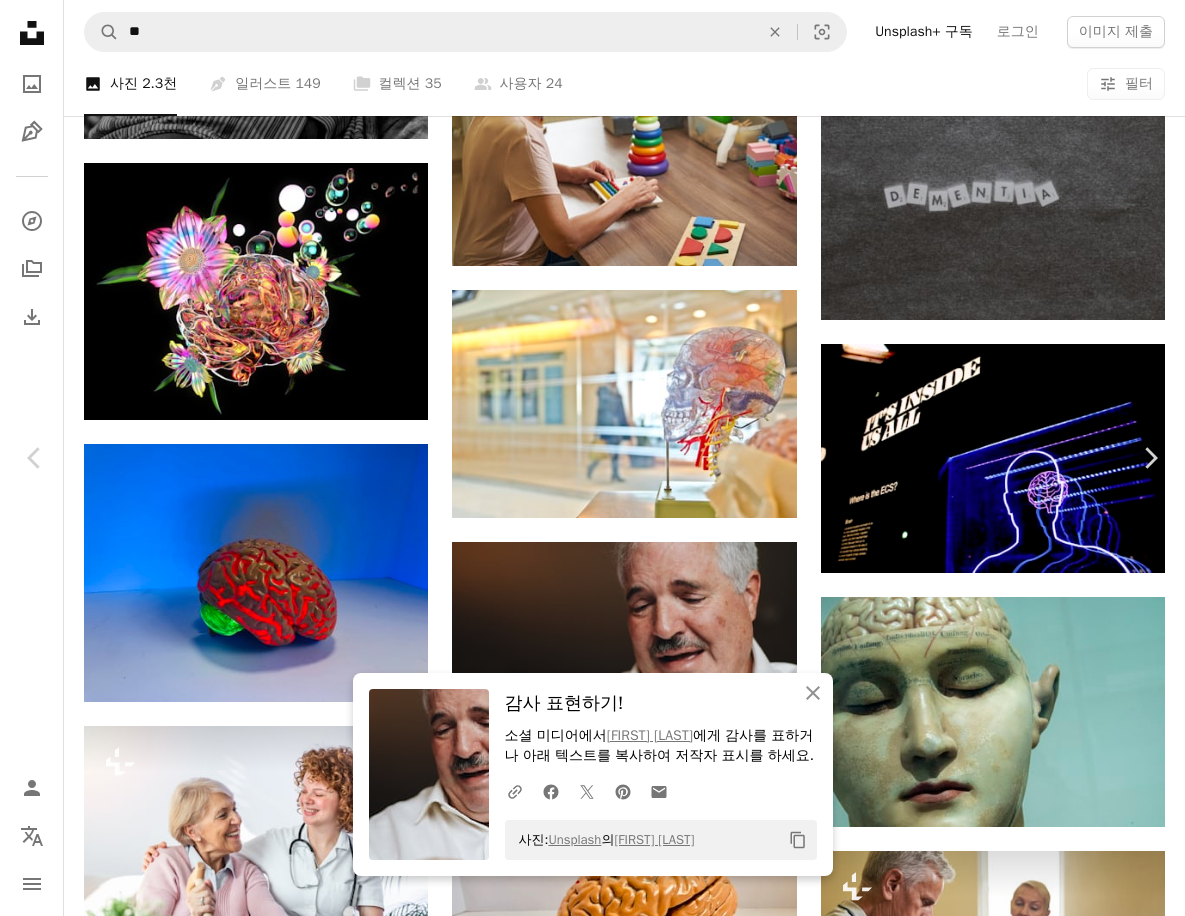 drag, startPoint x: 1114, startPoint y: 111, endPoint x: 1166, endPoint y: 167, distance: 76.41989 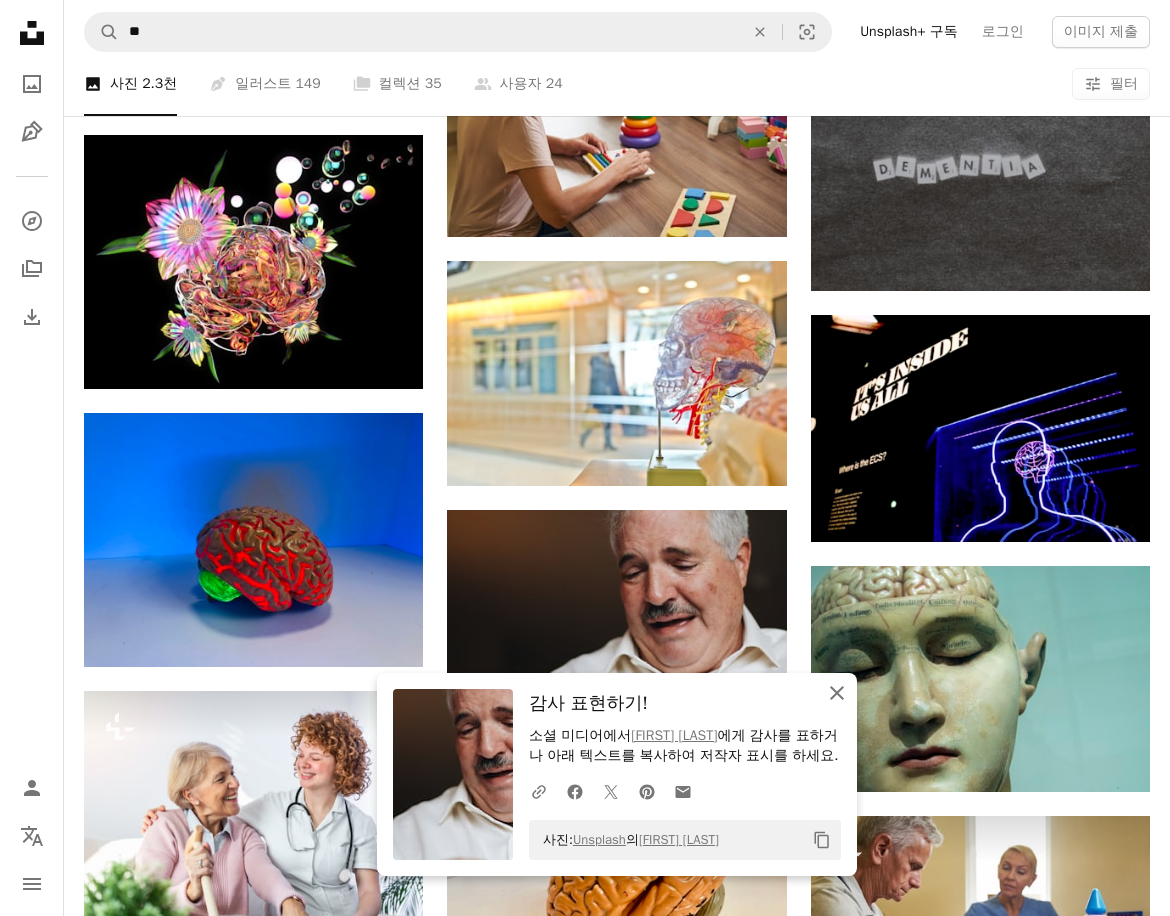 click on "An X shape" 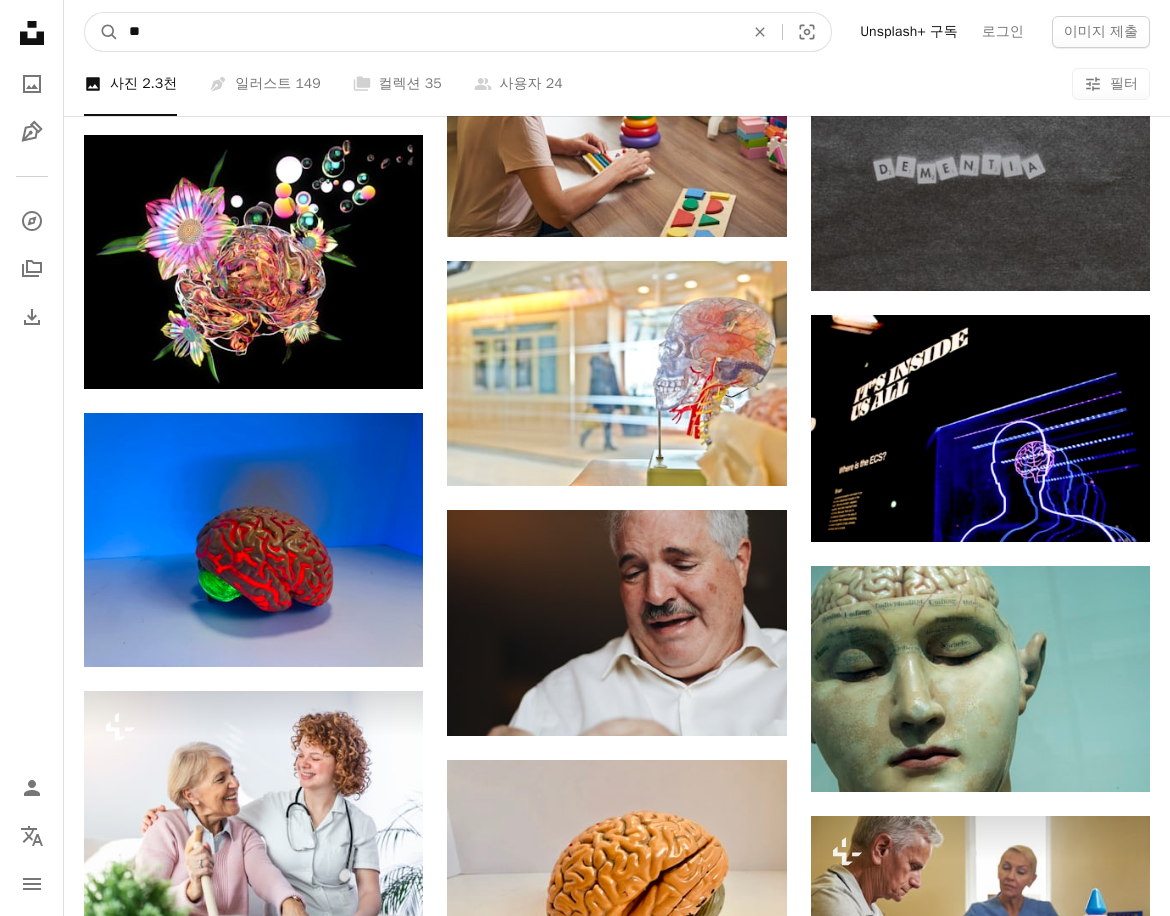 drag, startPoint x: 308, startPoint y: 47, endPoint x: 0, endPoint y: 35, distance: 308.23367 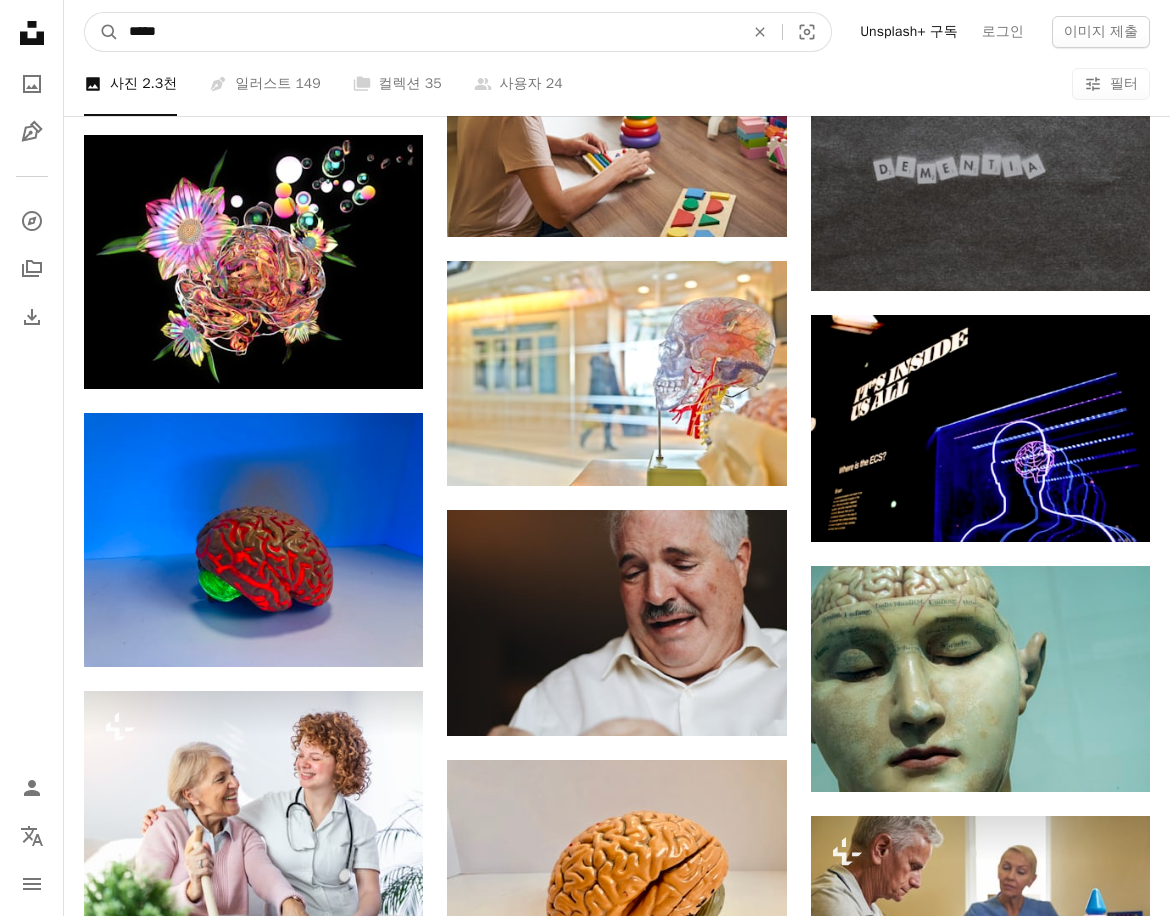 type on "*****" 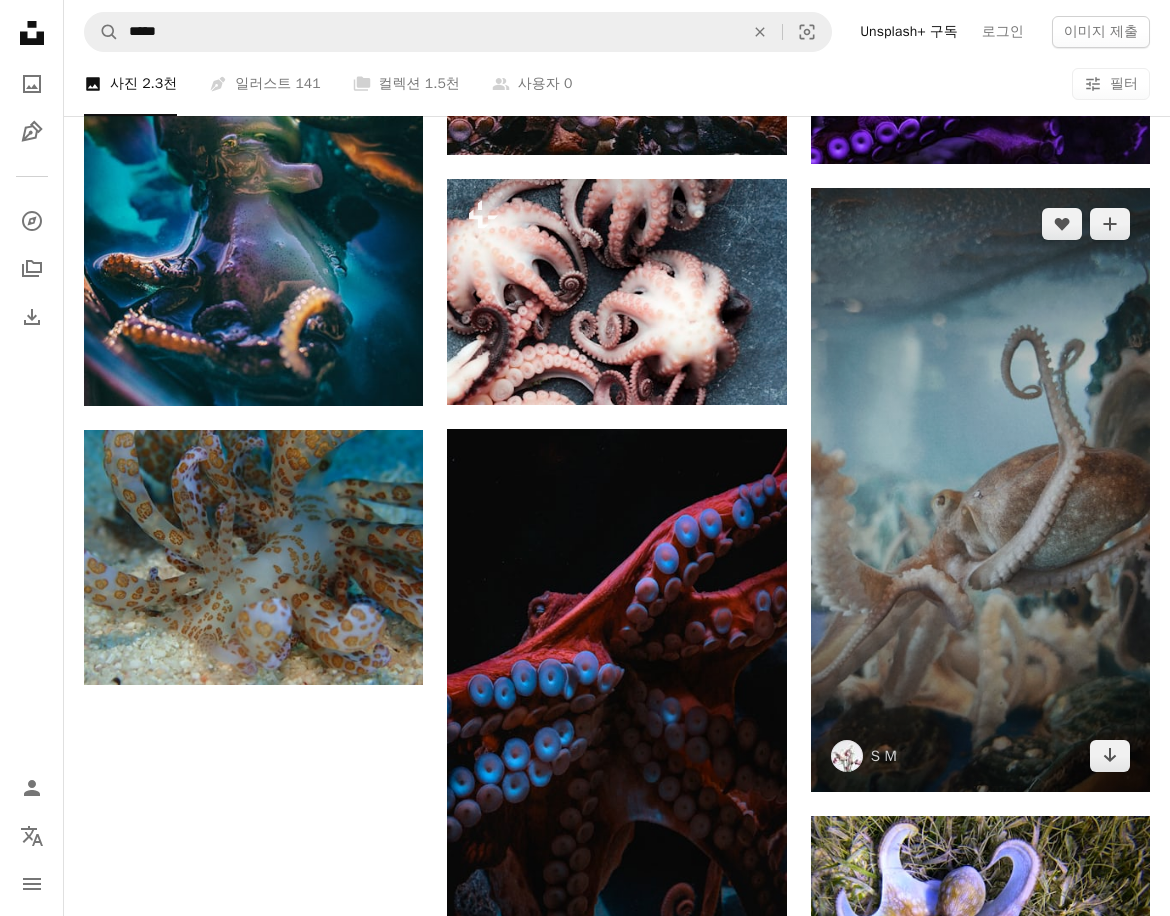scroll, scrollTop: 1800, scrollLeft: 0, axis: vertical 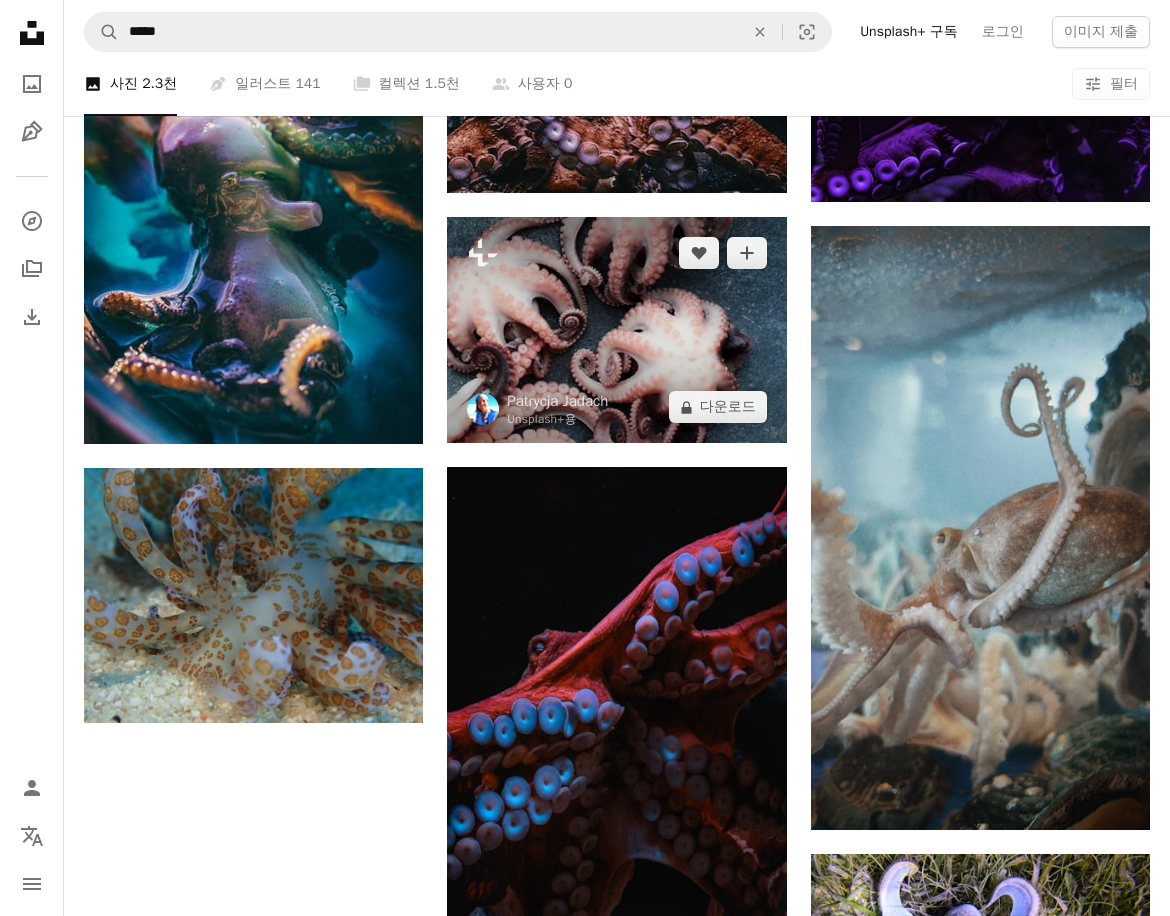 click at bounding box center (616, 330) 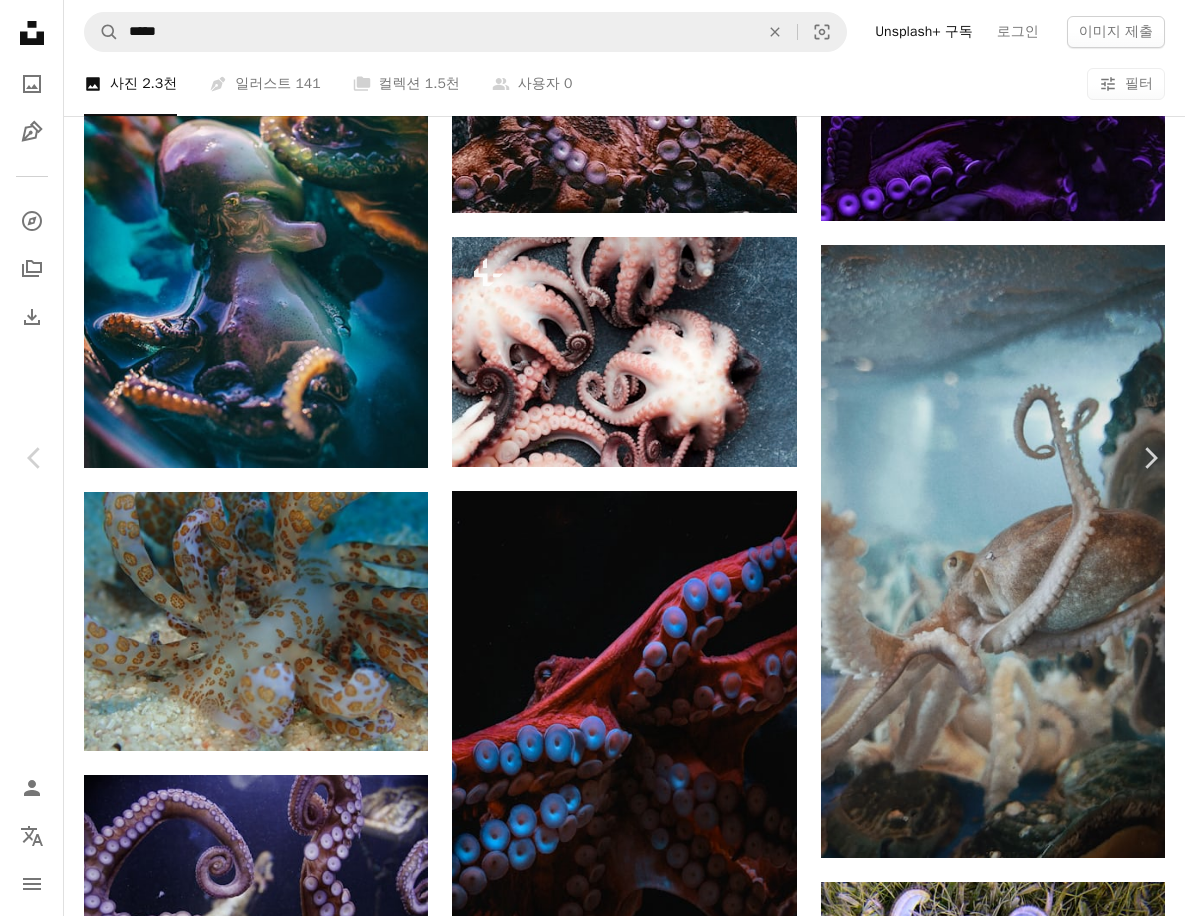 click on "사진: Unsplash 의 [FIRST] [LAST]" at bounding box center [592, 4853] 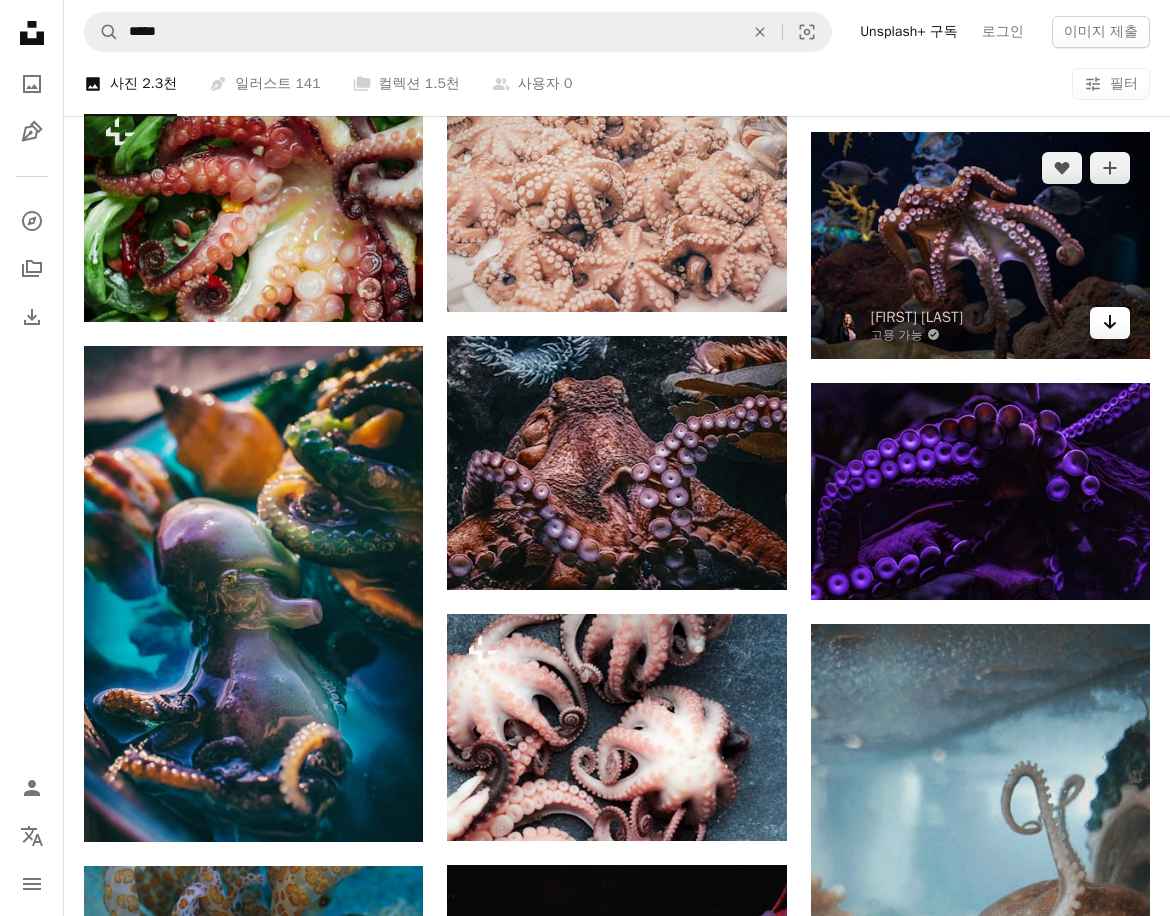 scroll, scrollTop: 1400, scrollLeft: 0, axis: vertical 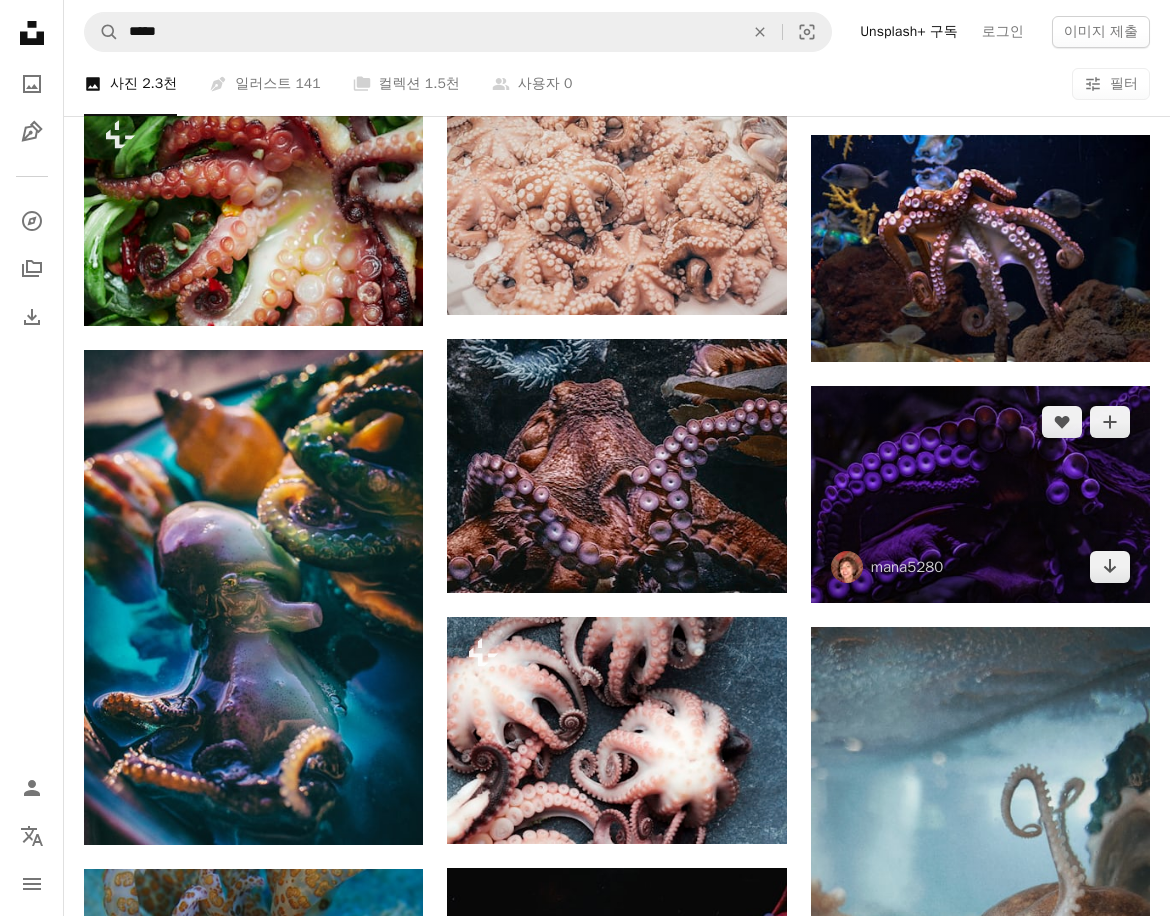 click at bounding box center (980, 494) 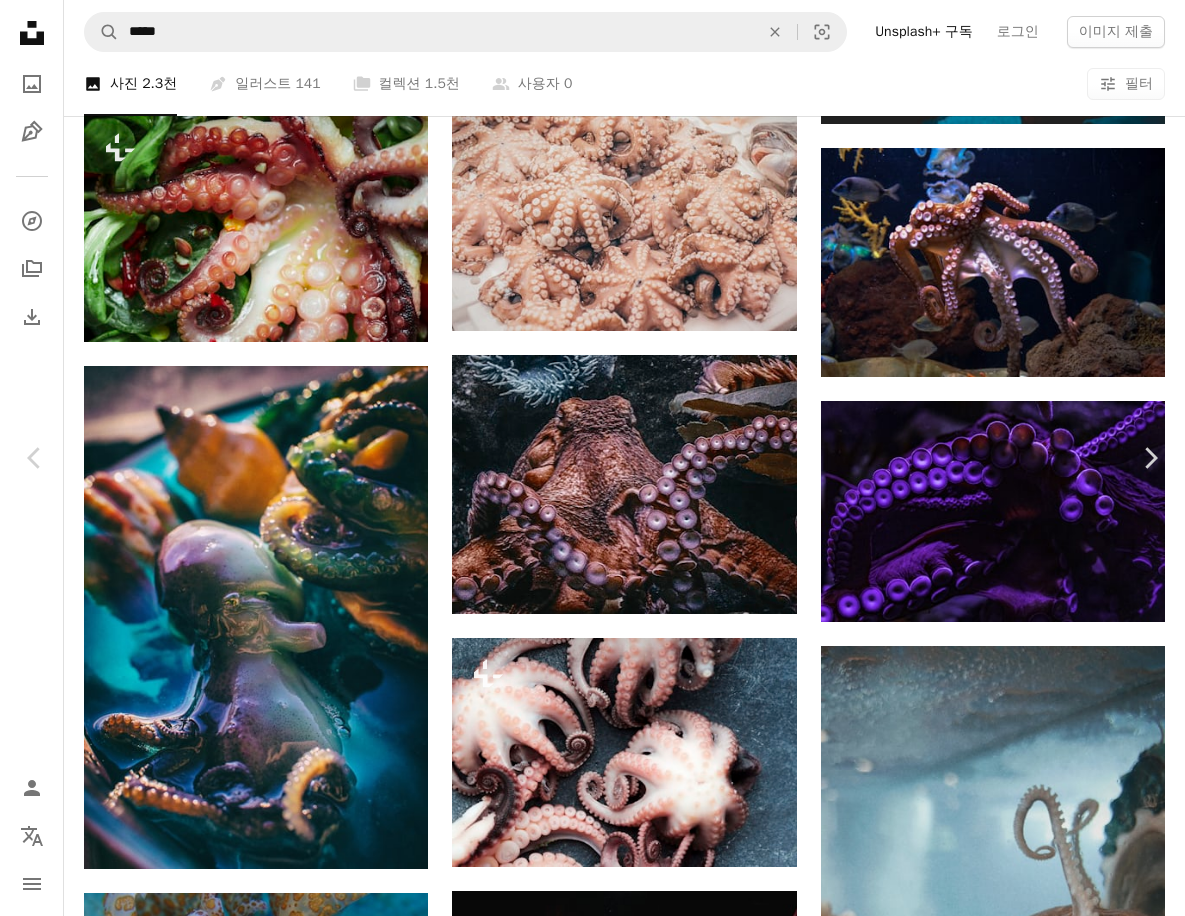 click on "An X shape Chevron left Chevron right mana5280 mana5280 A heart A plus sign 무료 다운로드 Chevron down Zoom in 조회수 573,887 다운로드 6,374 소개 매체 사진 ,  마리 A forward-right arrow 공유 Info icon 정보 More Actions Calendar outlined 2021년 6월 14일 에 게시됨 Camera SONY, ILCE-1 Safety Unsplash 라이선스 하에서 무료로 사용 가능 동물 야생 생물 보라색 낙지 해양 생물 무척 추 동물 Creative Commons 이미지 iStock에서 프리미엄 관련 이미지 찾아보기  |  코드 UNSPLASH20로 20% 할인 혜택 받기 iStock에서 더 많은 자료 보기  ↗ 관련 이미지 A heart A plus sign [FIRST] [LAST] Arrow pointing down A heart A plus sign [FIRST] [LAST] 고용 가능 A checkmark inside of a circle Arrow pointing down A heart A plus sign [FIRST] [LAST] Arrow pointing down A heart A plus sign [FIRST] [LAST] Arrow pointing down A heart A heart" at bounding box center (592, 5253) 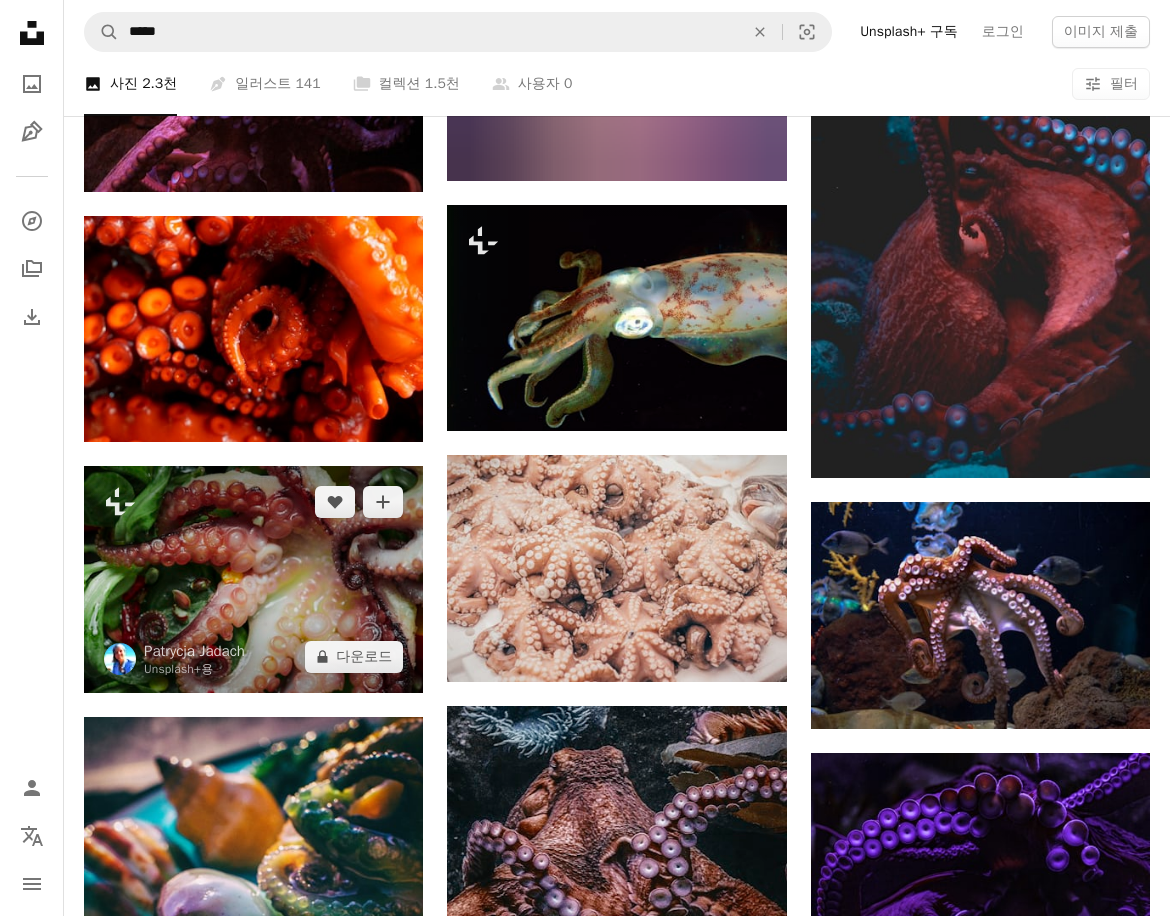 scroll, scrollTop: 1000, scrollLeft: 0, axis: vertical 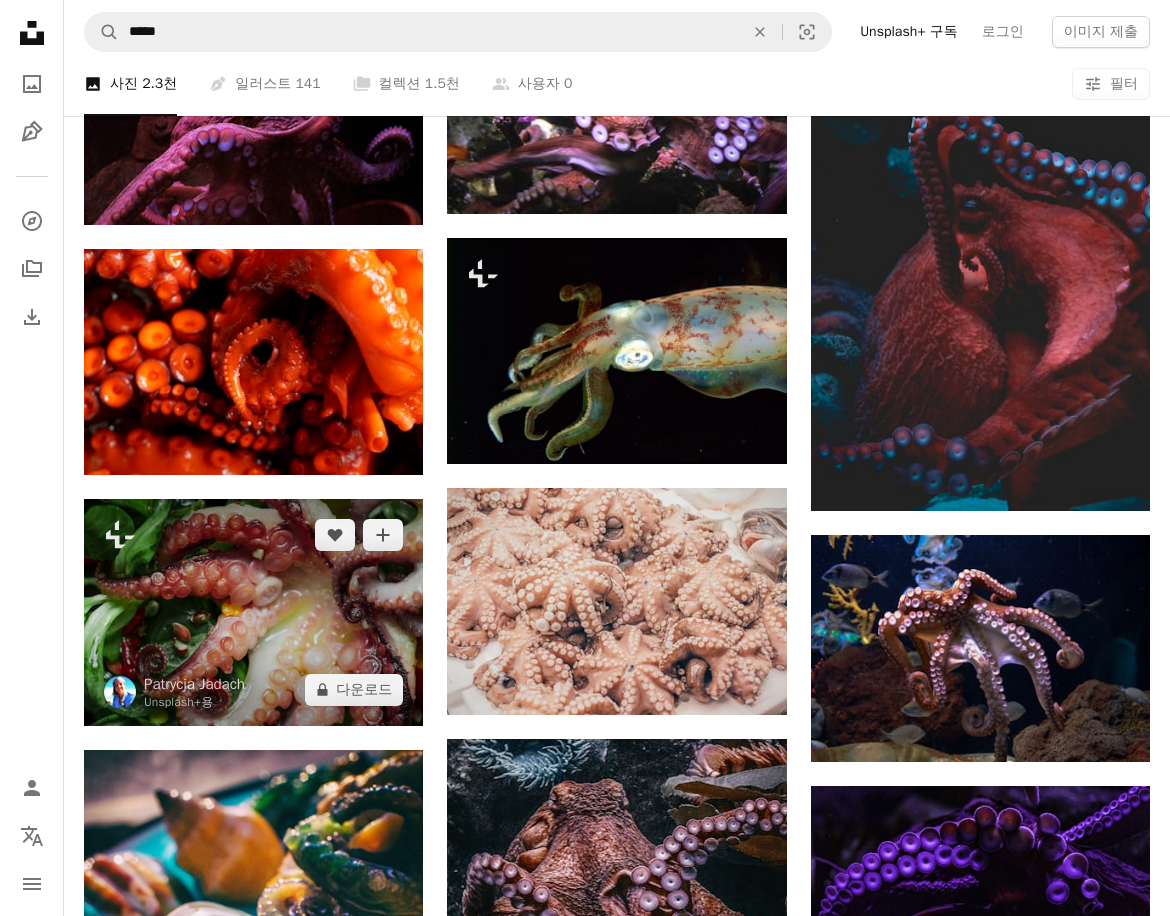 click at bounding box center [253, 612] 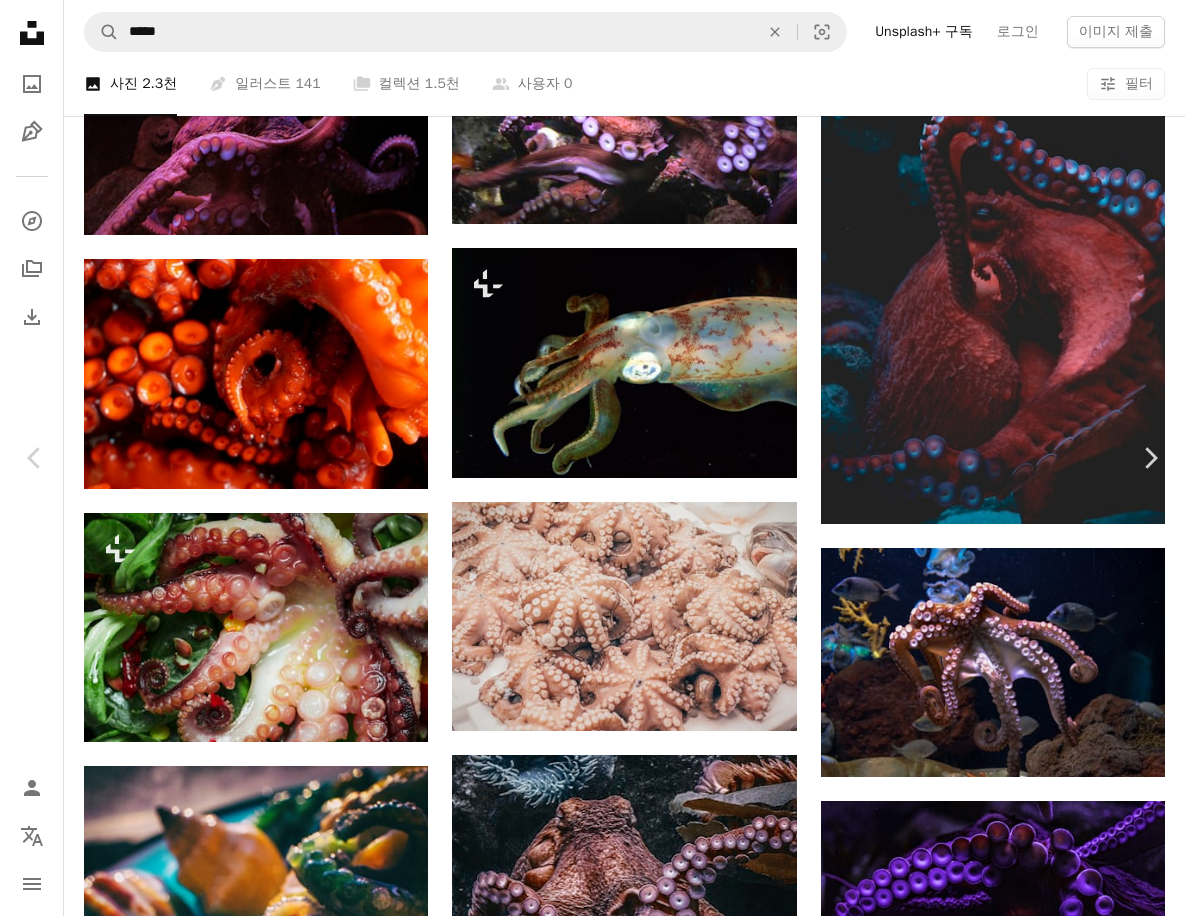 click on "An X shape Chevron left Chevron right Patrycja Jadach Unsplash+ 용 A heart A plus sign A lock 다운로드 Zoom in A forward-right arrow 공유 More Actions Calendar outlined 2024년 6월 19일 에 게시됨 Camera Canon, EOS 5D Mark III Safety Unsplash+ 라이선스 에 따른 라이선스 부여 낙지 해산물 신선한 생선 촉수 이 시리즈의 다른 콘텐츠 Chevron right Plus sign for Unsplash+ Plus sign for Unsplash+ Plus sign for Unsplash+ Plus sign for Unsplash+ 관련 이미지 Plus sign for Unsplash+ A heart A plus sign Patrycja Jadach Unsplash+ 용 A lock 다운로드 Plus sign for Unsplash+ A heart A plus sign Patrycja Jadach Unsplash+ 용 A lock 다운로드 Plus sign for Unsplash+ A heart A plus sign Natalia Blauth Unsplash+ 용 A lock 다운로드 Plus sign for Unsplash+ A heart A plus sign Patrycja Jadach Unsplash+ 용 A lock 다운로드 Plus sign for Unsplash+ A heart A plus sign Natalia Blauth Unsplash+ 용 A lock 다운로드 Plus sign for Unsplash+ A heart A plus sign Unsplash+" at bounding box center [592, 5653] 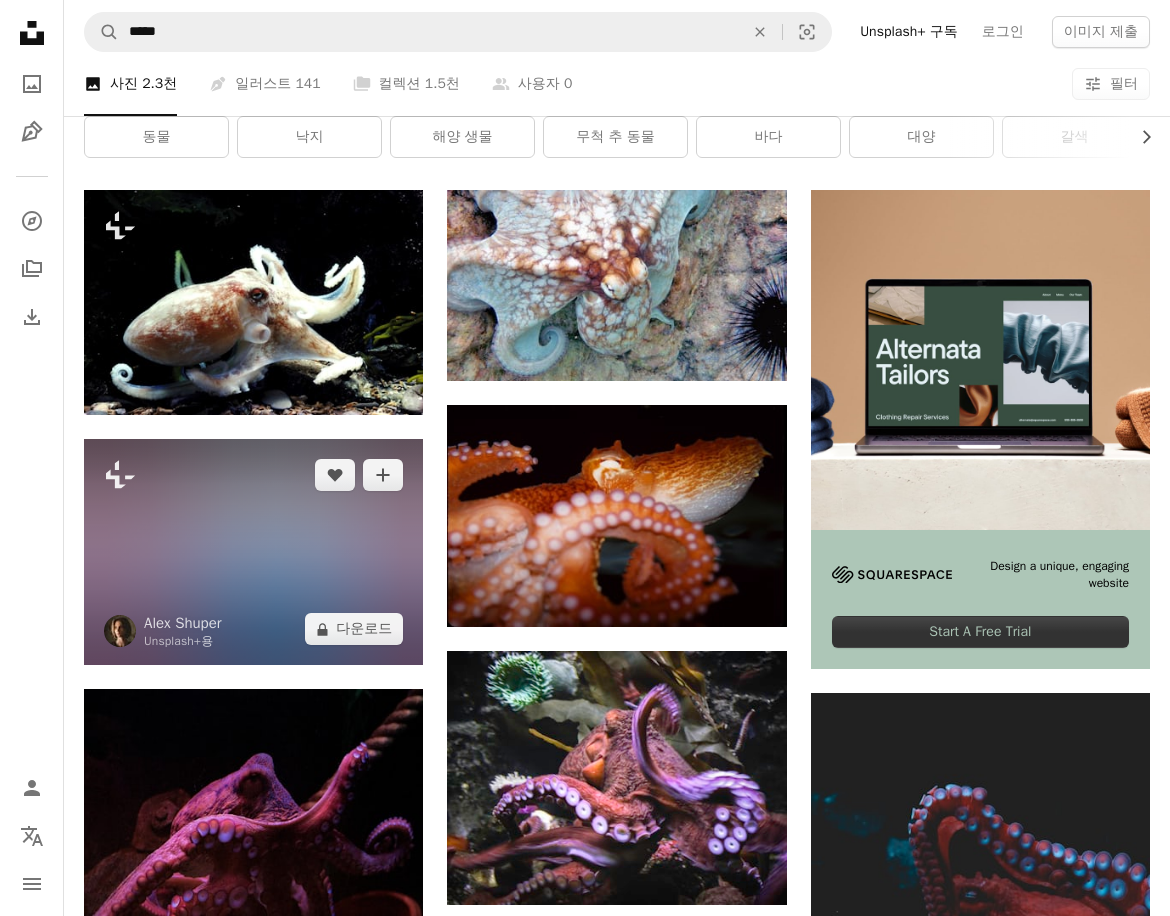 scroll, scrollTop: 300, scrollLeft: 0, axis: vertical 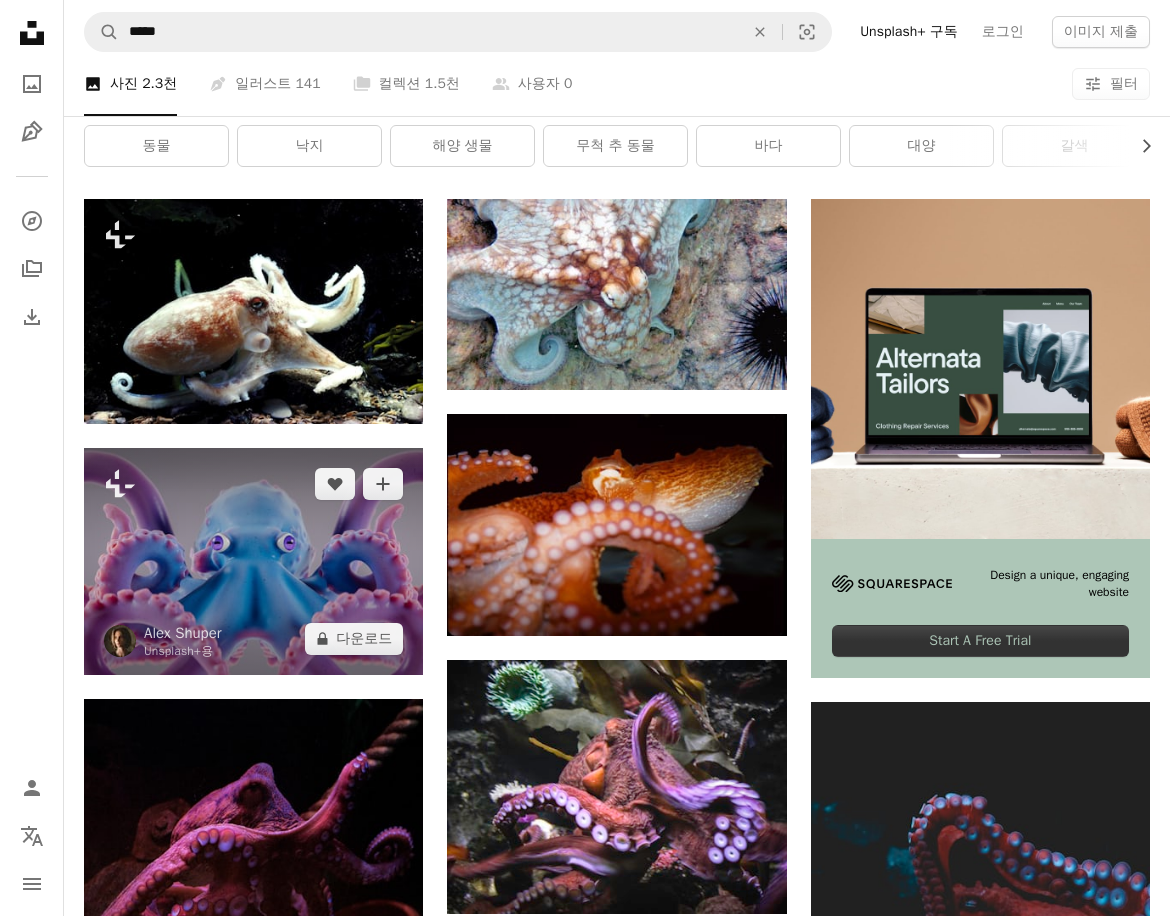 click at bounding box center [253, 561] 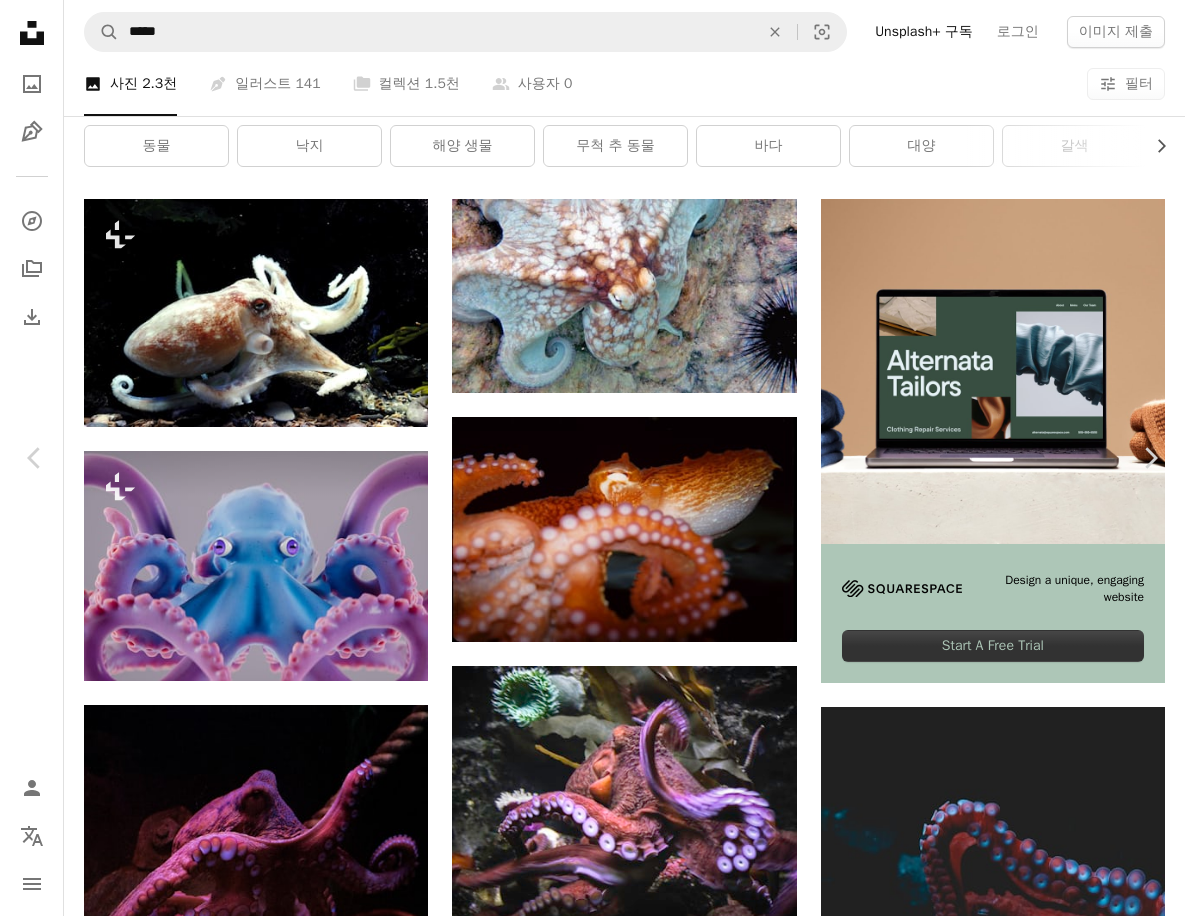 click on "An X shape Chevron left Chevron right Alex Shuper Unsplash+ 용 A heart A plus sign A lock 다운로드 Zoom in 소개 매체 사진 A forward-right arrow 공유 More Actions Calendar outlined 2024년 8월 9일 에 게시됨 Safety Unsplash+ 라이선스 에 따른 라이선스 부여 배경 예술 동물 마리 화려한 야생 생물 미니 멀 3D 렌더 디지털 이미지 번역하다 낙지 디지털 아트 예술적인 3D 아트 해양 생물 3d 이미지 디지털 렌더링 디지털 미니멀리즘 Creative Commons 이미지 이 시리즈의 다른 콘텐츠 Chevron right Plus sign for Unsplash+ Plus sign for Unsplash+ Plus sign for Unsplash+ Plus sign for Unsplash+ Plus sign for Unsplash+ Plus sign for Unsplash+ Plus sign for Unsplash+ 관련 이미지 Plus sign for Unsplash+ A heart A plus sign Alex Shuper Unsplash+ 용 A lock 다운로드 Plus sign for Unsplash+ A heart A plus sign Hrant Khachatryan Unsplash+ 용 A lock 다운로드 Plus sign for Unsplash+ A heart A plus sign YASA Design Studio 용" at bounding box center [592, 6353] 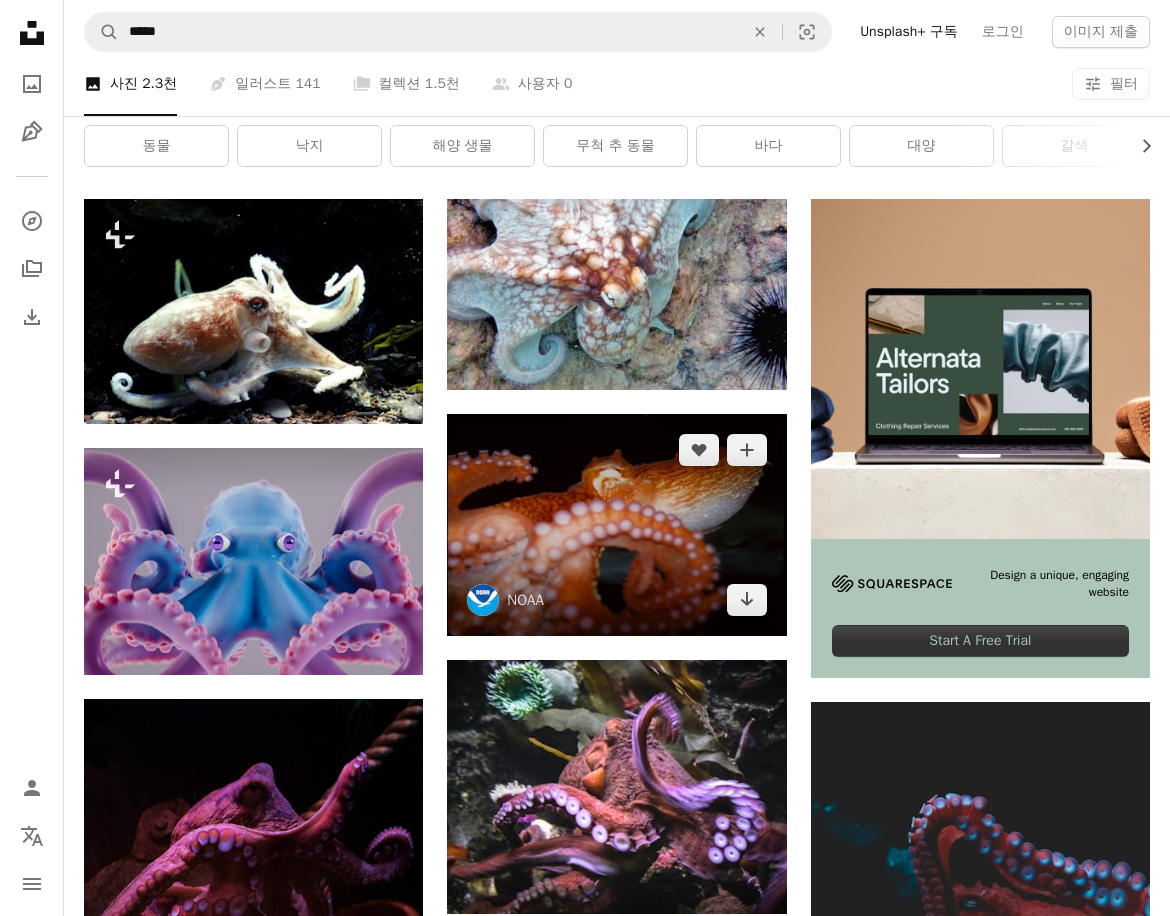click at bounding box center (616, 524) 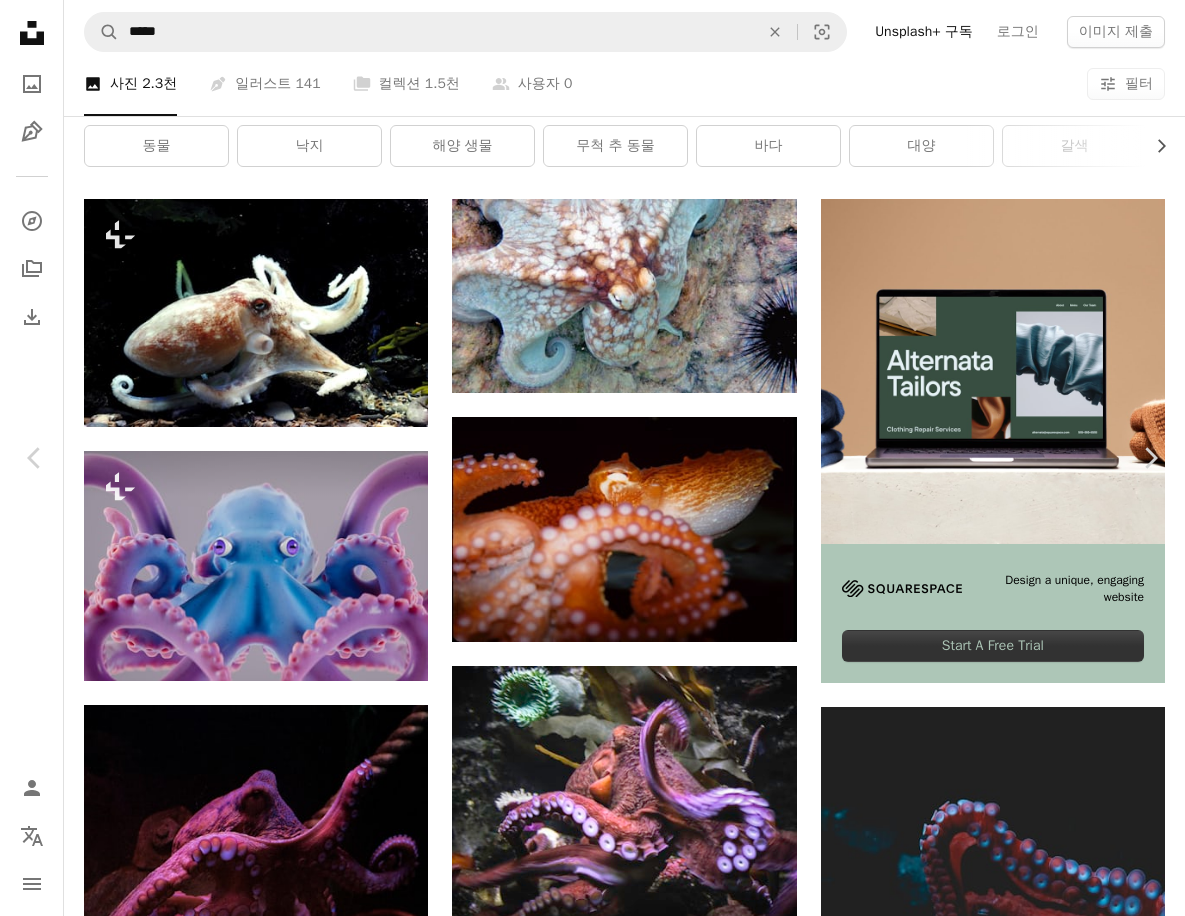 click on "An X shape Chevron left Chevron right NOAA noaa A heart A plus sign 무료 다운로드 Chevron down Zoom in 조회수 1,144,730 다운로드 3,098 A forward-right arrow 공유 Info icon 정보 More Actions Calendar outlined 2019년 6월 26일 에 게시됨 Safety 이중 라이선스:  퍼블릭 도메인  및  Unsplash 라이선스 바다 물고기 수중 날씨 환경 낙지 기후 산호 해병 암초 어업 기상의 얕은 음식 동물 갈색 해산물 해양 생물 가재 무척 추 동물 퍼블릭 도메인 이미지 iStock에서 프리미엄 관련 이미지 찾아보기  |  코드 UNSPLASH20로 20% 할인 혜택 받기 iStock에서 더 많은 자료 보기  ↗ 관련 이미지 A heart A plus sign [FIRST] [LAST] 고용 가능 A checkmark inside of a circle Arrow pointing down A heart A plus sign 春日 宏之 고용 가능 A checkmark inside of a circle Arrow pointing down A heart A plus sign [FIRST] [LAST] 고용 가능 A checkmark inside of a circle Arrow pointing down A heart A plus sign 용" at bounding box center (592, 6353) 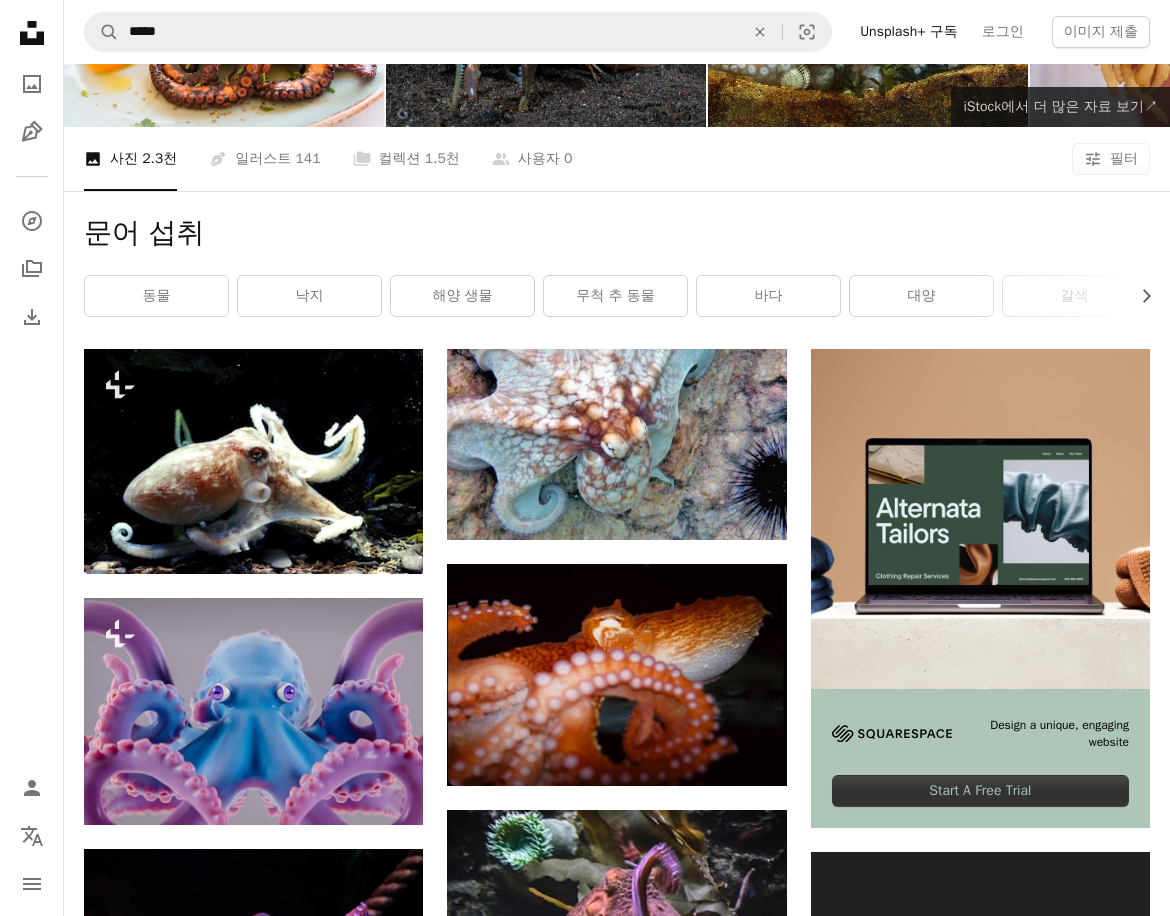 scroll, scrollTop: 0, scrollLeft: 0, axis: both 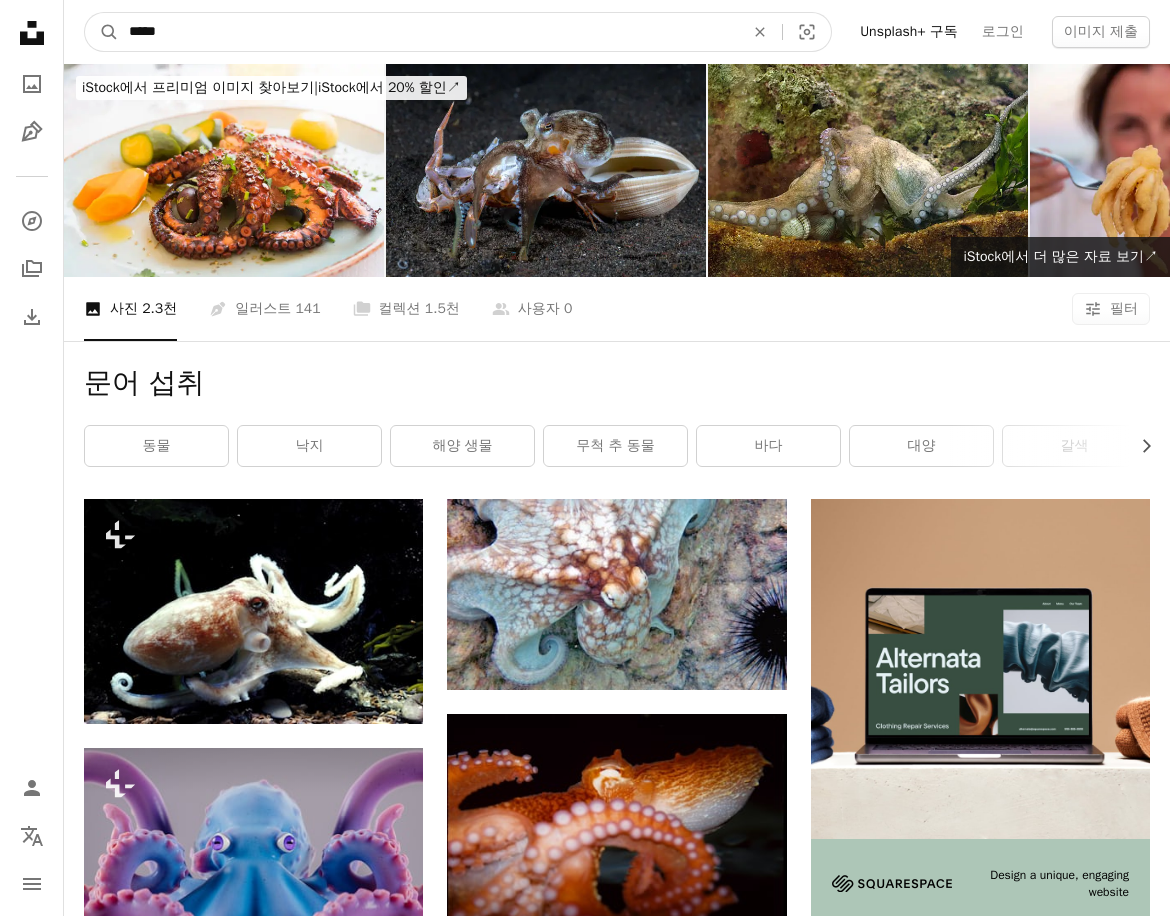 click on "*****" at bounding box center (428, 32) 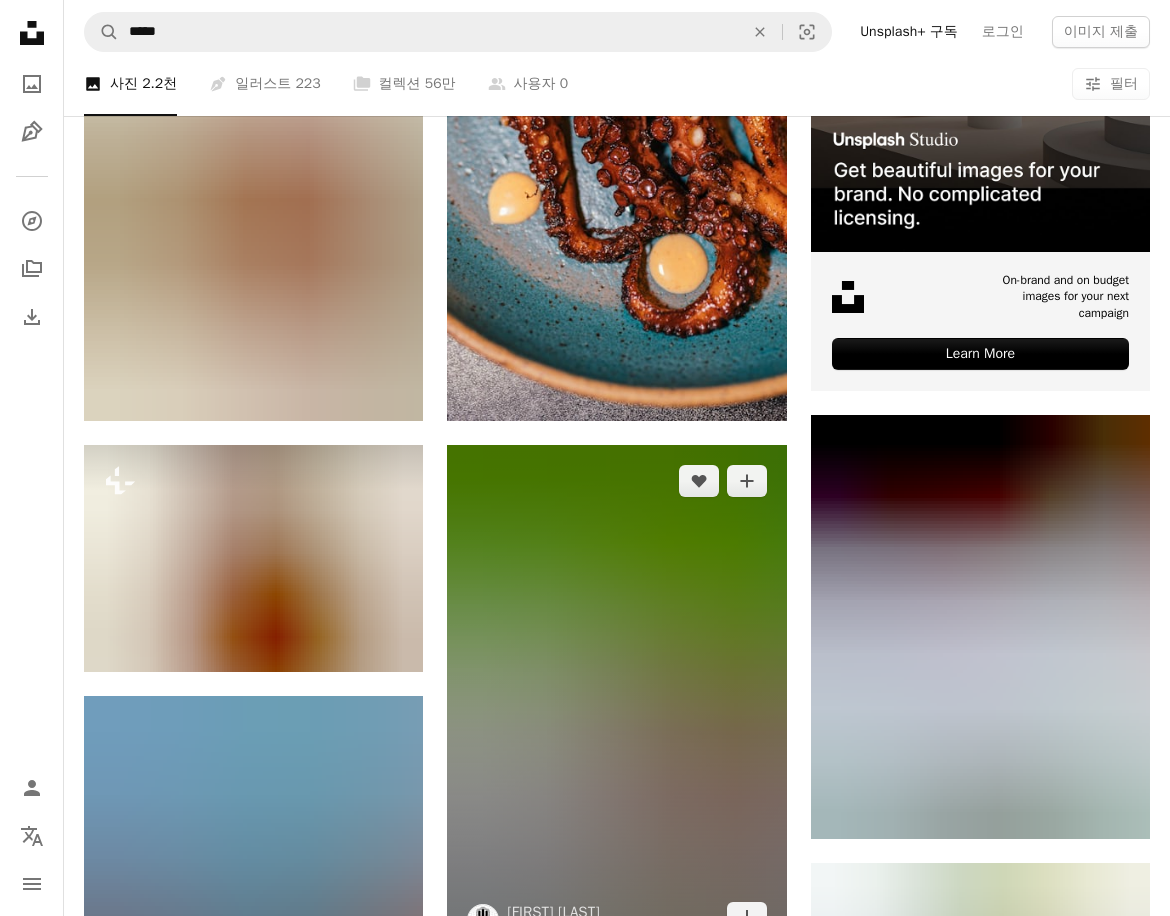 scroll, scrollTop: 700, scrollLeft: 0, axis: vertical 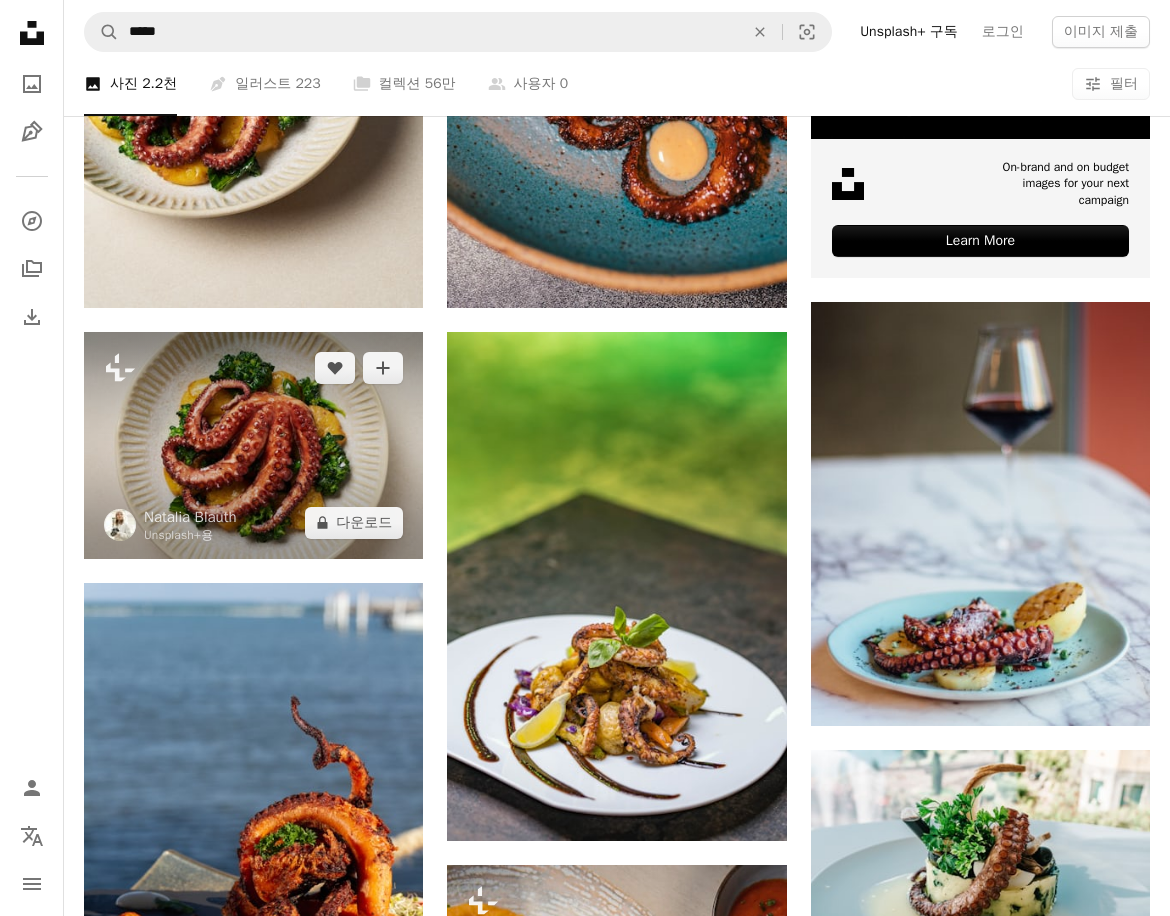 click at bounding box center (253, 445) 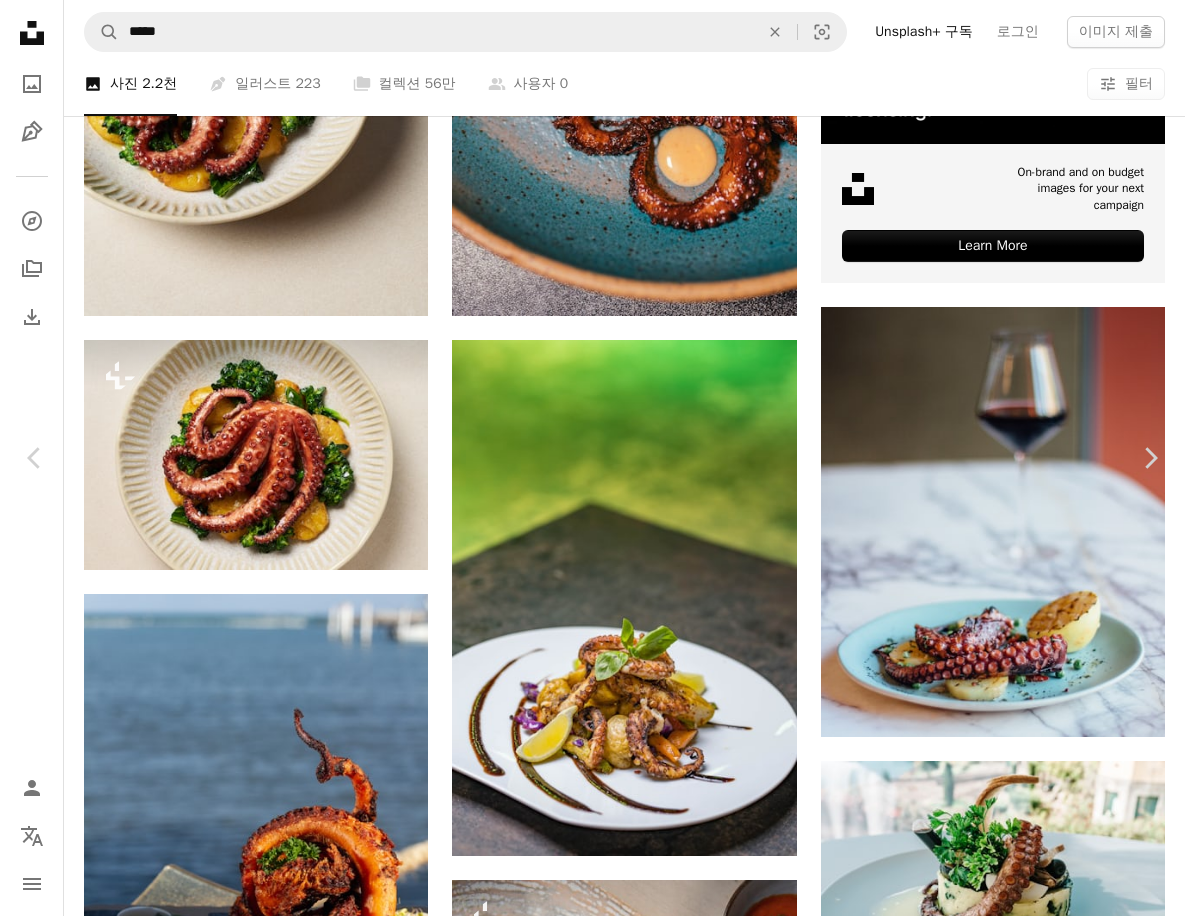 click on "An X shape Chevron left Chevron right [FIRST] [LAST] Unsplash+ 용 A heart A plus sign A lock 다운로드 Zoom in A forward-right arrow 공유 More Actions Calendar outlined 2024년 6월 28일 에 게시됨 Camera SONY, ILCE-7RM5 Safety Unsplash+ 라이선스 에 따른 라이선스 부여 음식 술집 낙지 해산물 현대의 접시 접시 선술집 요리법 미식가 음식 공상 미식가 융해 신선한 생선 관련 무료 이미지 이 시리즈의 다른 콘텐츠 Chevron right Plus sign for Unsplash+ Plus sign for Unsplash+ Plus sign for Unsplash+ Plus sign for Unsplash+ Plus sign for Unsplash+ Plus sign for Unsplash+ Plus sign for Unsplash+ Plus sign for Unsplash+ Plus sign for Unsplash+ Plus sign for Unsplash+ 관련 이미지 Plus sign for Unsplash+ A heart A plus sign [FIRST] [LAST] Unsplash+ 용 A lock 다운로드 Plus sign for Unsplash+ A heart A plus sign [FIRST] [LAST] Unsplash+ 용 A lock 다운로드 Plus sign for Unsplash+ A heart A plus sign [FIRST] [LAST] Unsplash+ 용 A lock 다운로드" at bounding box center [592, 4167] 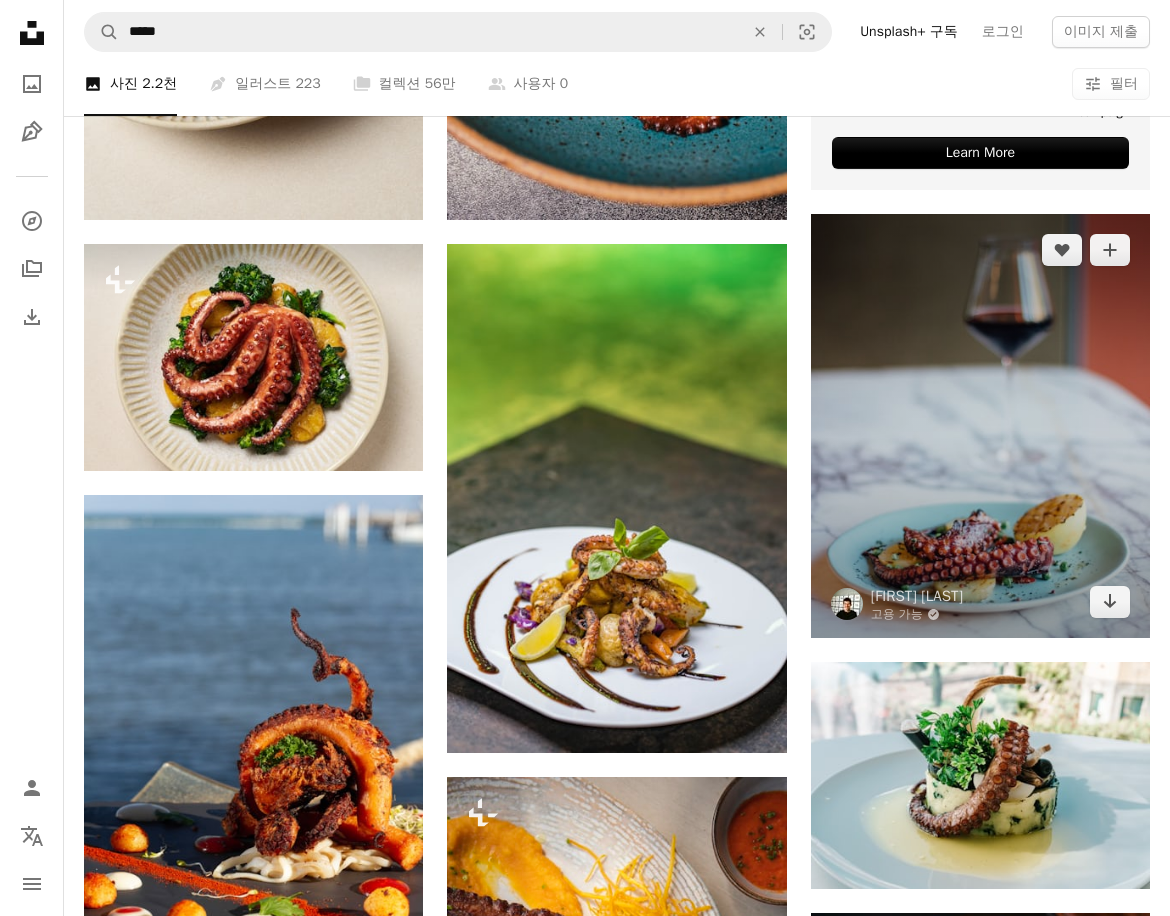 scroll, scrollTop: 900, scrollLeft: 0, axis: vertical 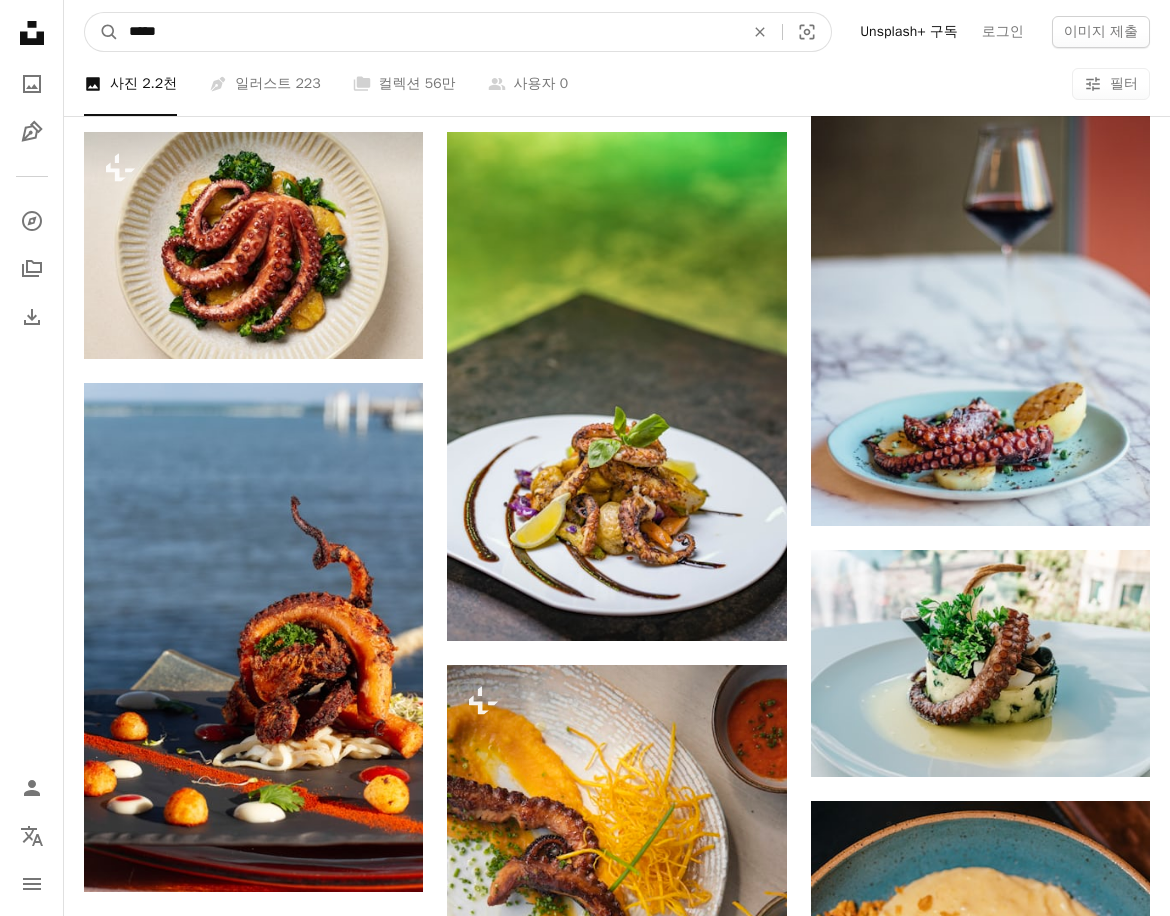click on "*****" at bounding box center (428, 32) 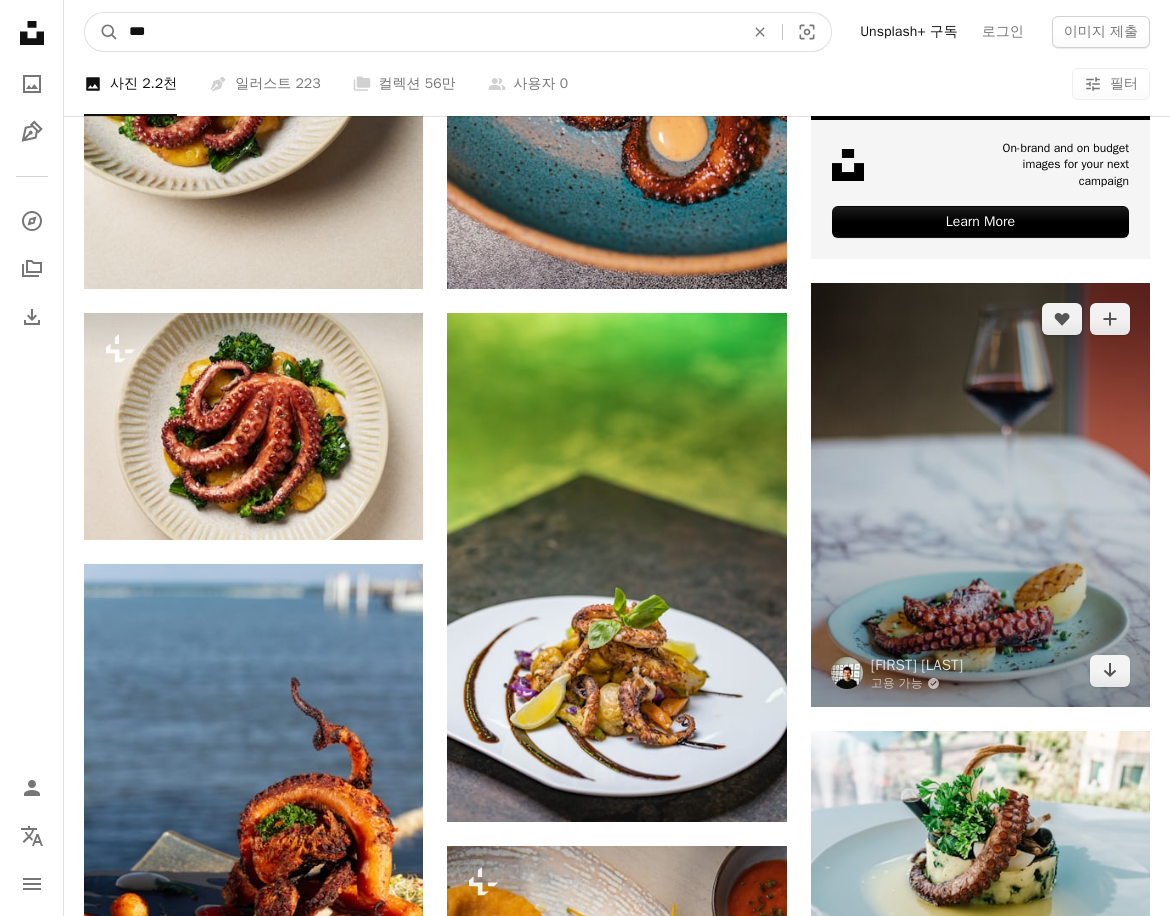 scroll, scrollTop: 700, scrollLeft: 0, axis: vertical 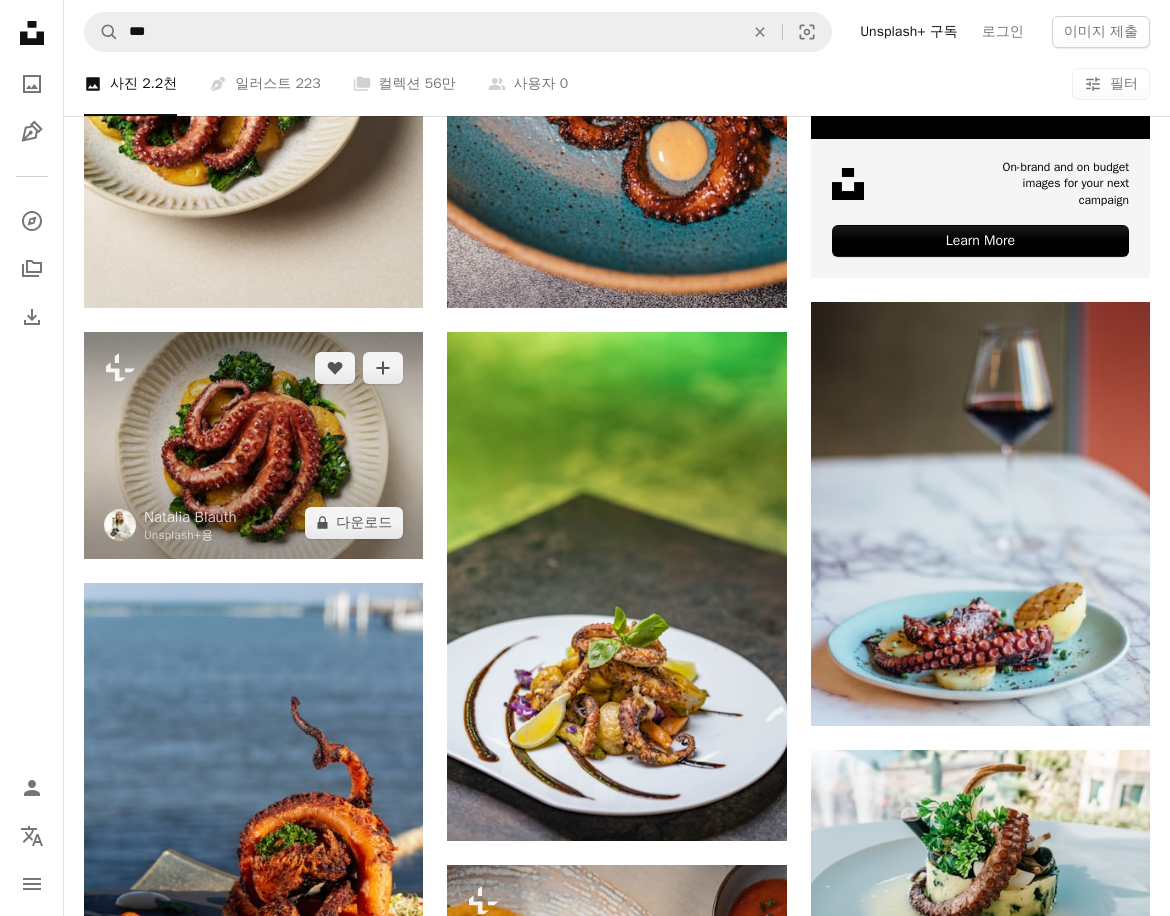 click at bounding box center (253, 445) 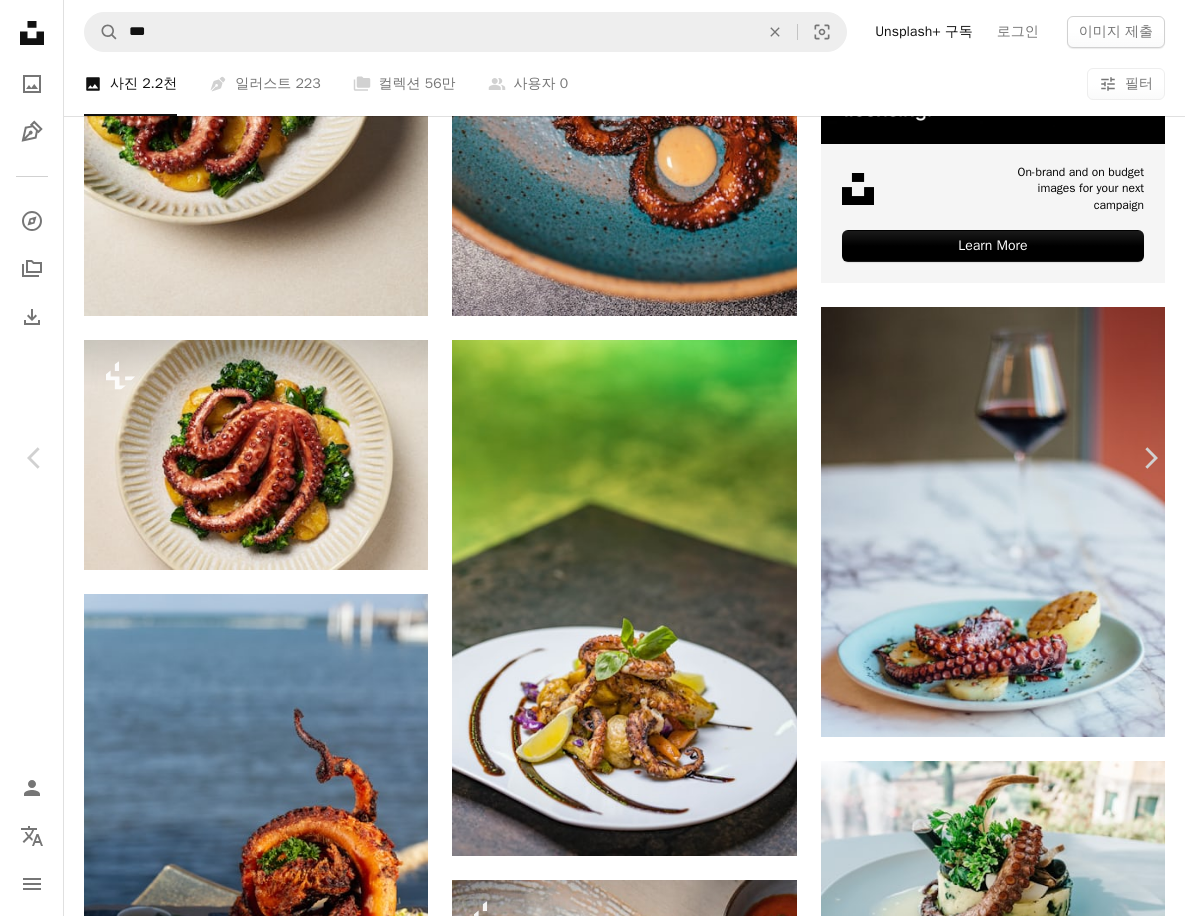 click on "An X shape Chevron left Chevron right [FIRST] [LAST] Unsplash+ 용 A heart A plus sign A lock 다운로드 Zoom in A forward-right arrow 공유 More Actions Calendar outlined 2024년 6월 28일 에 게시됨 Camera SONY, ILCE-7RM5 Safety Unsplash+ 라이선스 에 따른 라이선스 부여 음식 술집 낙지 해산물 현대의 접시 접시 선술집 요리법 미식가 음식 공상 미식가 융해 신선한 생선 관련 무료 이미지 이 시리즈의 다른 콘텐츠 Chevron right Plus sign for Unsplash+ Plus sign for Unsplash+ Plus sign for Unsplash+ Plus sign for Unsplash+ Plus sign for Unsplash+ Plus sign for Unsplash+ Plus sign for Unsplash+ Plus sign for Unsplash+ Plus sign for Unsplash+ Plus sign for Unsplash+ 관련 이미지 Plus sign for Unsplash+ A heart A plus sign [FIRST] [LAST] Unsplash+ 용 A lock 다운로드 Plus sign for Unsplash+ A heart A plus sign [FIRST] [LAST] Unsplash+ 용 A lock 다운로드 Plus sign for Unsplash+ A heart A plus sign [FIRST] [LAST] Unsplash+ 용 A lock 다운로드" at bounding box center [592, 4167] 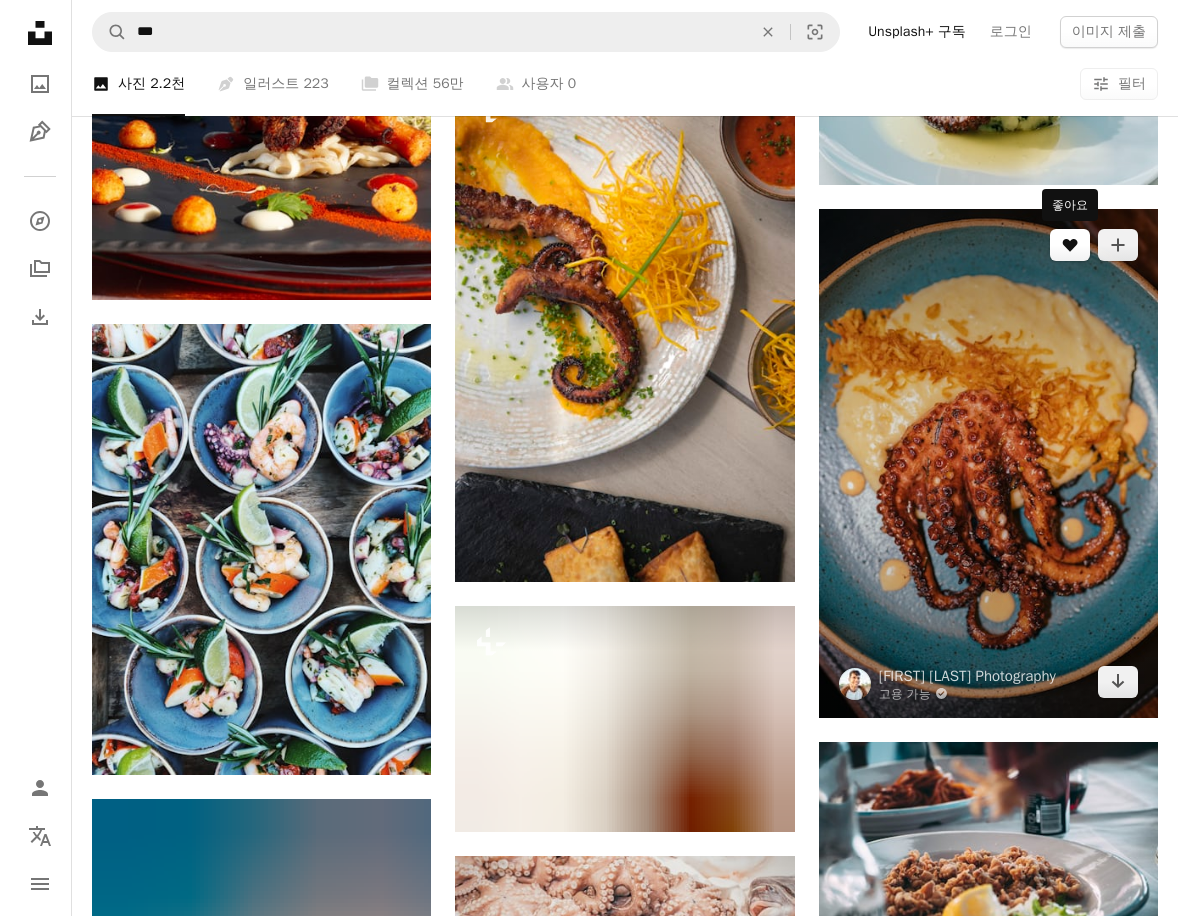 scroll, scrollTop: 1700, scrollLeft: 0, axis: vertical 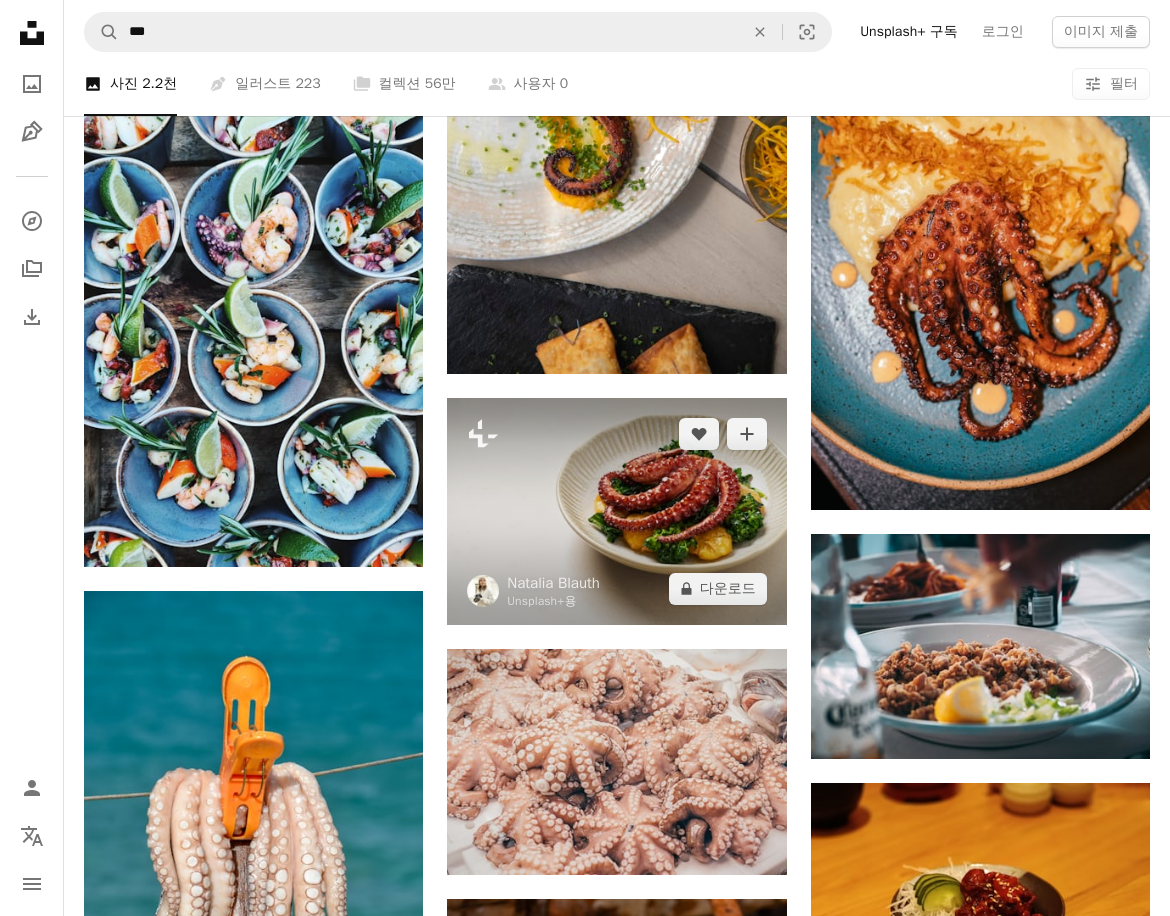 click at bounding box center [616, 511] 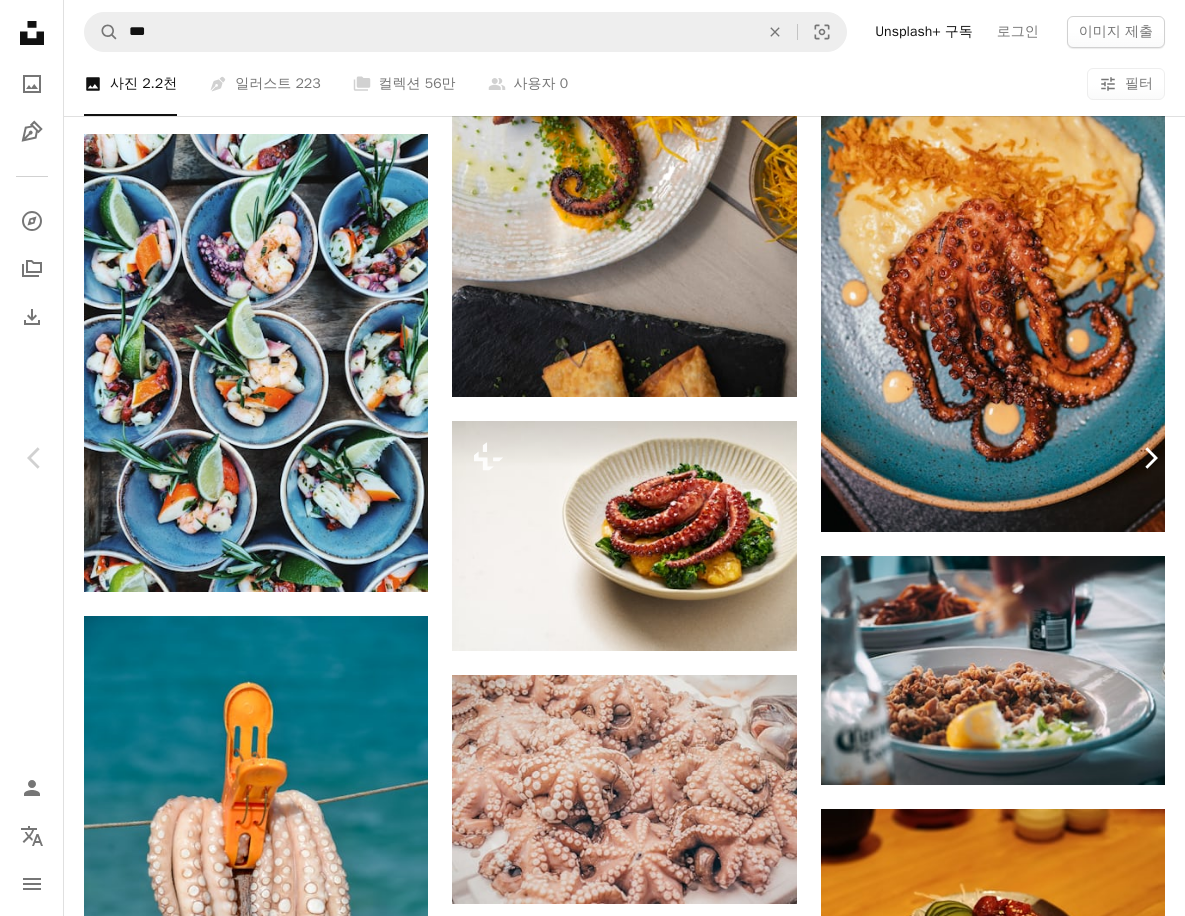 click on "Chevron right" at bounding box center [1150, 458] 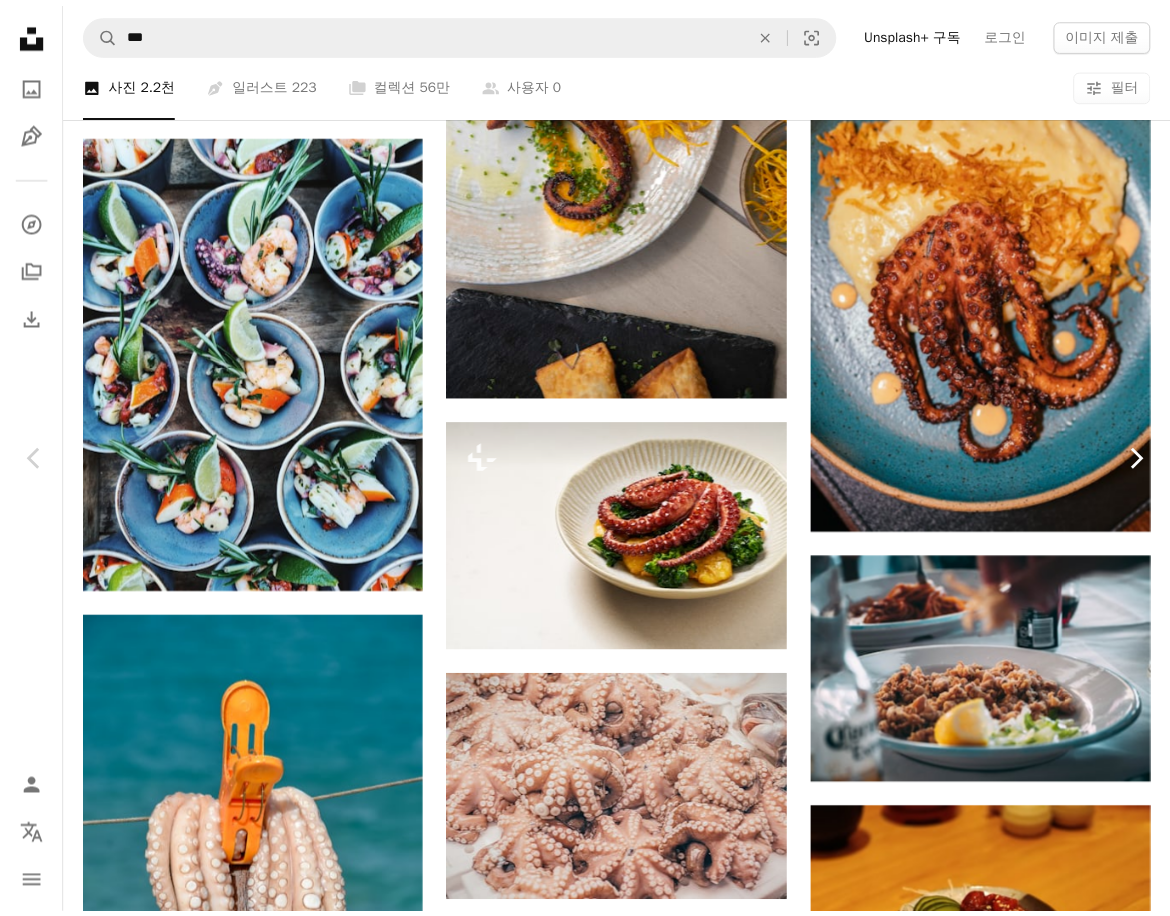 scroll, scrollTop: 0, scrollLeft: 0, axis: both 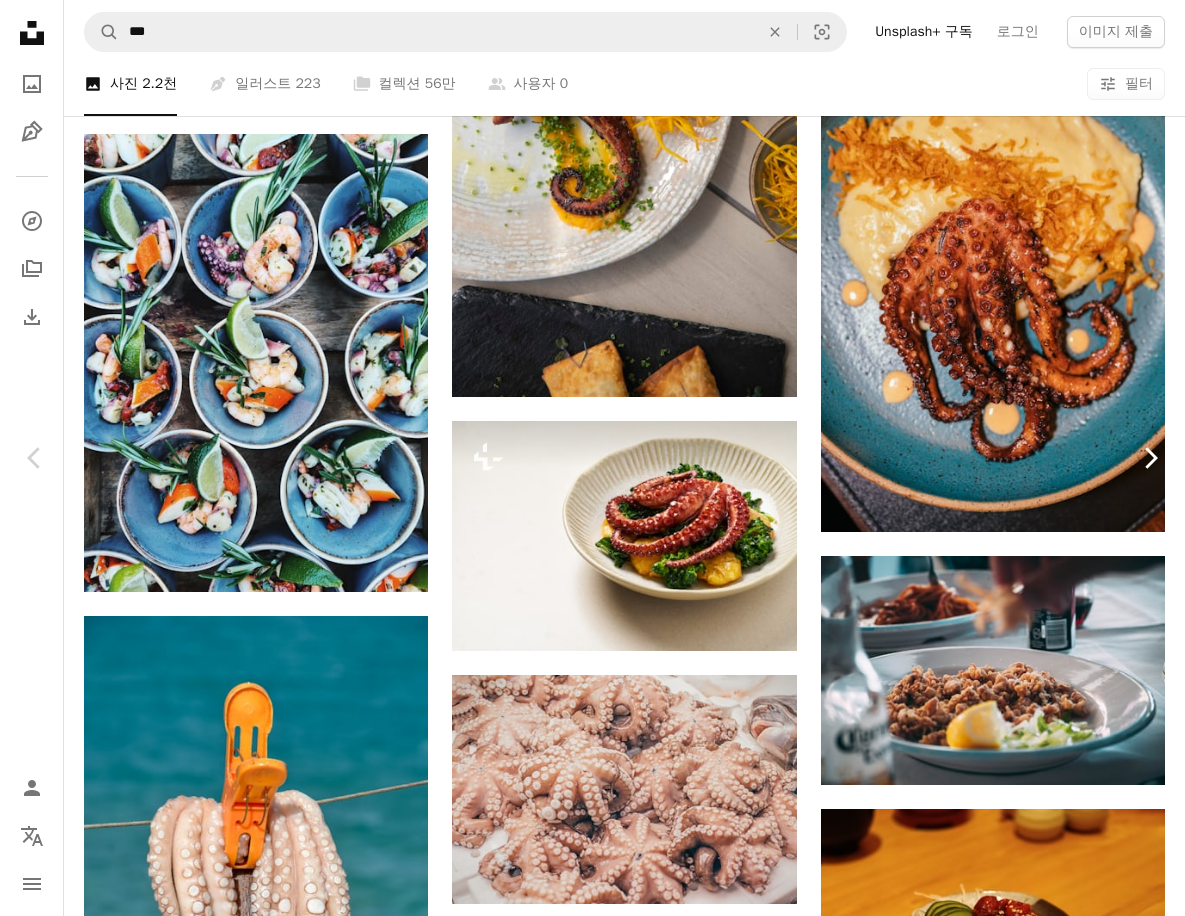 click on "Chevron right" at bounding box center [1150, 458] 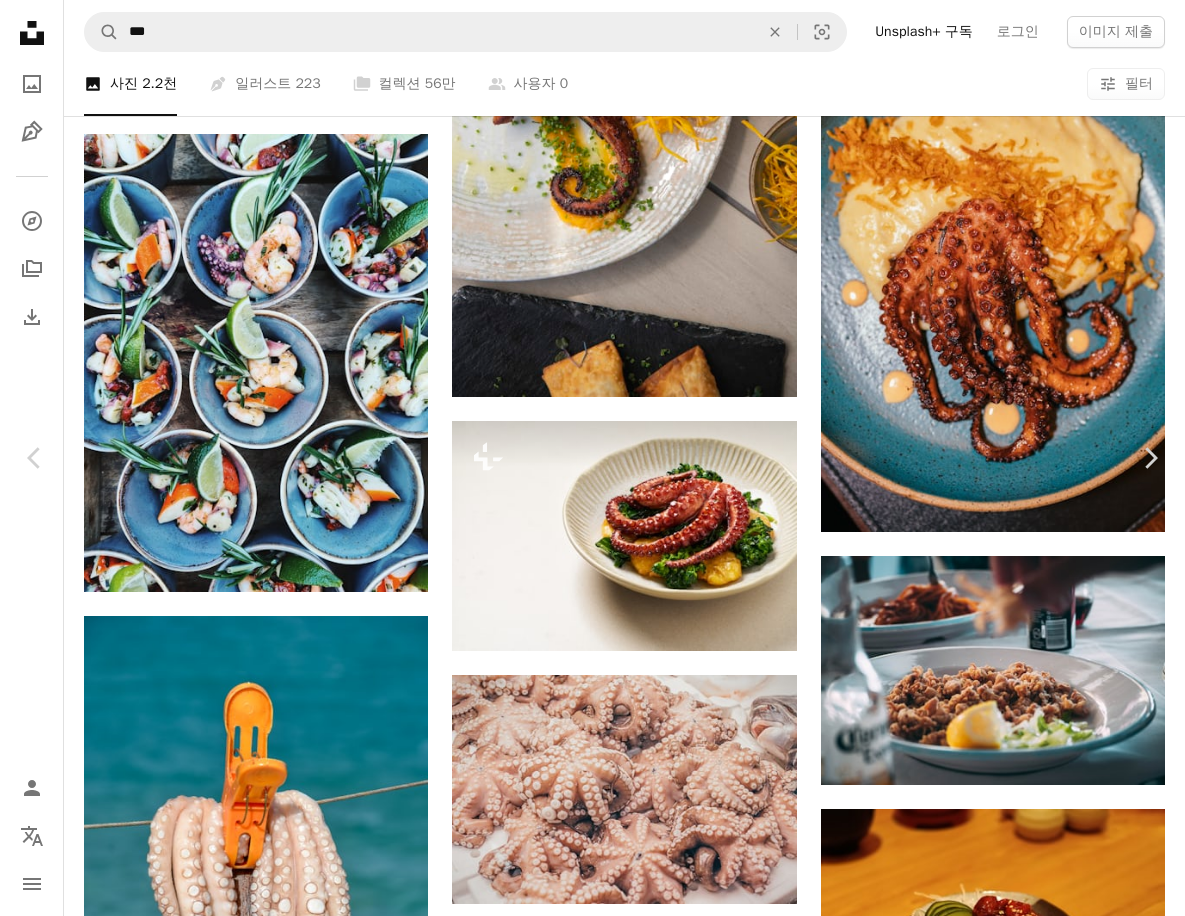 click on "[FIRST] [LAST]" at bounding box center (592, 5746) 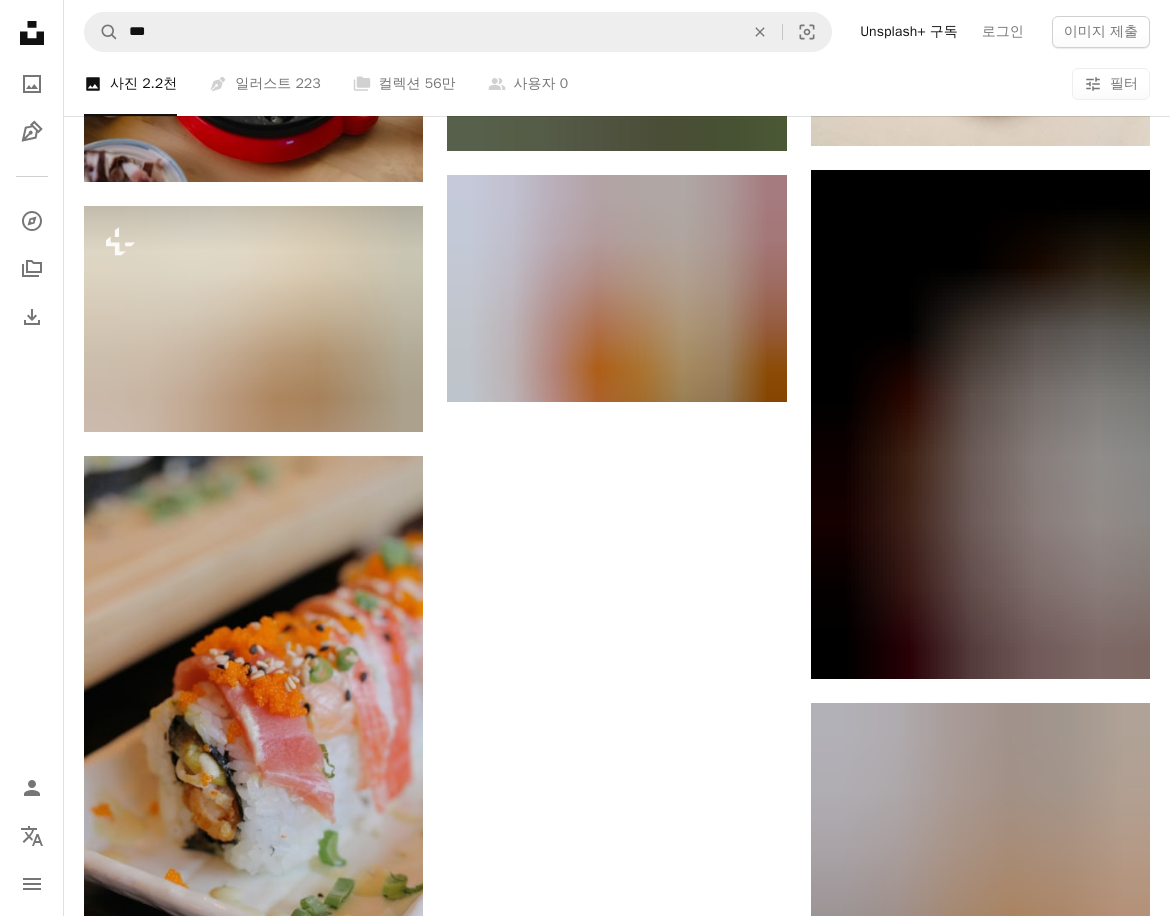 scroll, scrollTop: 5200, scrollLeft: 0, axis: vertical 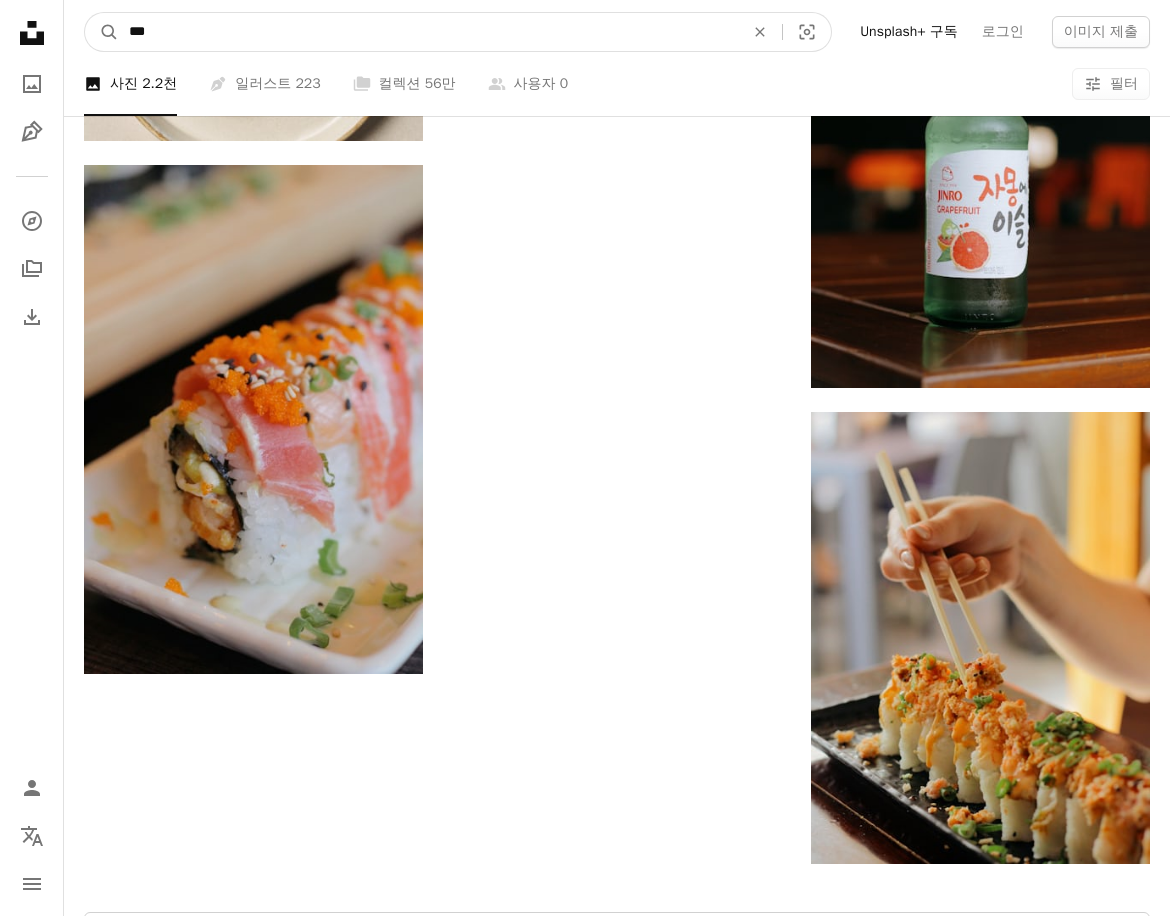 click on "Unsplash logo Unsplash 홈 A photo Pen Tool A compass A stack of folders Download Person Localization icon navigation menu A magnifying glass ** An X shape Visual search Unsplash+ 구독 로그인 이미지 제출 iStock에서 프리미엄 이미지 찾아보기  |  iStock에서 20% 할인  ↗ iStock에서 프리미엄 이미지 찾아보기 iStock에서 20% 할인  ↗ 더 보기  ↗ iStock에서 더 많은 자료 보기  ↗ A photo 사진   2.2천 Pen Tool 일러스트   223 A stack of folders 컬렉션   56만 A group of people 사용자   0 A copyright icon © 라이선스 Arrow down Aspect ratio 방향 Arrow down Unfold 정렬 기준  관련성 Arrow down Filters 필터 문어 음식 Chevron right 접시 낙지 음식 요리법 미식가 맛있는 음식 음식 및 음료 공상 현대의 술집 선술집 해산물 Plus sign for Unsplash+ A heart A plus sign Natalia Blauth Unsplash+ 용 A lock 다운로드 Plus sign for Unsplash+ A heart A plus sign Natalia Blauth Unsplash+ 용 A lock 다운로드" at bounding box center [585, -1746] 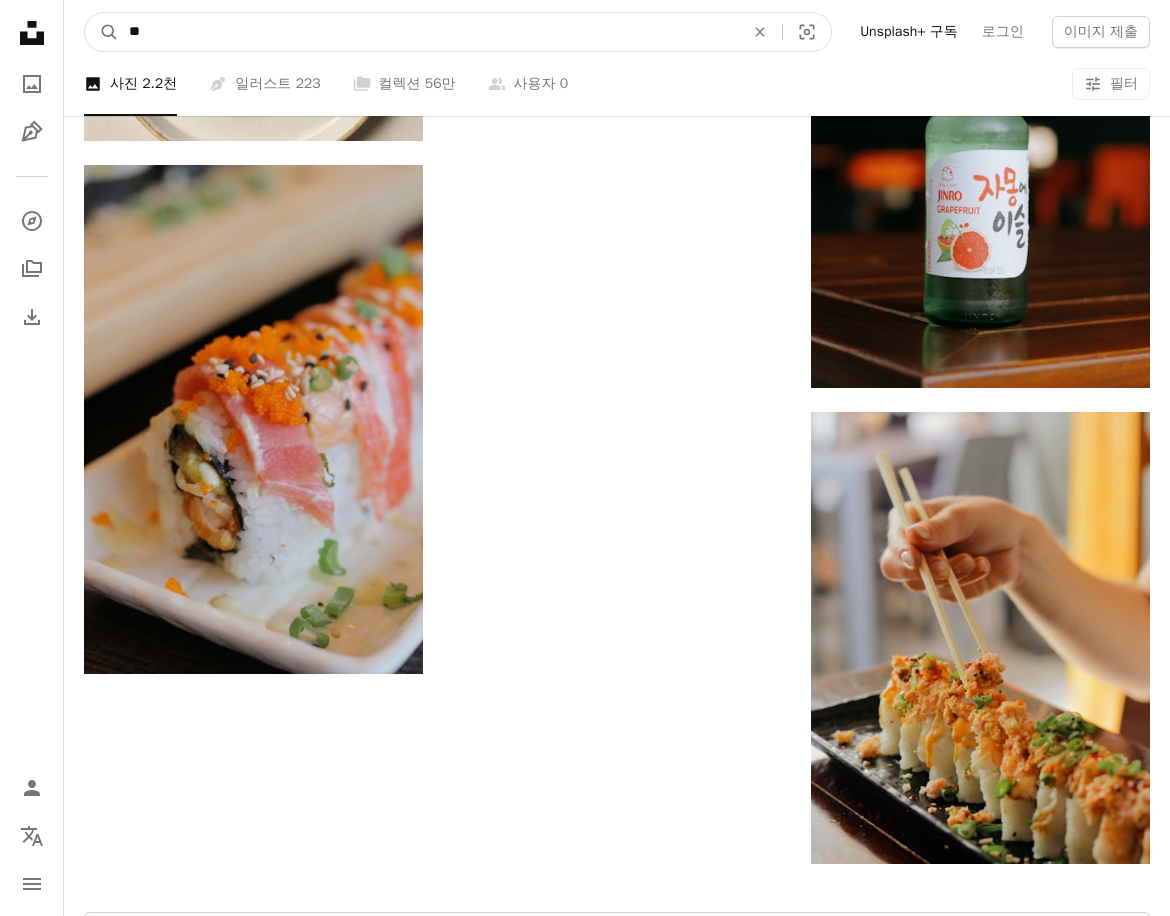 type on "*" 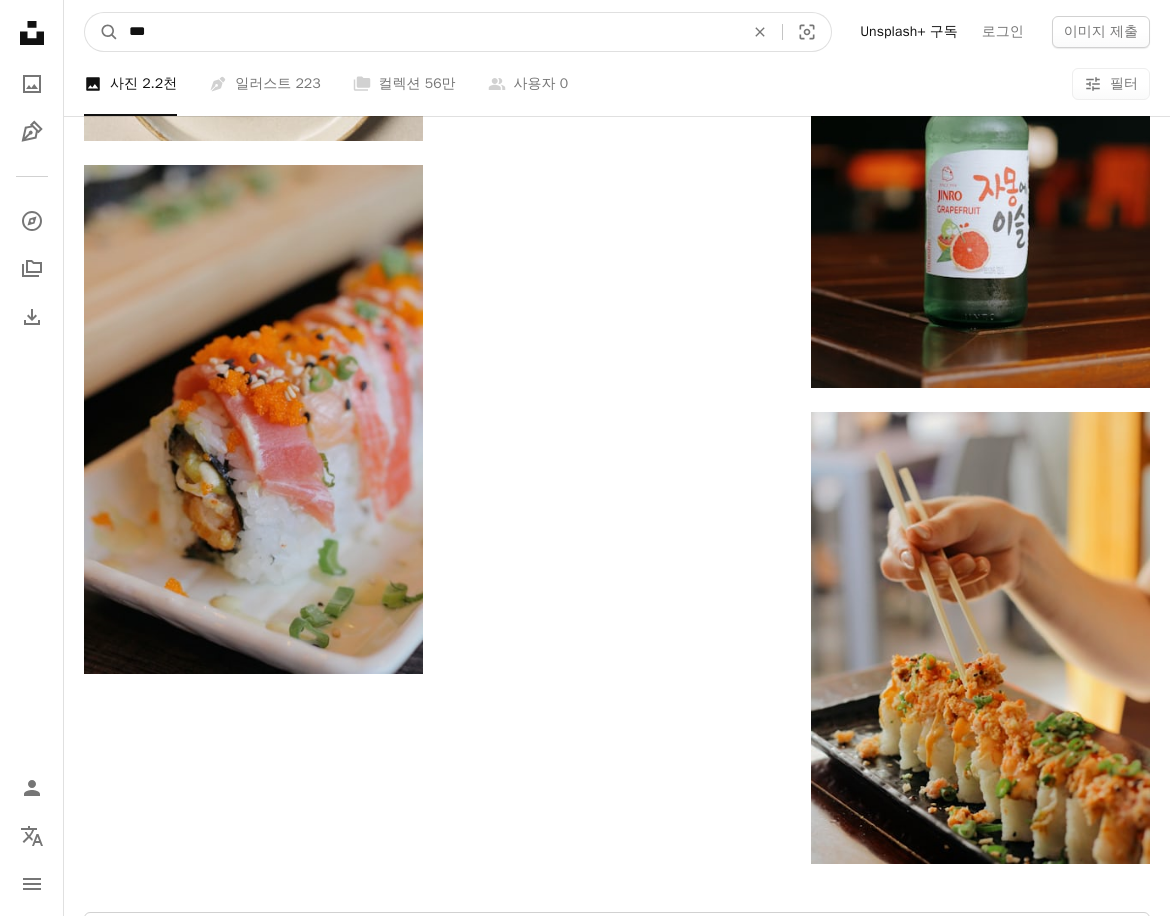 type on "****" 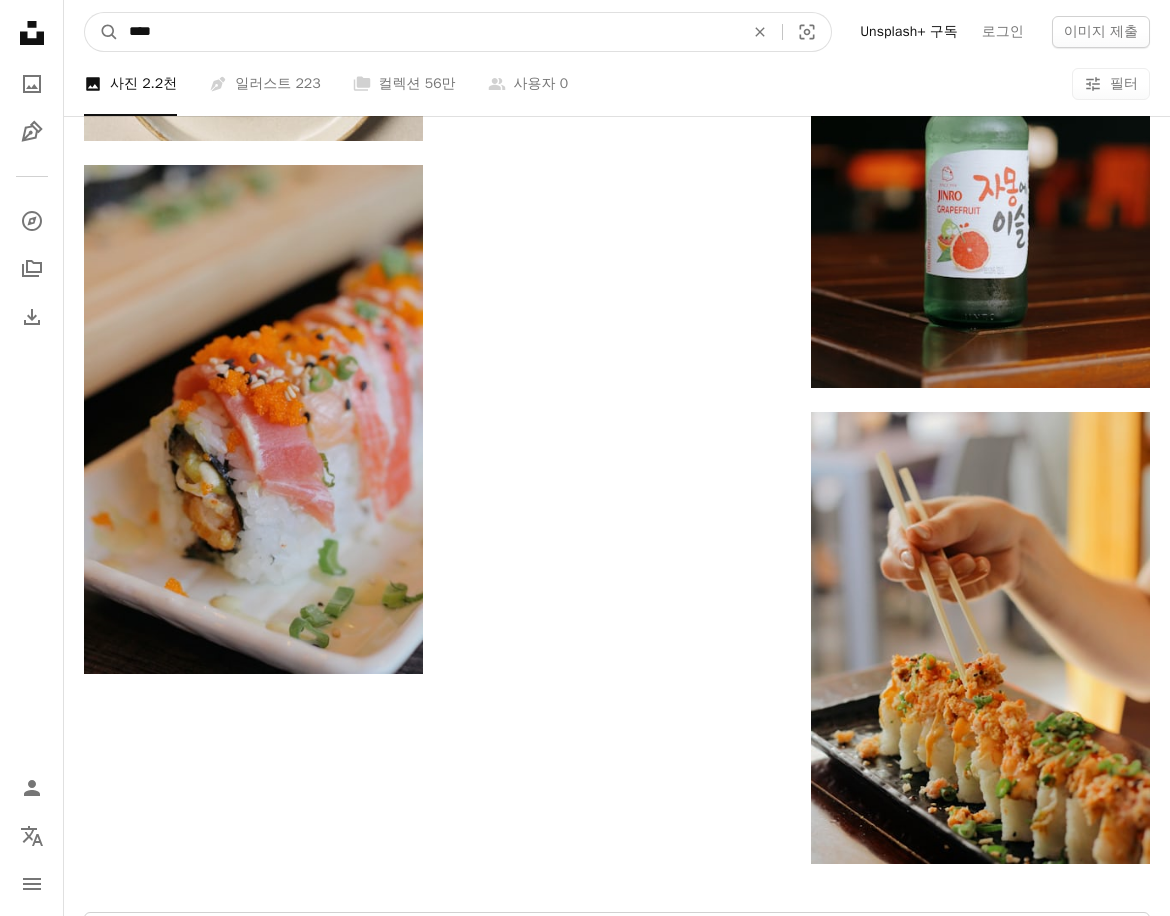 click on "A magnifying glass" at bounding box center (102, 32) 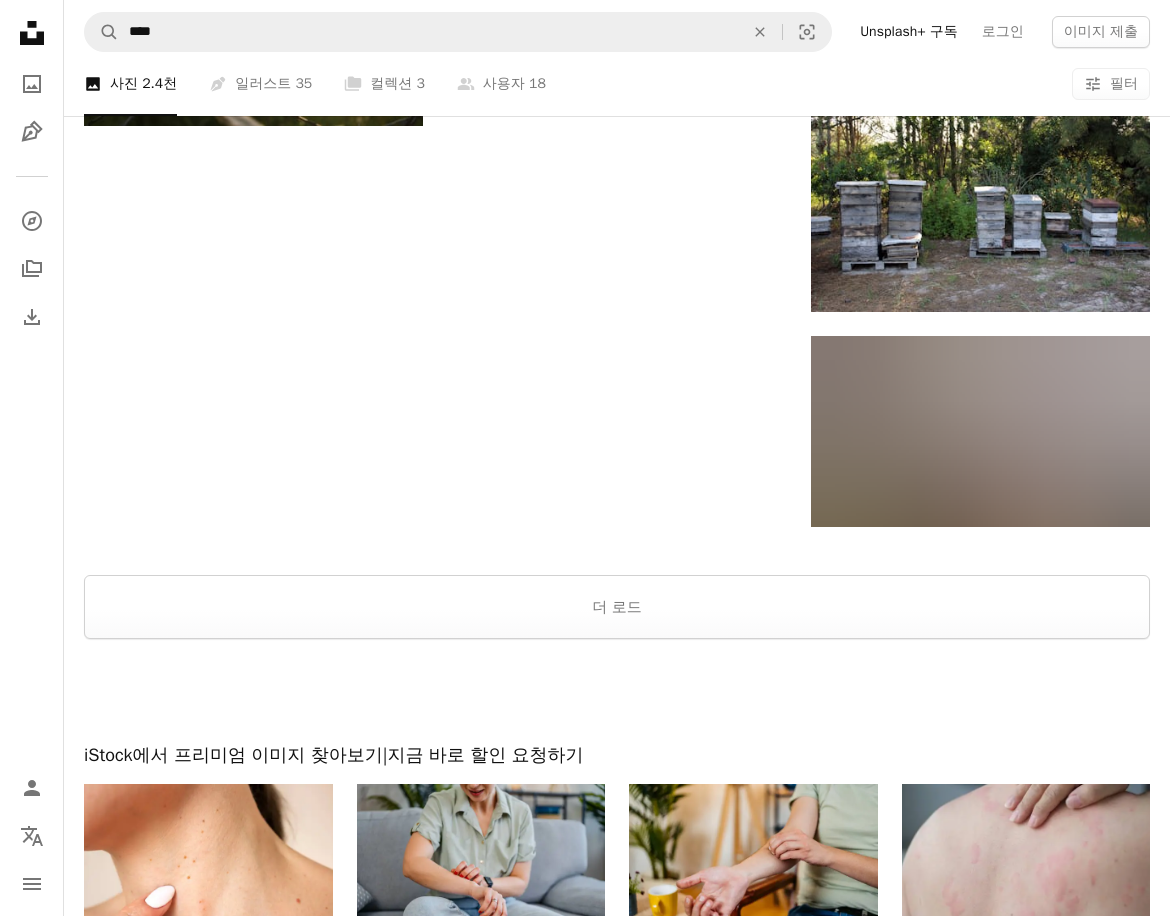 scroll, scrollTop: 2200, scrollLeft: 0, axis: vertical 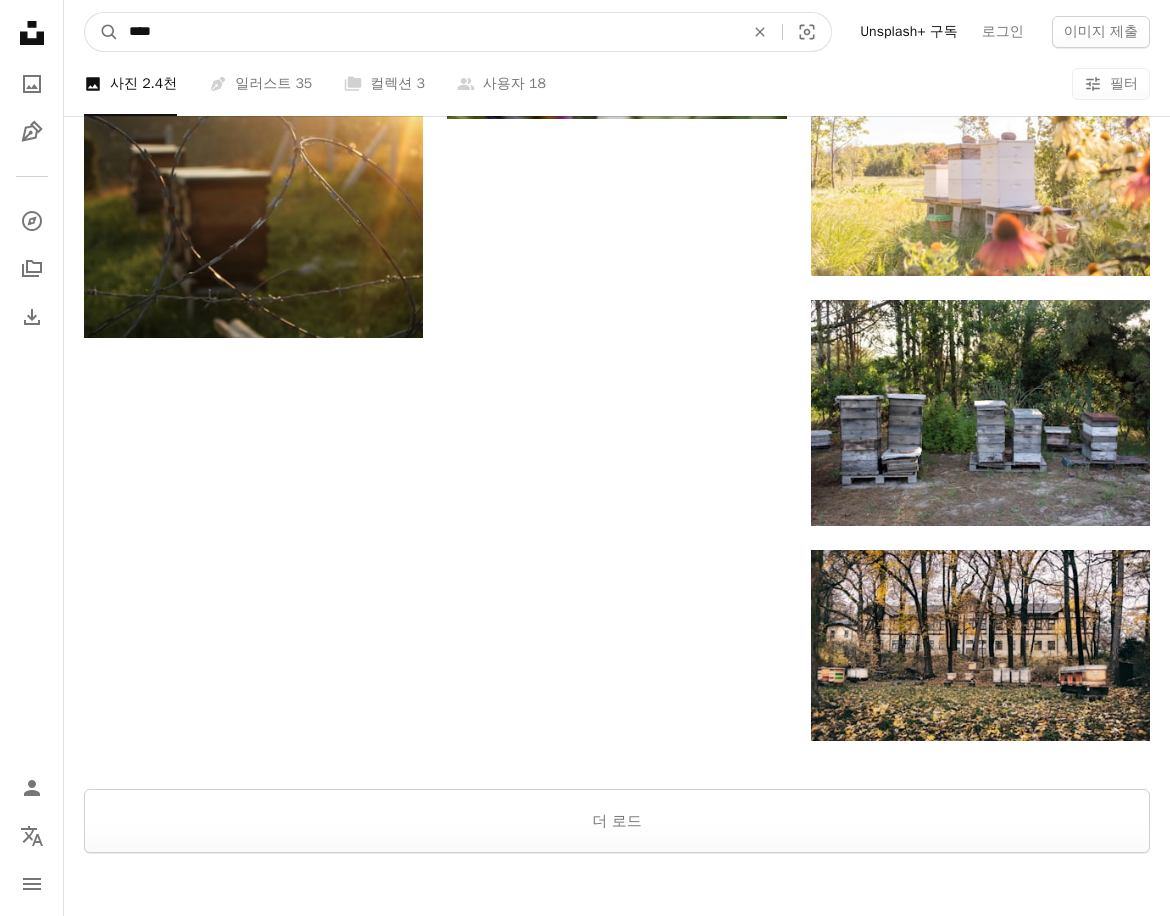 drag, startPoint x: 206, startPoint y: 37, endPoint x: 16, endPoint y: 32, distance: 190.06578 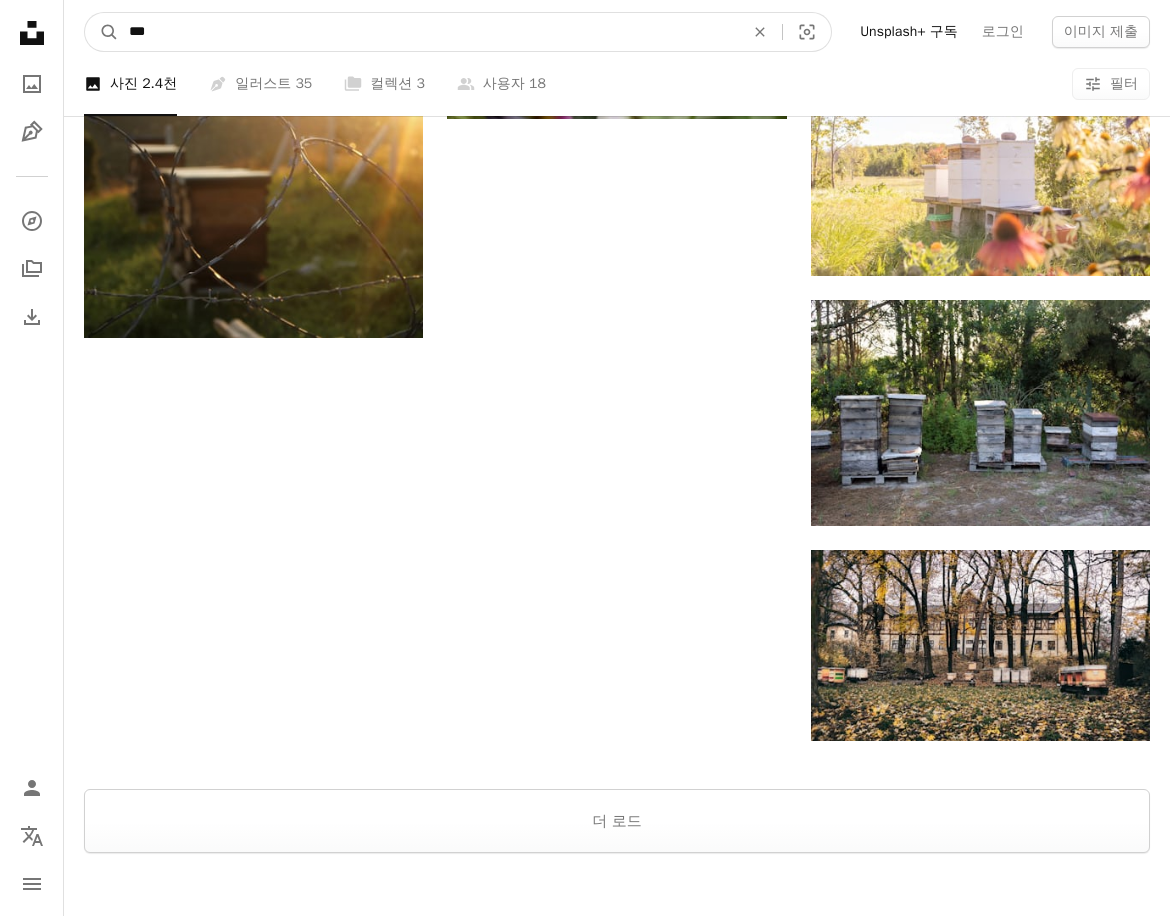 type on "***" 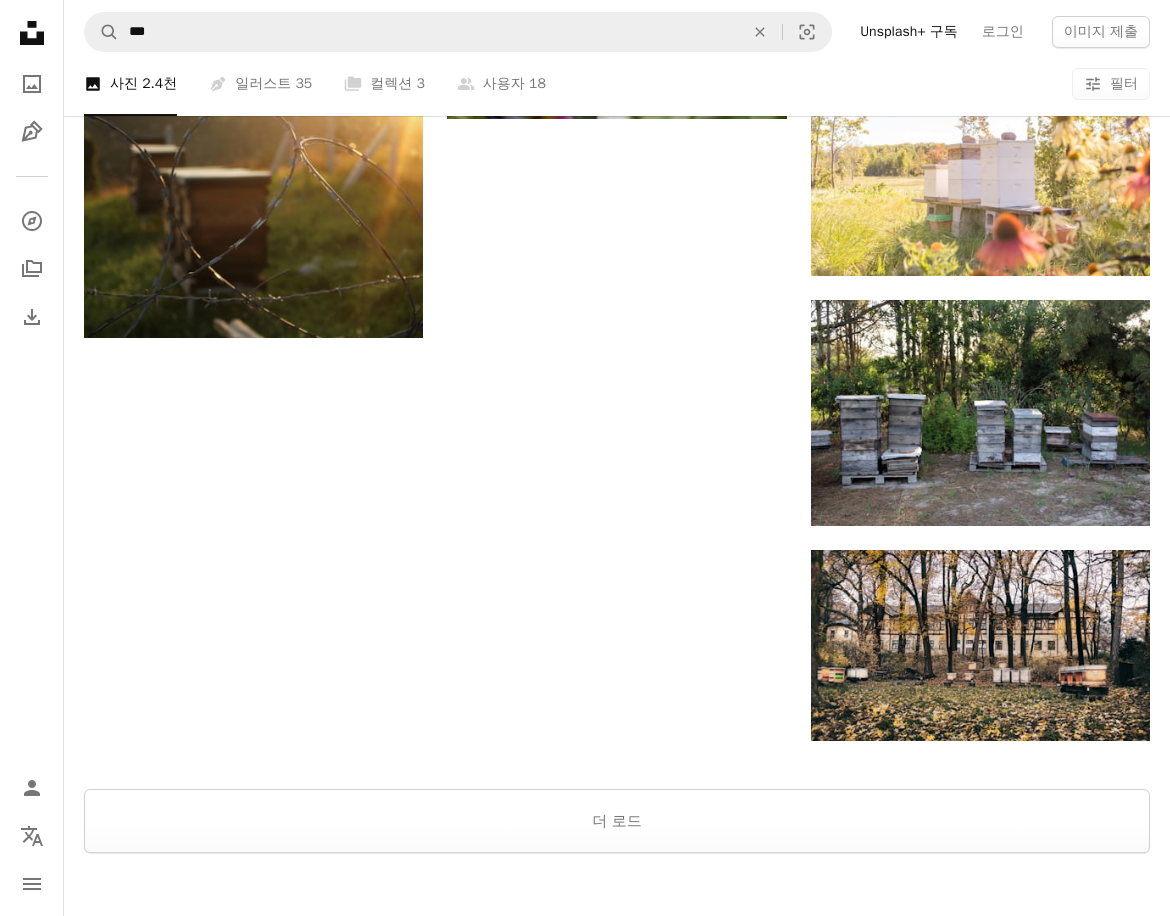 scroll, scrollTop: 0, scrollLeft: 0, axis: both 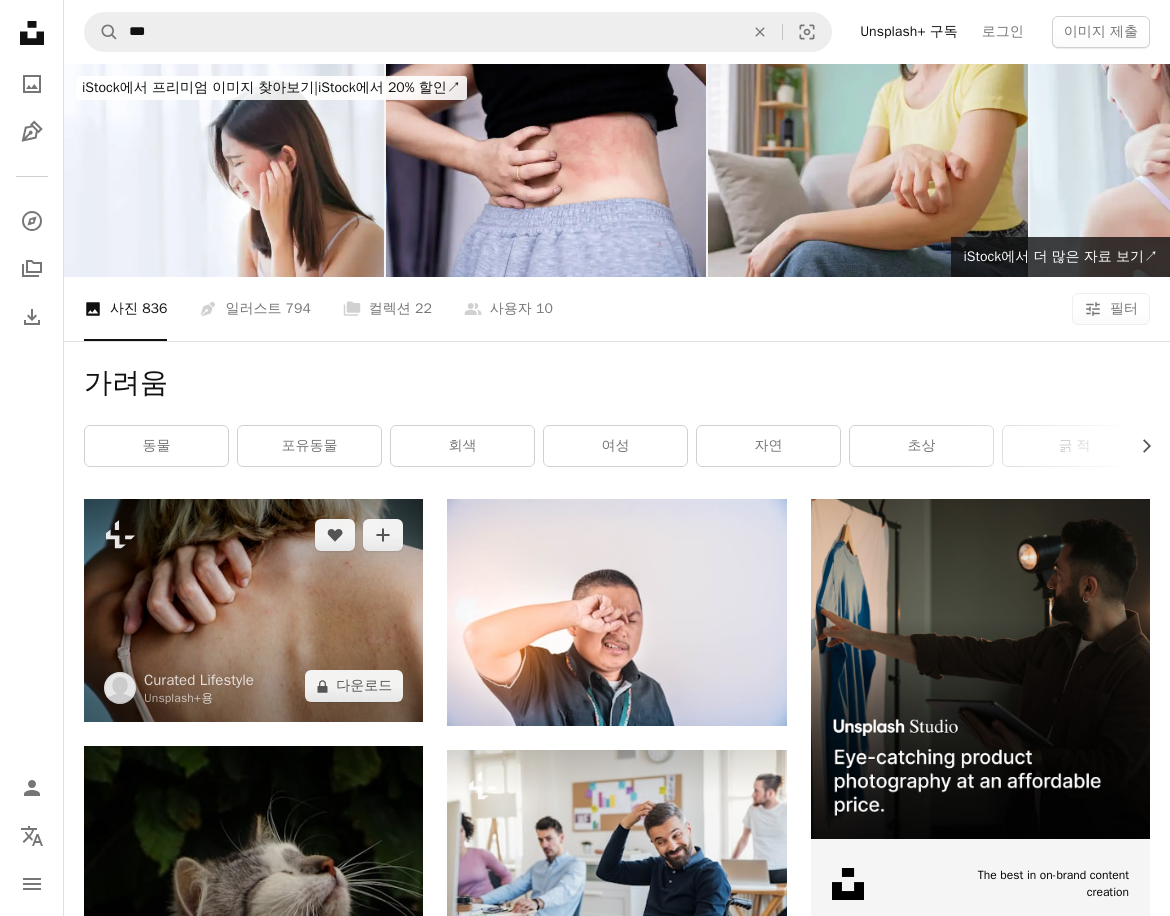 click at bounding box center [253, 610] 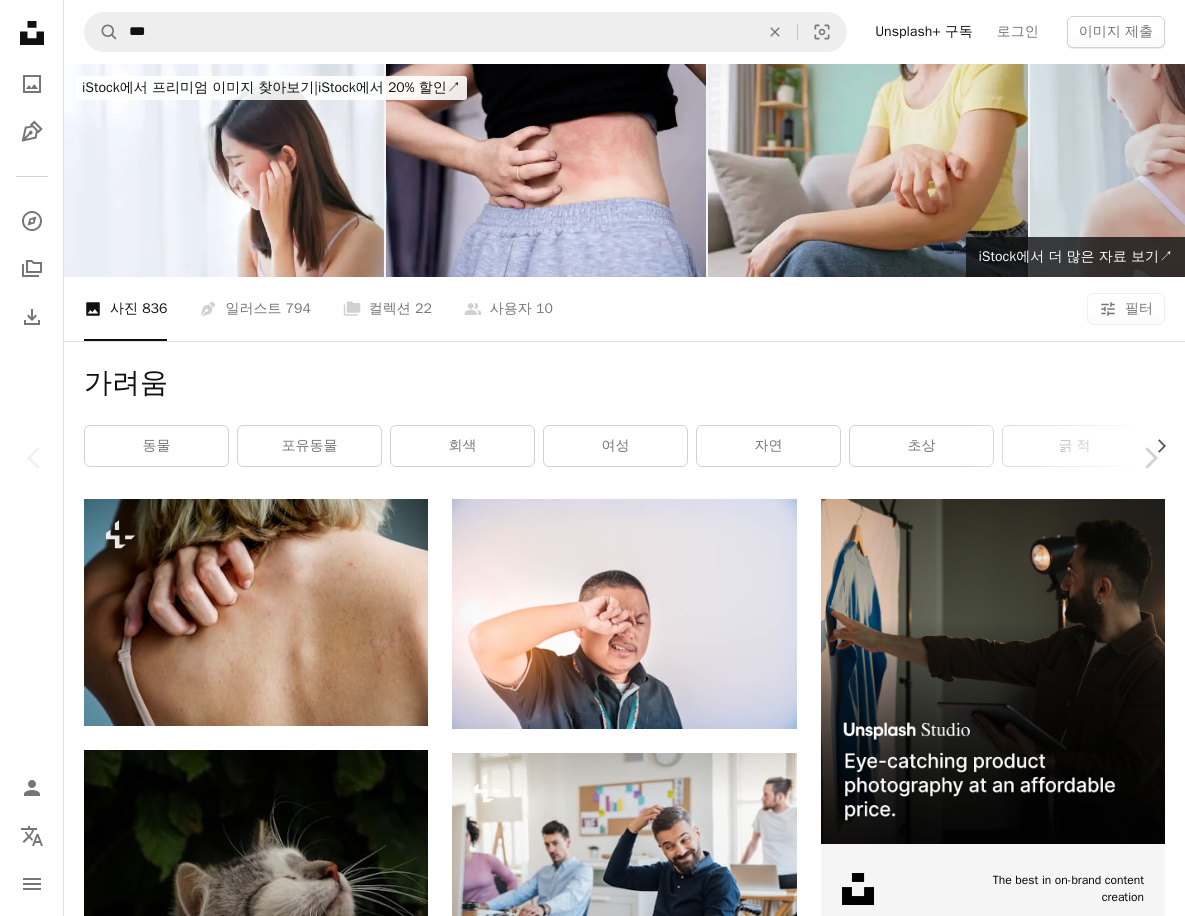 click on "사진: [FIRST] [LAST]" at bounding box center [592, 4475] 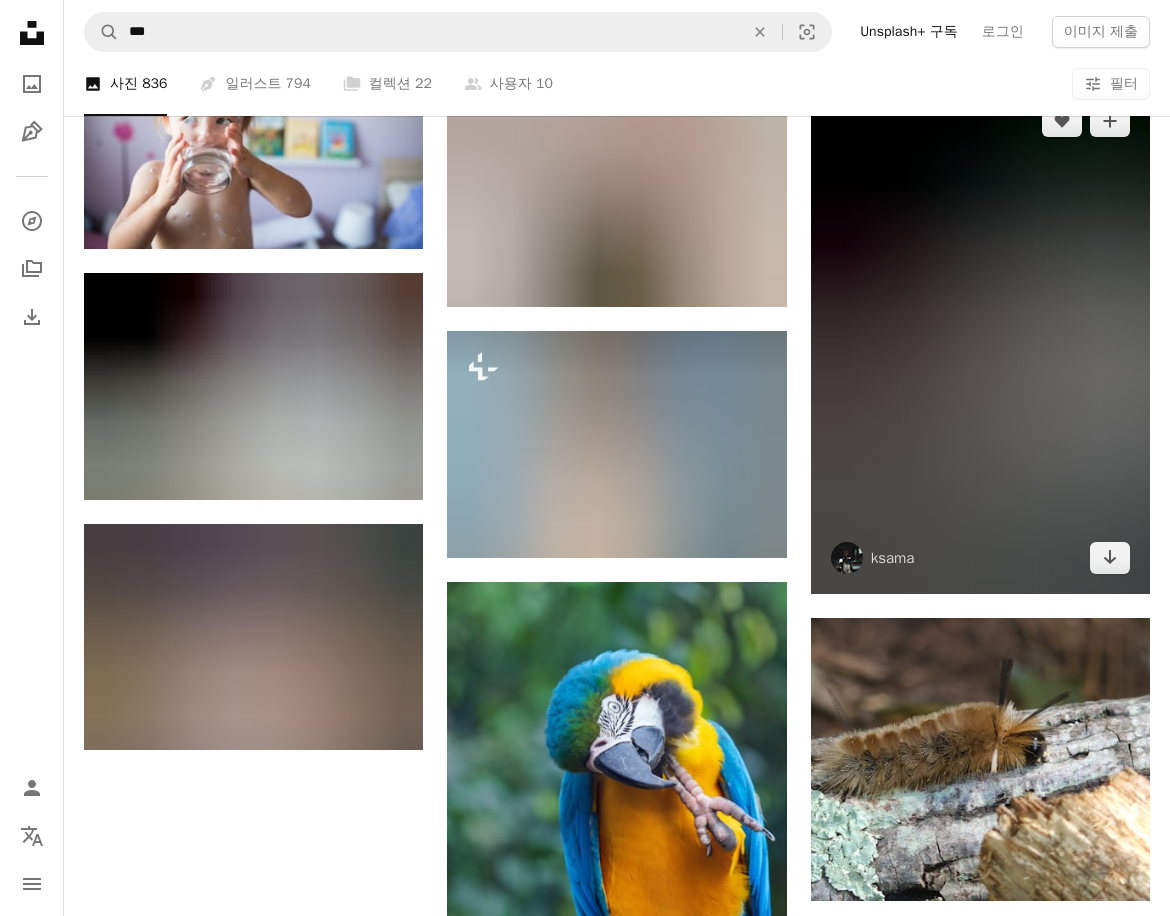 scroll, scrollTop: 2400, scrollLeft: 0, axis: vertical 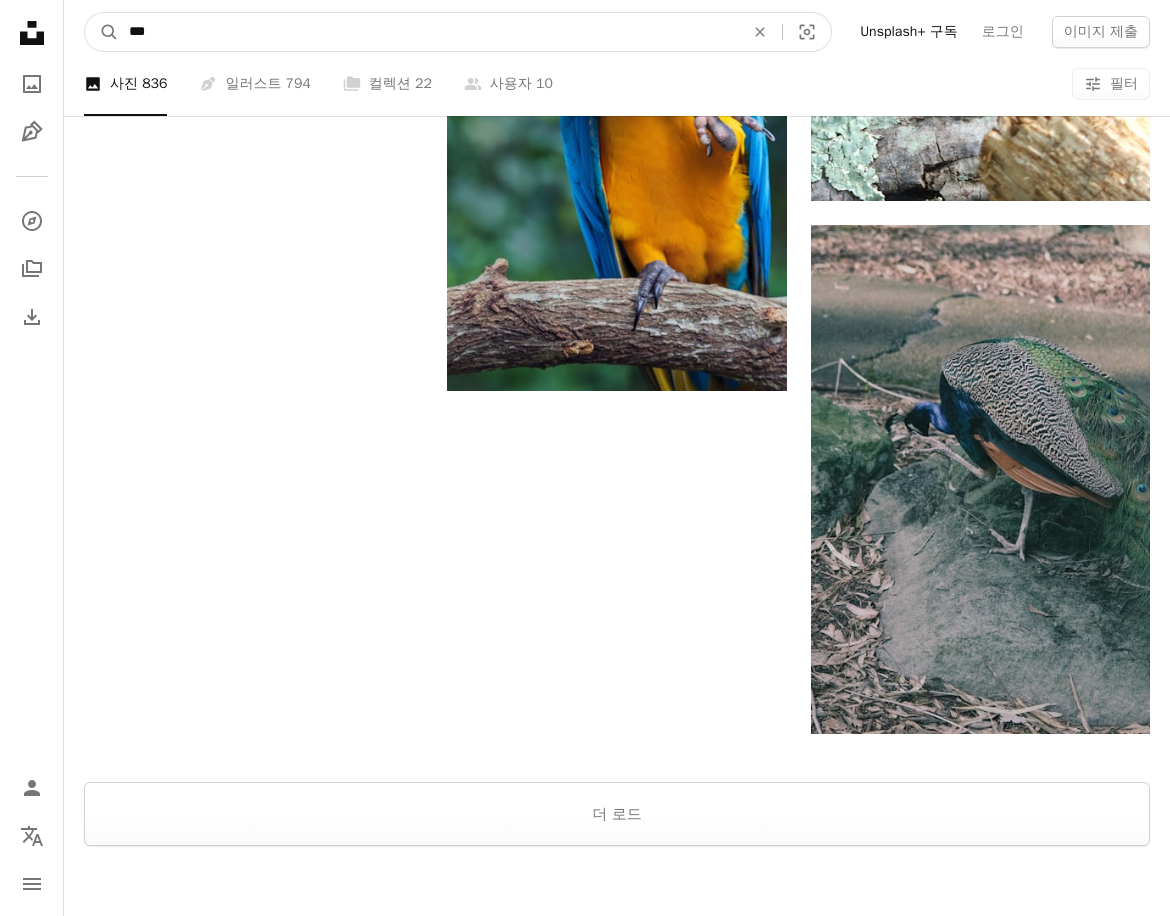 drag, startPoint x: 352, startPoint y: 27, endPoint x: -236, endPoint y: 24, distance: 588.0076 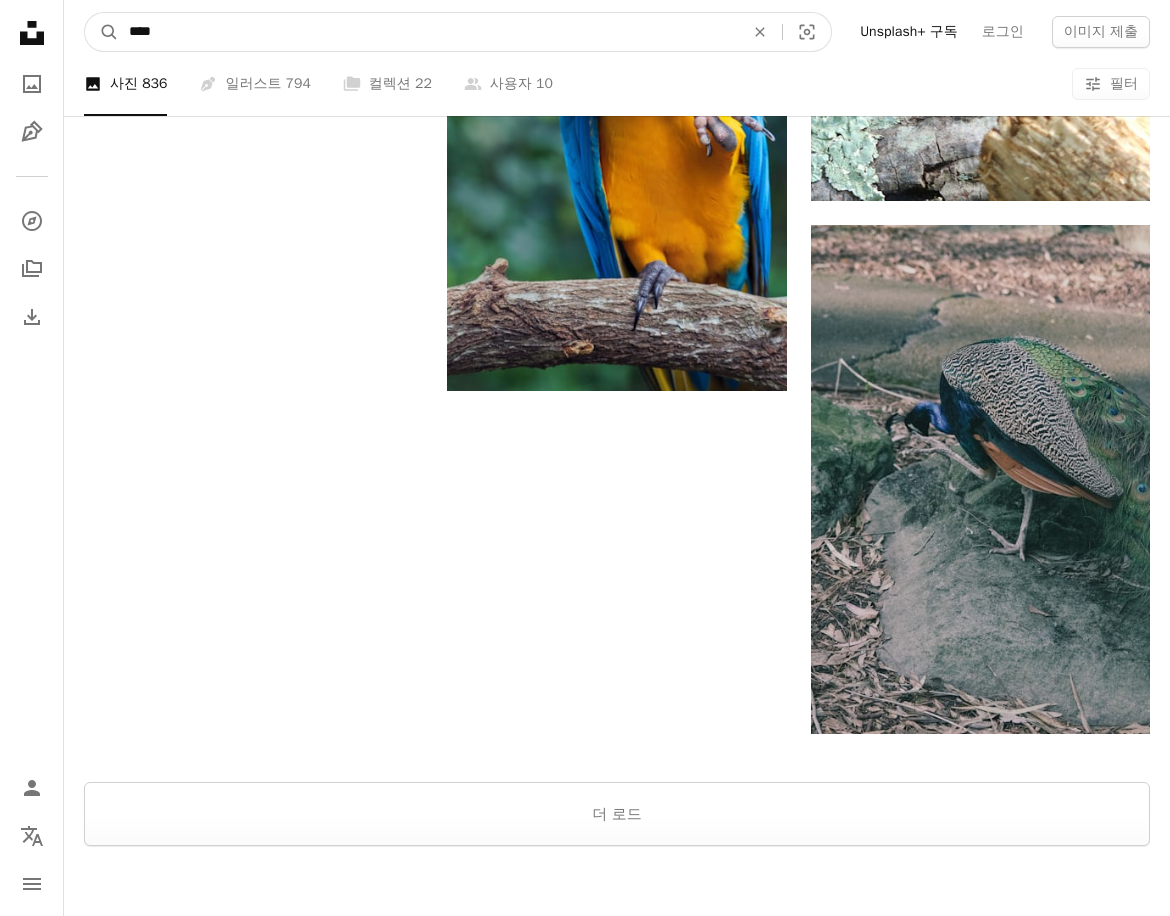 type on "****" 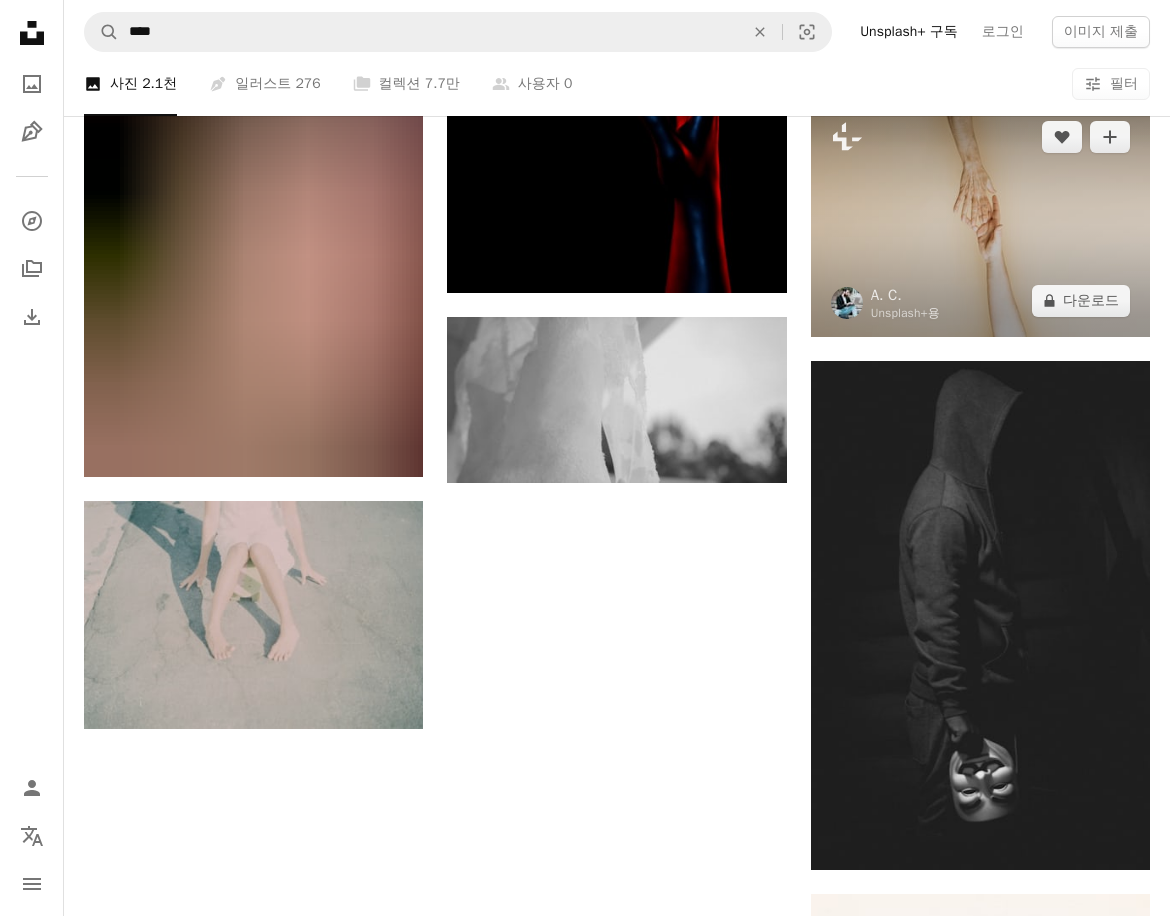 scroll, scrollTop: 2300, scrollLeft: 0, axis: vertical 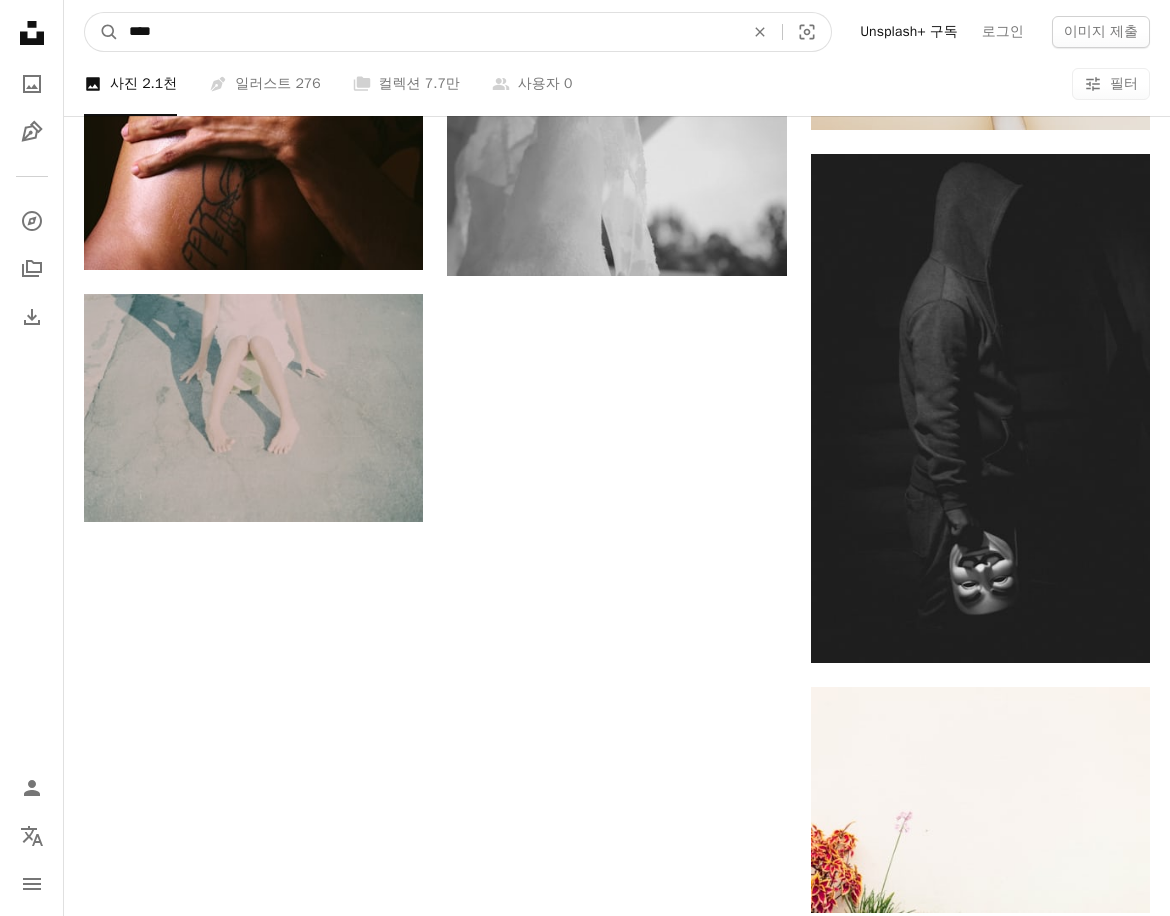 drag, startPoint x: 318, startPoint y: 38, endPoint x: -270, endPoint y: 36, distance: 588.0034 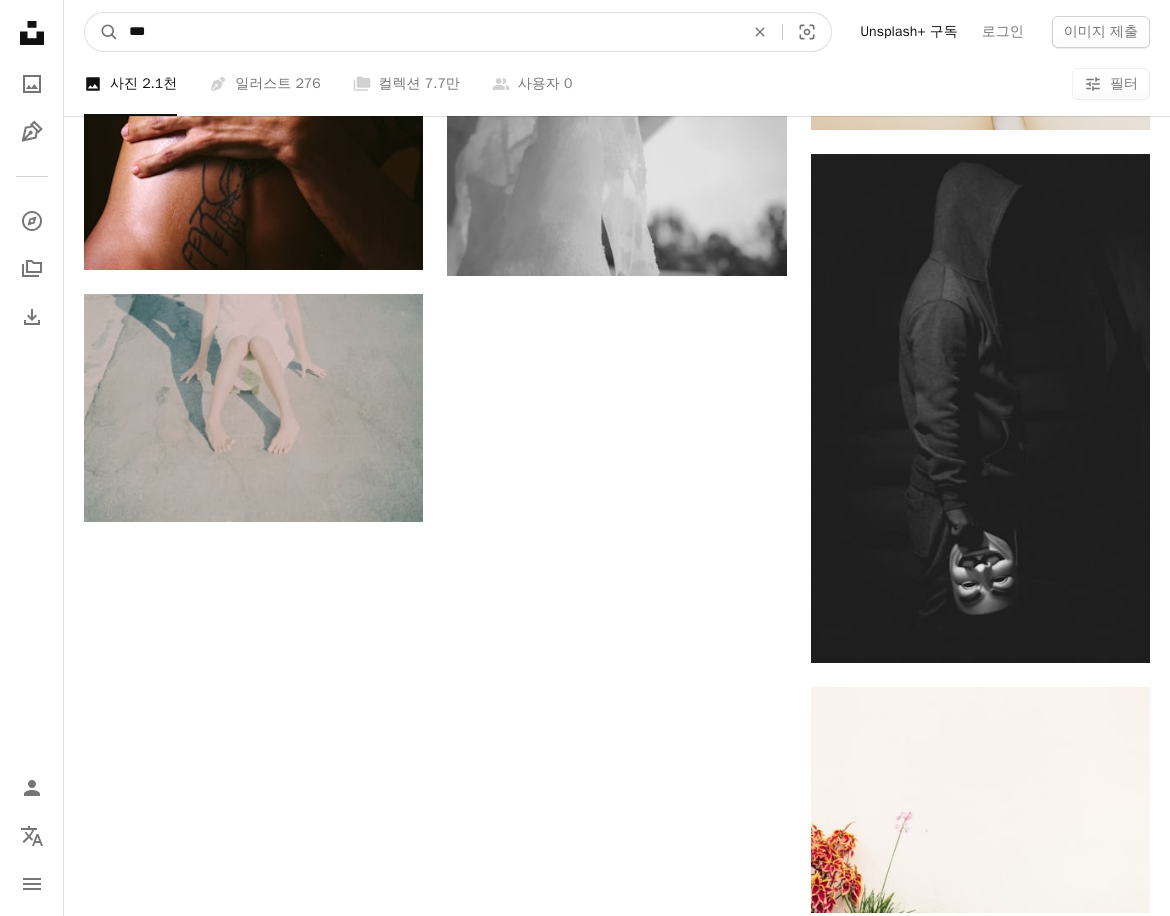 type on "****" 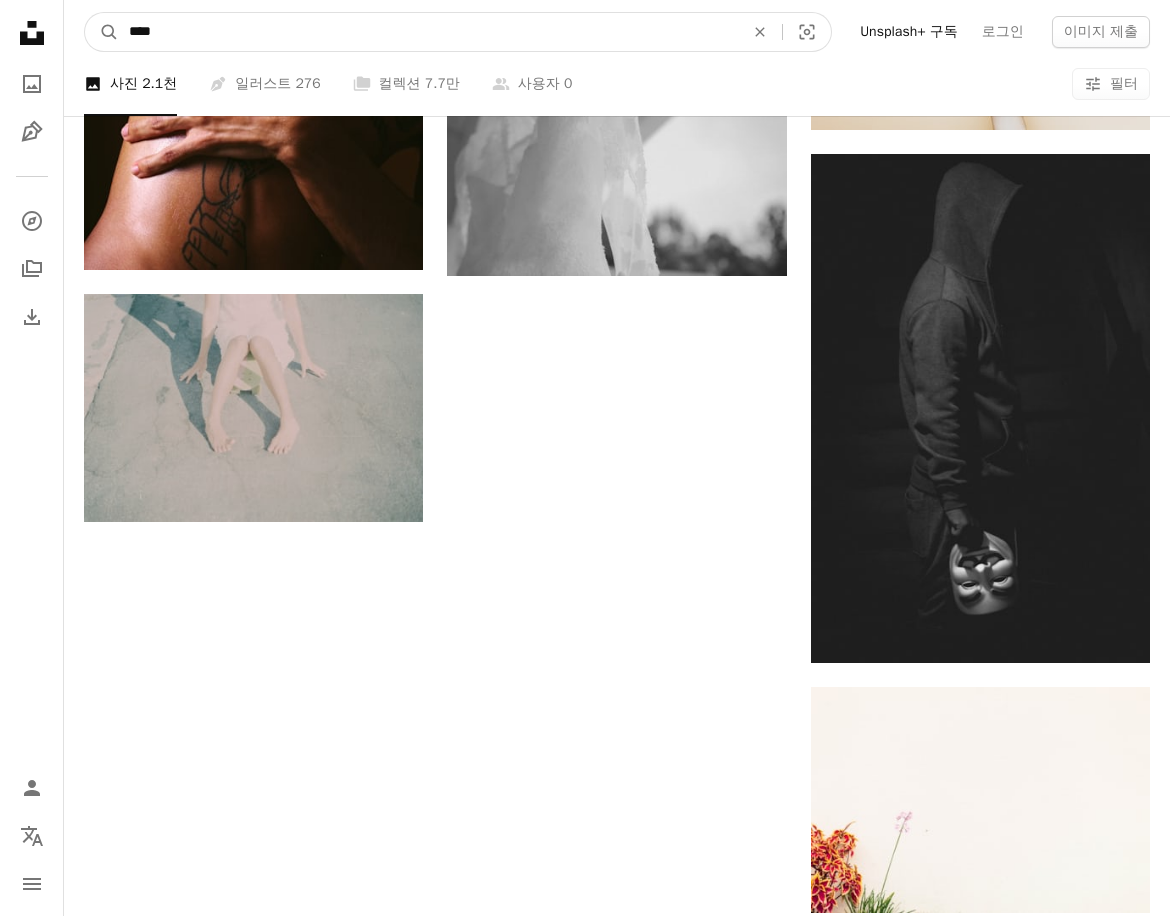 click on "A magnifying glass" at bounding box center (102, 32) 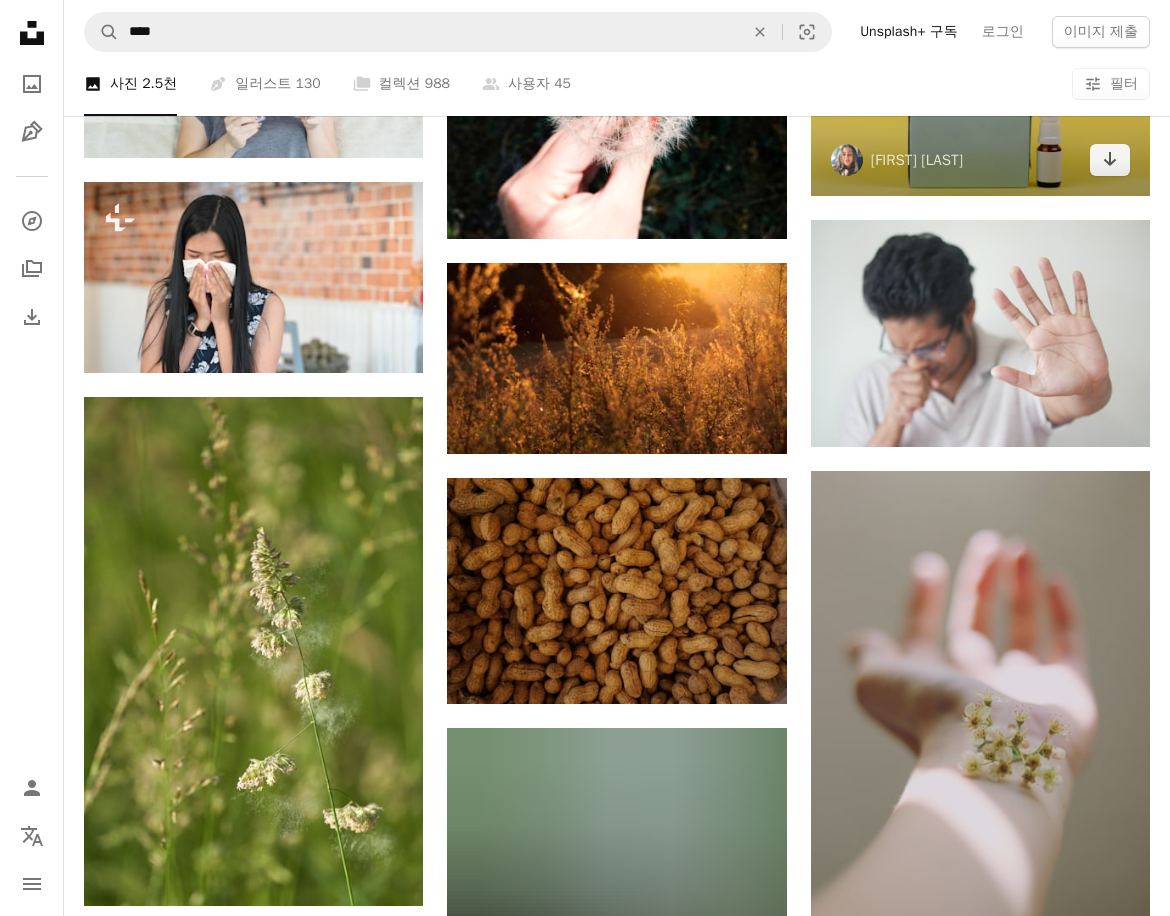 scroll, scrollTop: 1300, scrollLeft: 0, axis: vertical 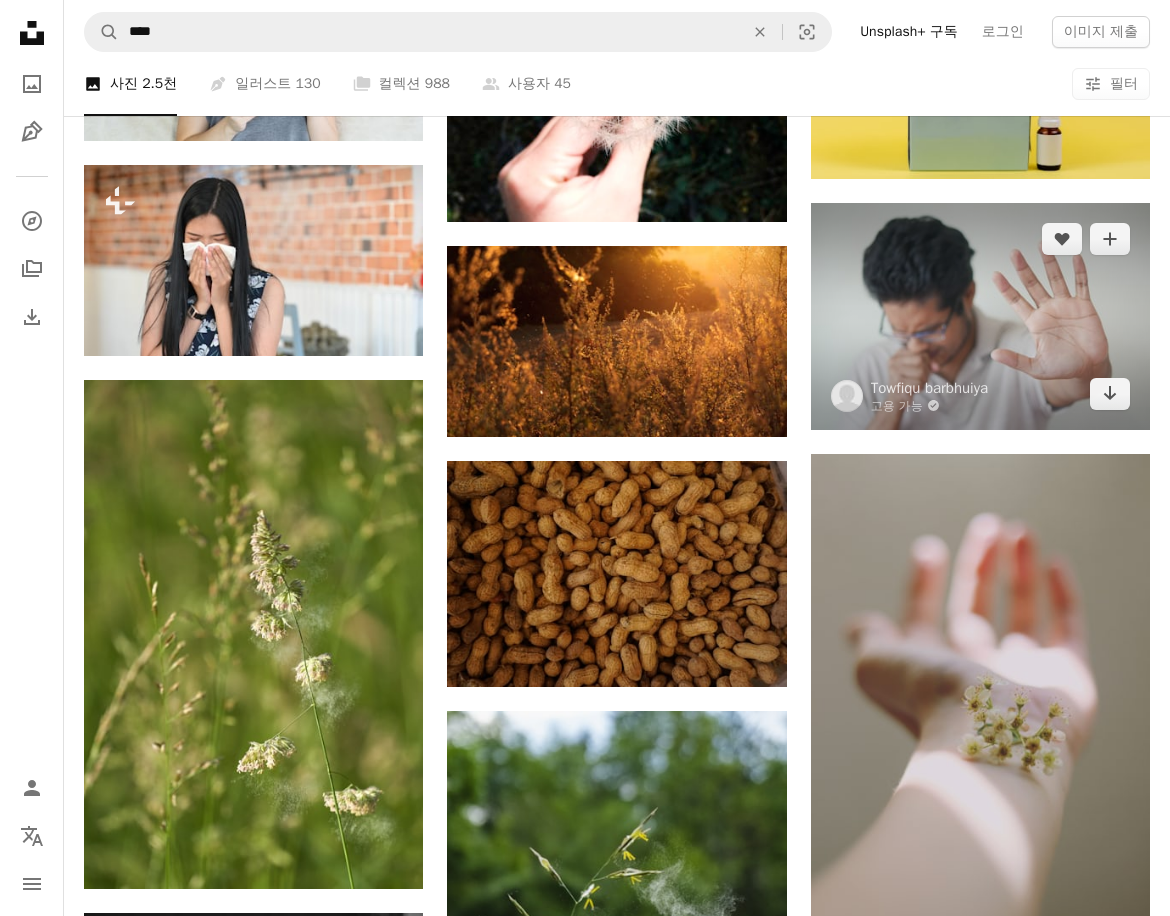 click at bounding box center [980, 316] 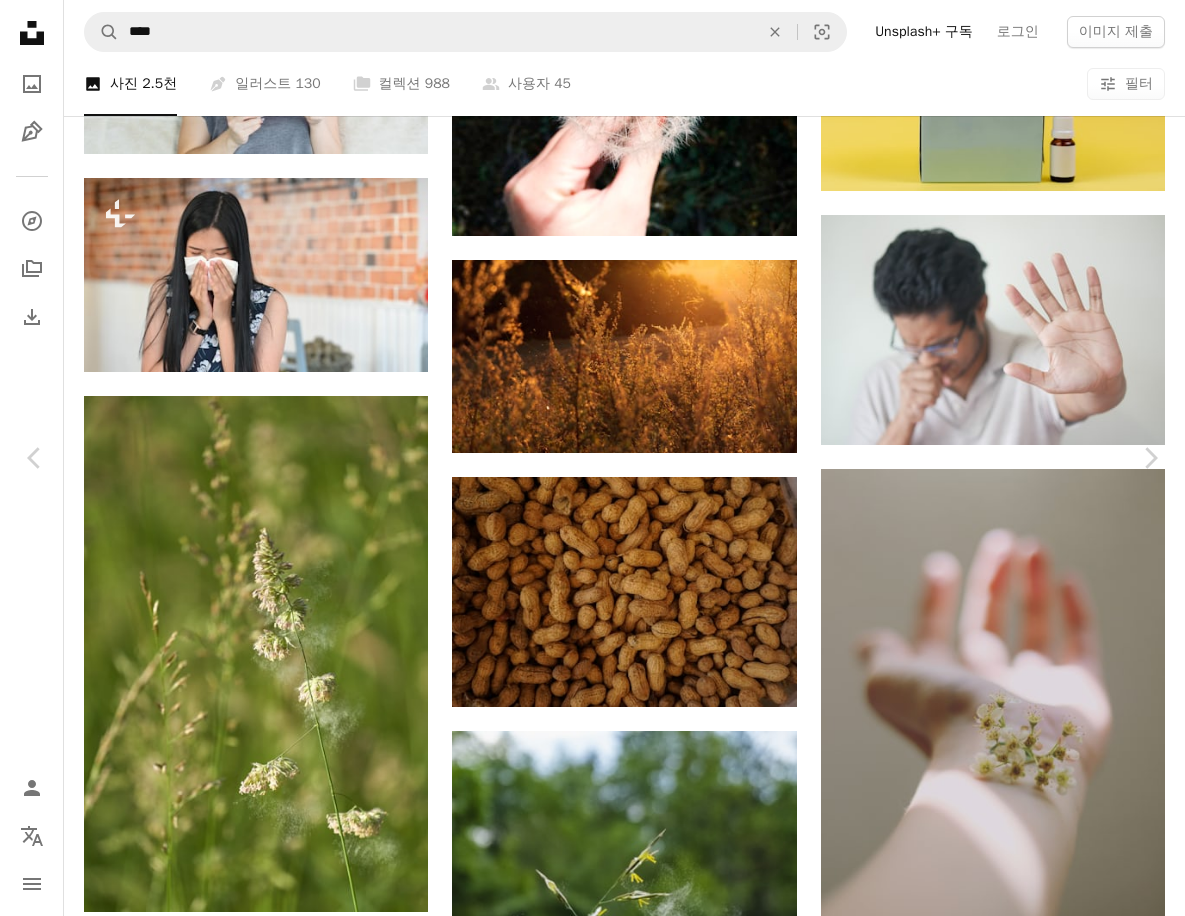 click on "무료 다운로드" at bounding box center (989, 2909) 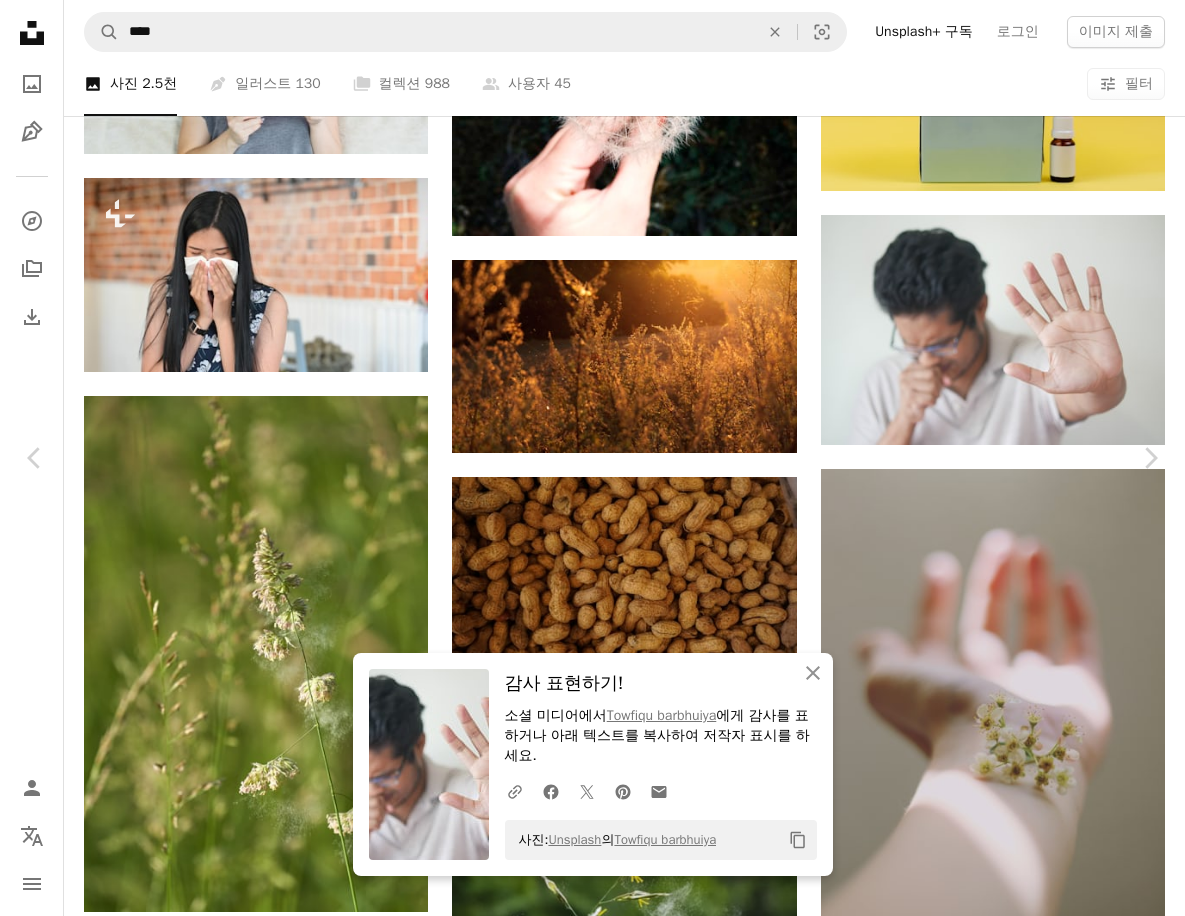 click on "An X shape Chevron left Chevron right An X shape 닫기 감사 표현하기! 소셜 미디어에서  [FIRST] [LAST] 에게 감사를 표하거나 아래 텍스트를 복사하여 저작자 표시를 하세요. A URL sharing icon (chains) Facebook icon X (formerly Twitter) icon Pinterest icon An envelope 사진:  Unsplash 의 [FIRST] [LAST]
Copy content [FIRST] [LAST] 고용 가능 A checkmark inside of a circle A heart A plus sign 무료 다운로드 Chevron down Zoom in 조회수 4,281,896 다운로드 41,141 A forward-right arrow 공유 Info icon 정보 More Actions Calendar outlined 2021년 10월 13일 에 게시됨 Camera Panasonic, DMC-GX85 Safety Unsplash 라이선스 하에서 무료로 사용 가능 남자 건강 내과의 슬픈 통증이 있습니다 감기 아픈 어린 바이러스 독감 질병 기침 질병 질병 감염 재채기하기 목 해로운 인플루엔자 월경중인 퍼블릭 도메인 이미지 iStock에서 프리미엄 관련 이미지 찾아보기  |   ↗ 용" at bounding box center [592, 3320] 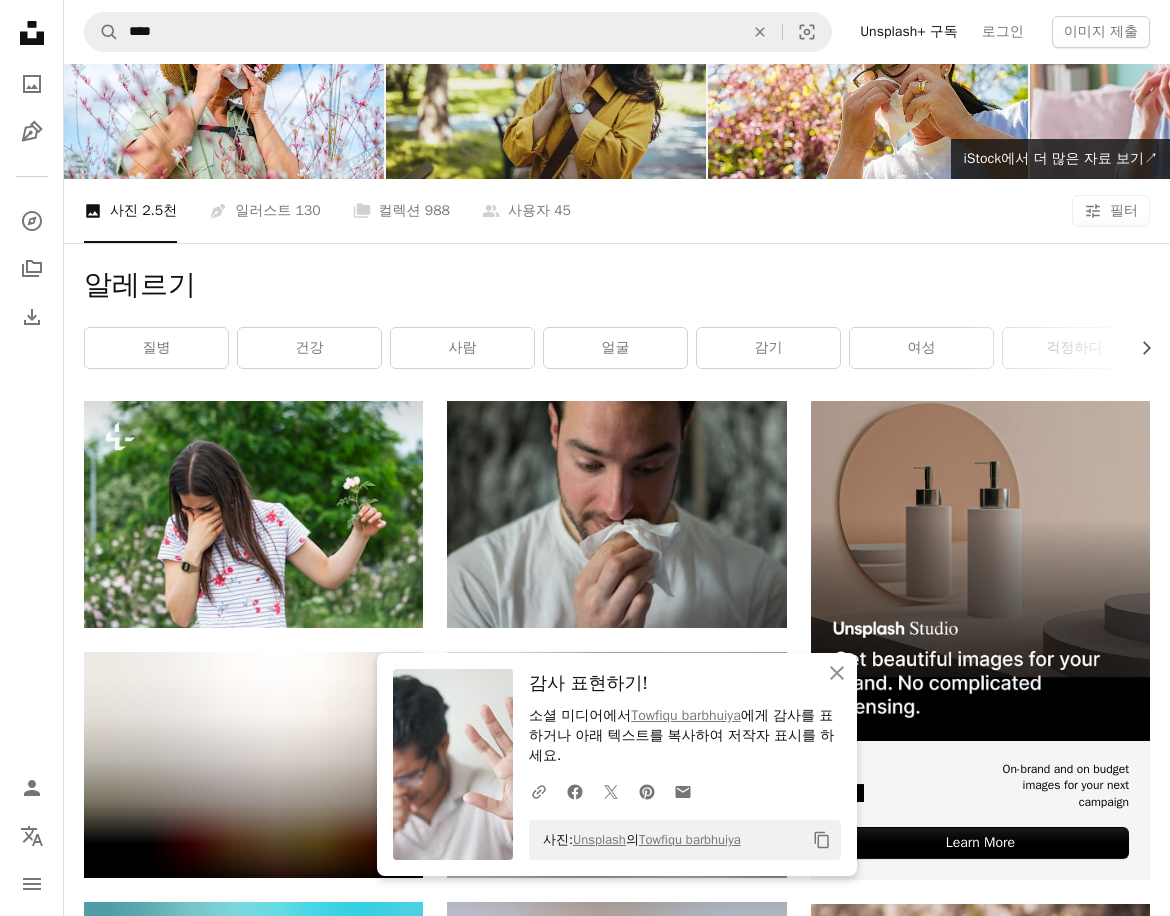 scroll, scrollTop: 0, scrollLeft: 0, axis: both 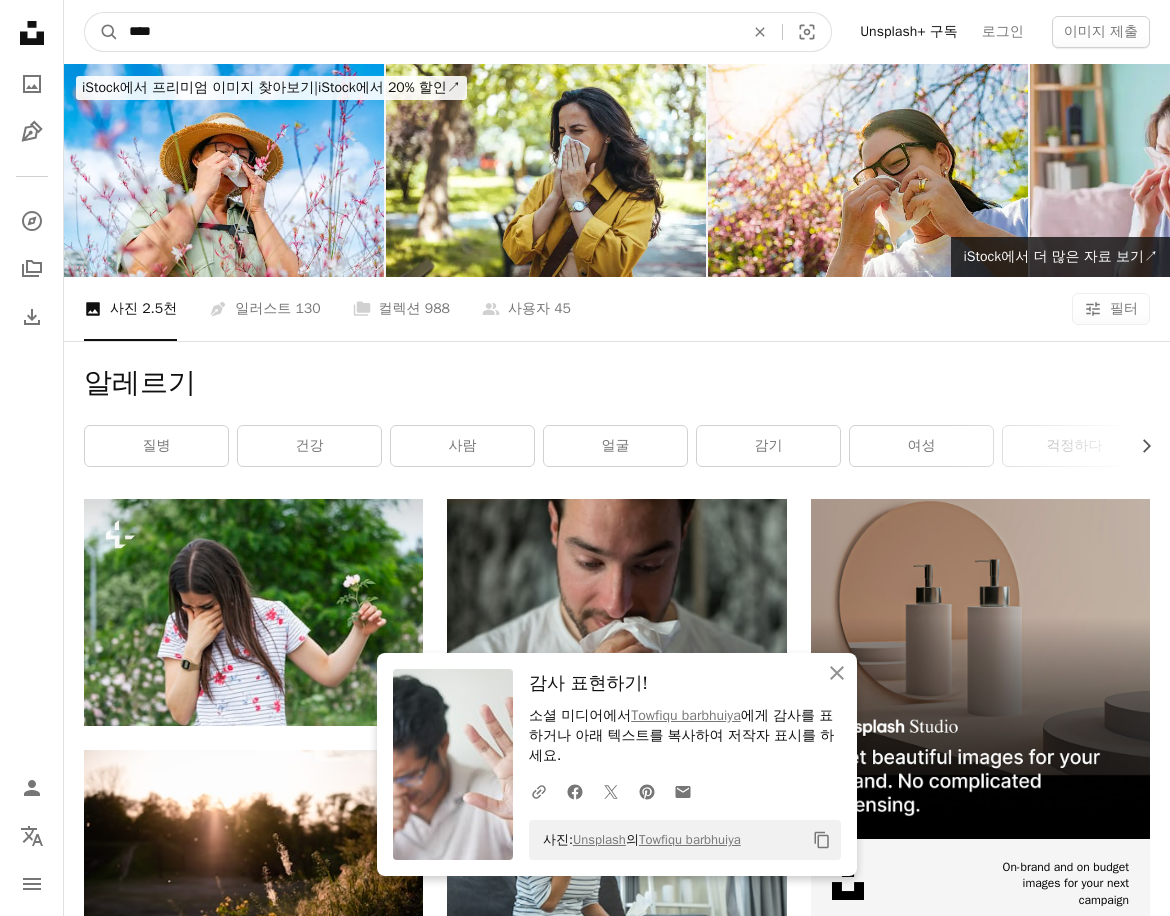drag, startPoint x: 374, startPoint y: 33, endPoint x: -291, endPoint y: 43, distance: 665.0752 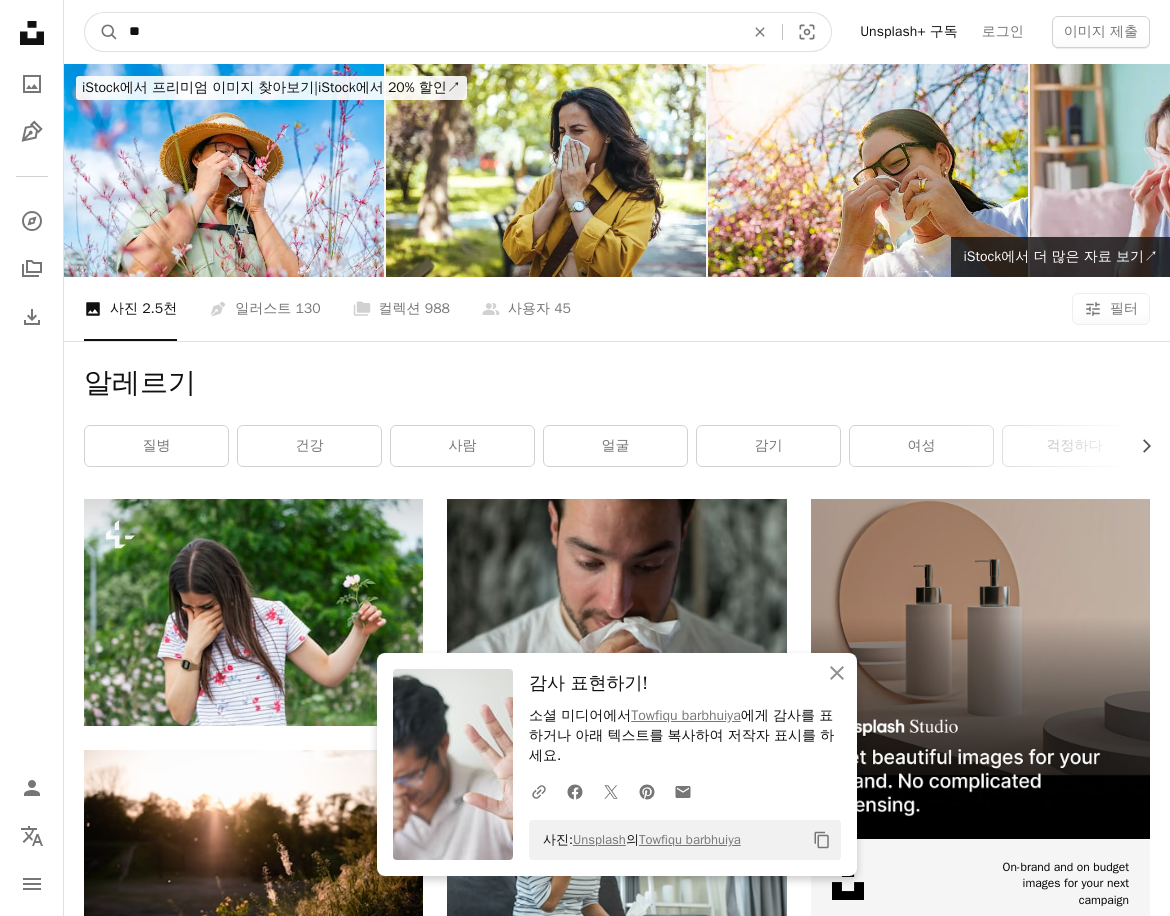 type on "**" 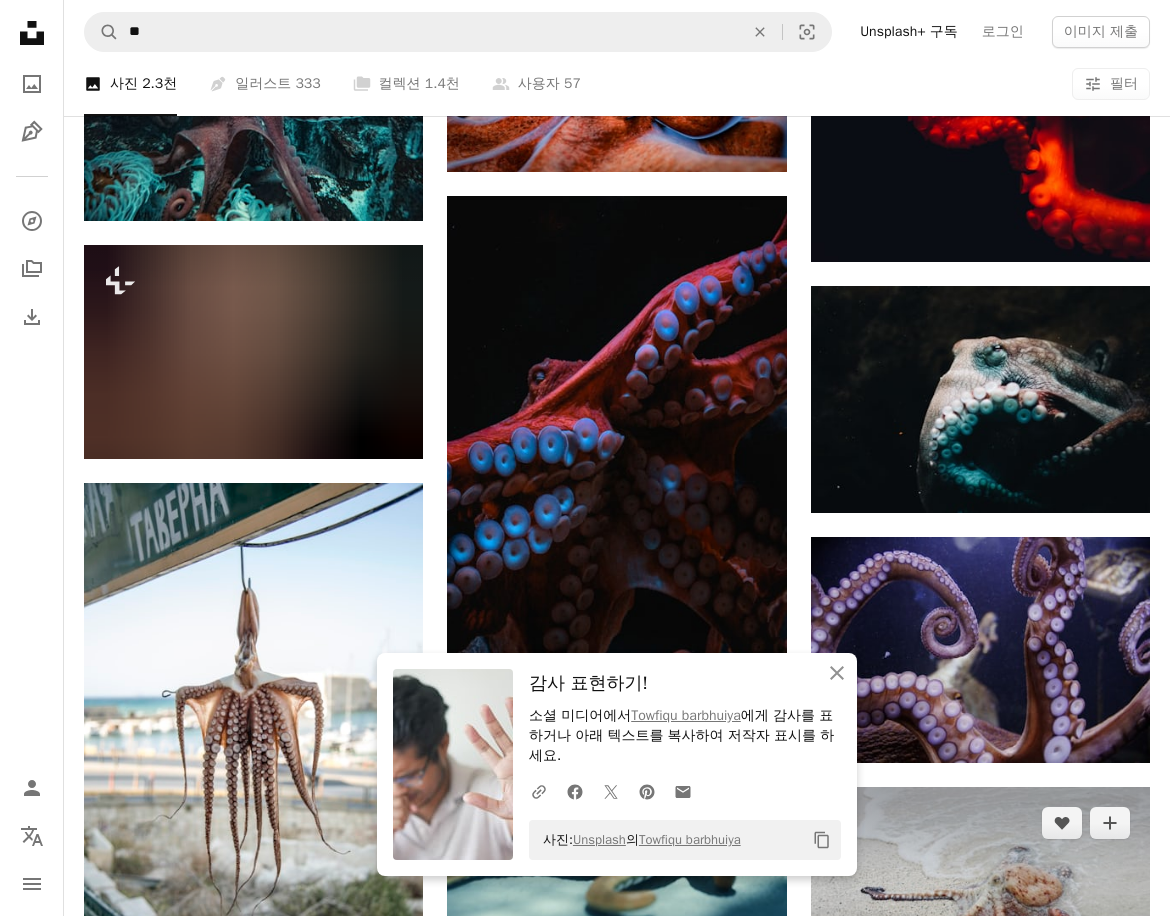 scroll, scrollTop: 1600, scrollLeft: 0, axis: vertical 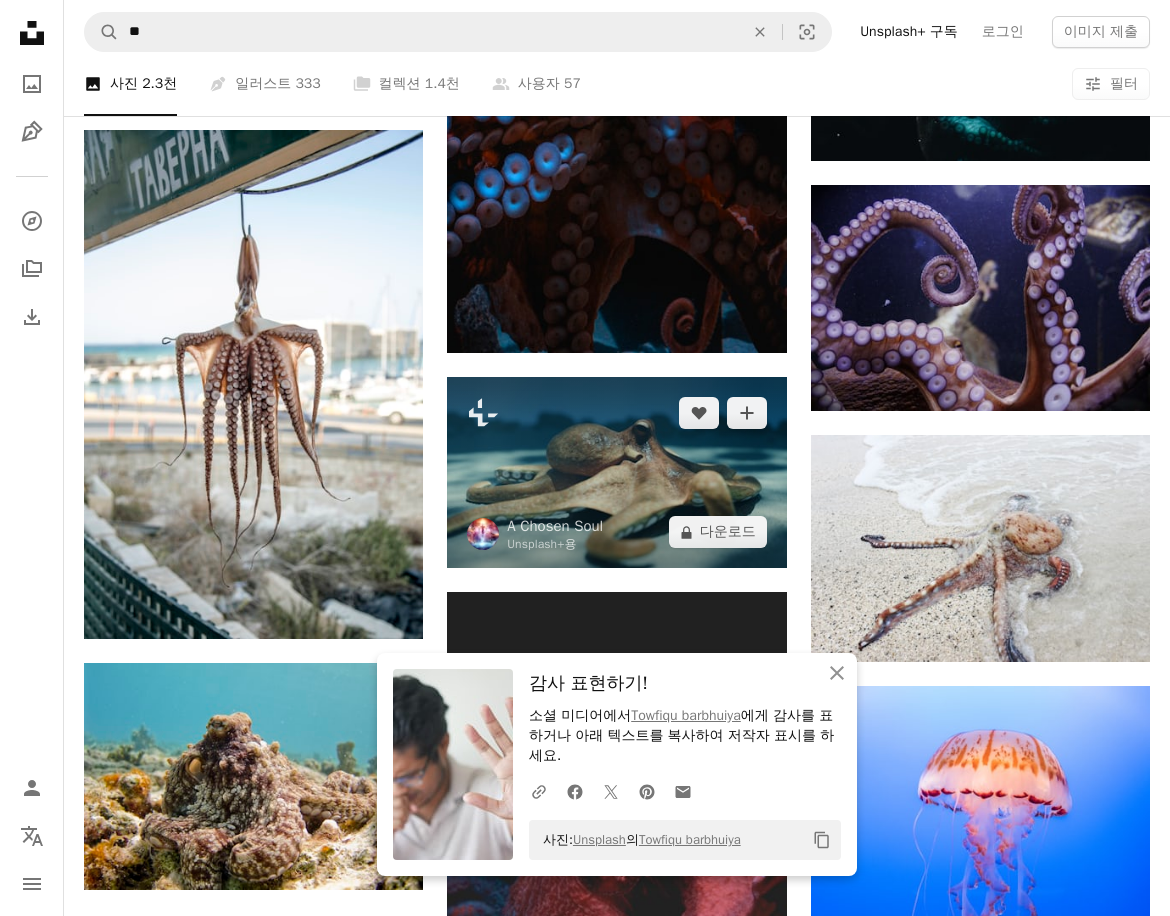 click at bounding box center [616, 472] 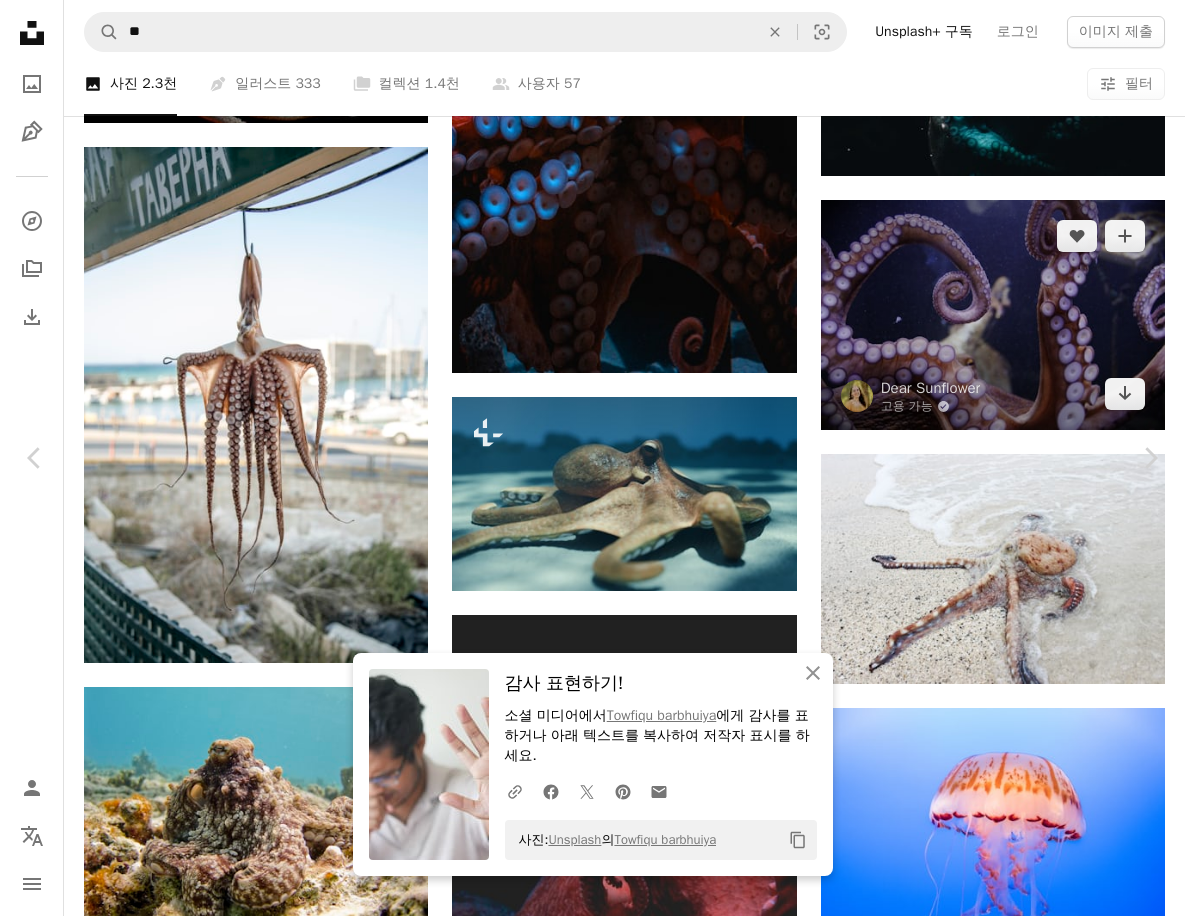 drag, startPoint x: 1143, startPoint y: 168, endPoint x: 1132, endPoint y: 212, distance: 45.35416 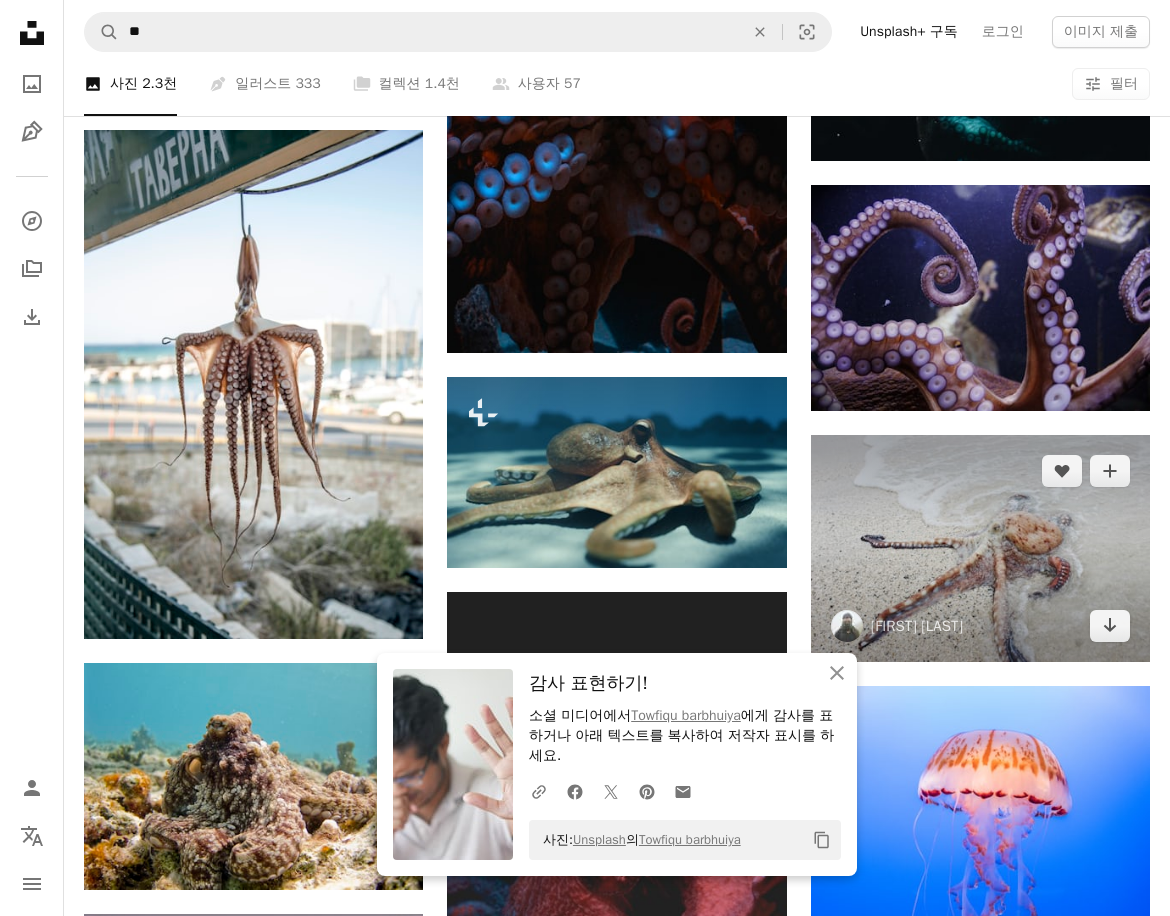 click at bounding box center [980, 548] 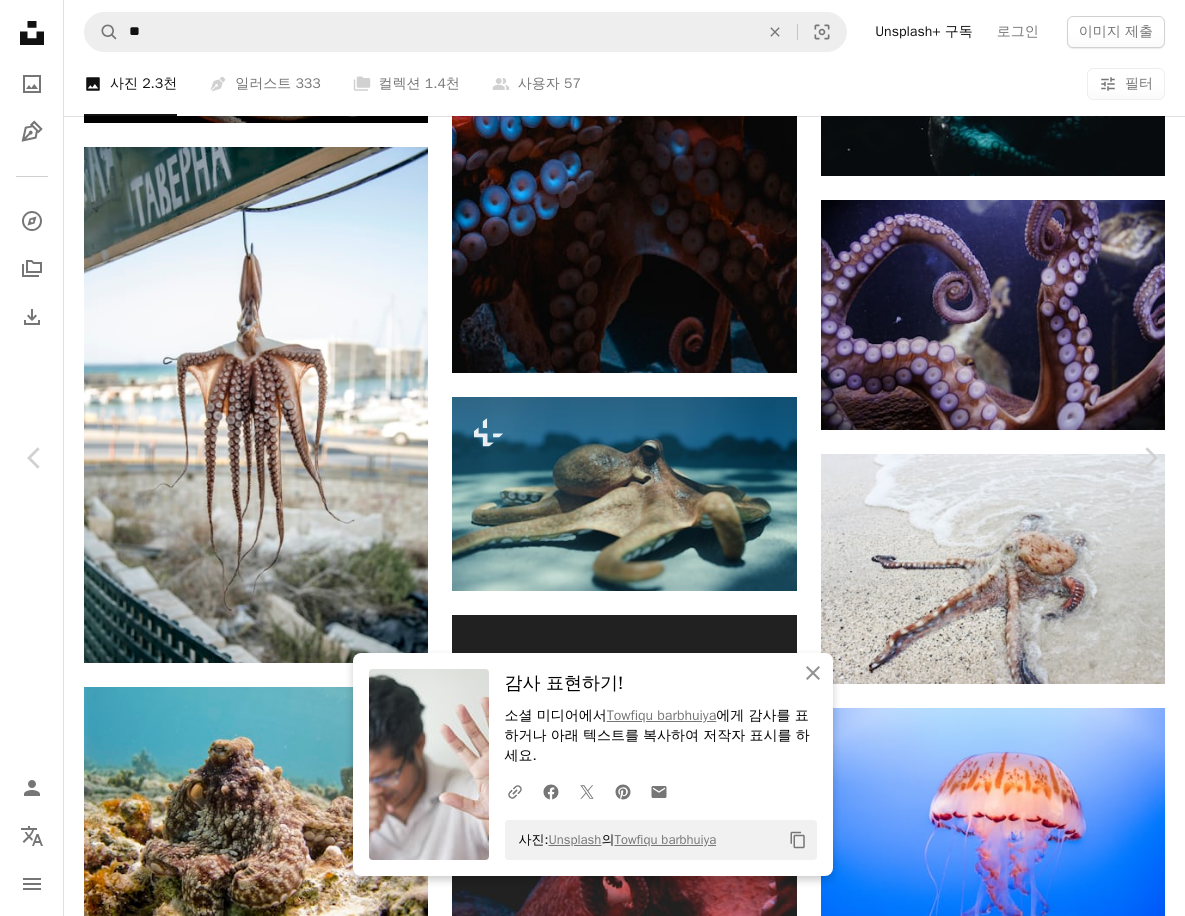 click on "무료 다운로드" at bounding box center (989, 4389) 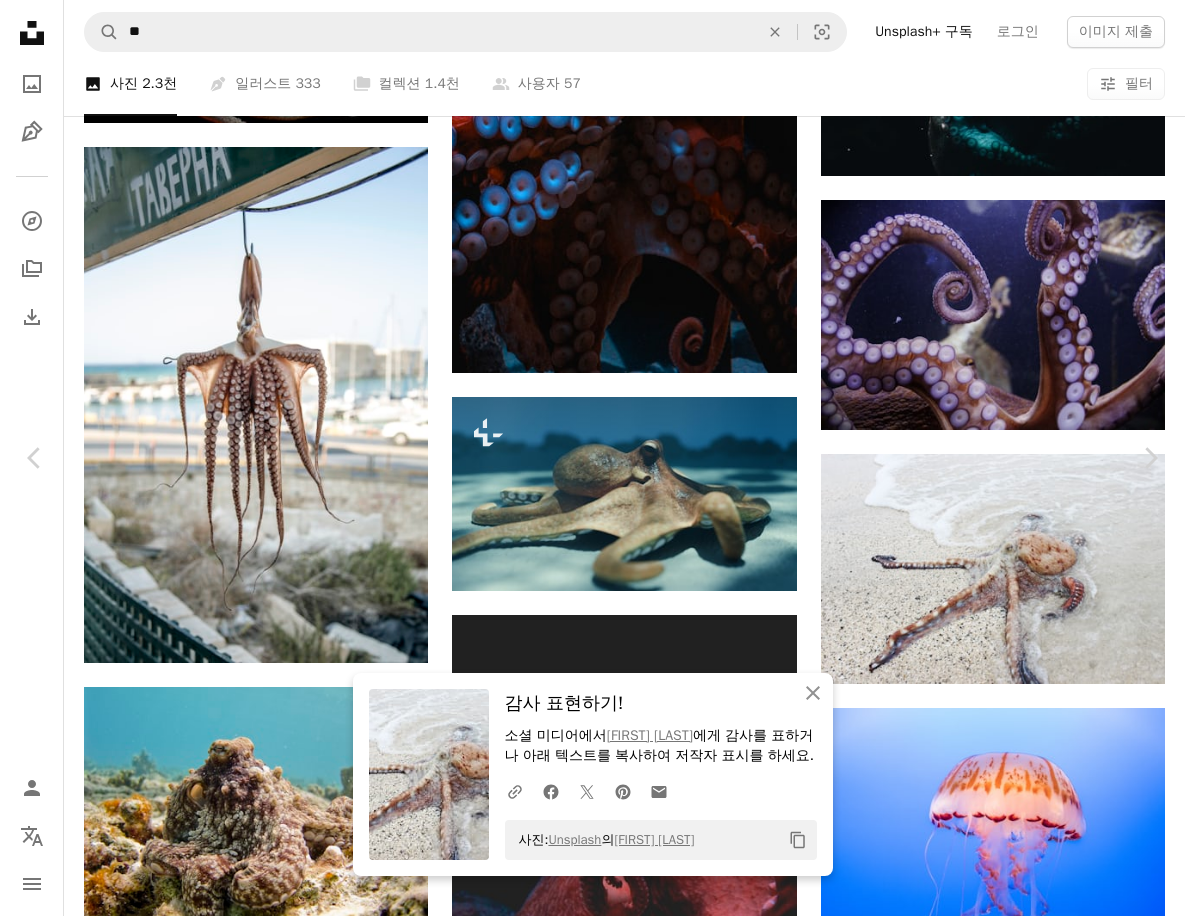 click on "An X shape Chevron left Chevron right An X shape 닫기 감사 표현하기! 소셜 미디어에서  [FIRST] [LAST] 에게 감사를 표하거나 아래 텍스트를 복사하여 저작자 표시를 하세요. A URL sharing icon (chains) Facebook icon X (formerly Twitter) icon Pinterest icon An envelope 사진:  Unsplash 의 [FIRST] [LAST]
Copy content [FIRST] [LAST] bryannuke A heart A plus sign 무료 다운로드 Chevron down Zoom in 조회수 5,053,691 다운로드 23,504 소개 매체 사진 ,  마리 A forward-right arrow 공유 Info icon 정보 More Actions Calendar outlined 2016년 9월 7일 에 게시됨 Safety Unsplash 라이선스 하에서 무료로 사용 가능 바닷가 바다 동물 얼굴 눈 이목구비 소 름 햇빛 무서운 낙지 머리 하루 무기 무척 추 동물 촉수 망토 회색 해양 생물 도마뱀 파충류 관련 무료 이미지 iStock에서 프리미엄 관련 이미지 찾아보기  |  코드 UNSPLASH20로 20% 할인 혜택 받기  ↗ 관련 이미지 A heart 용" at bounding box center (592, 4800) 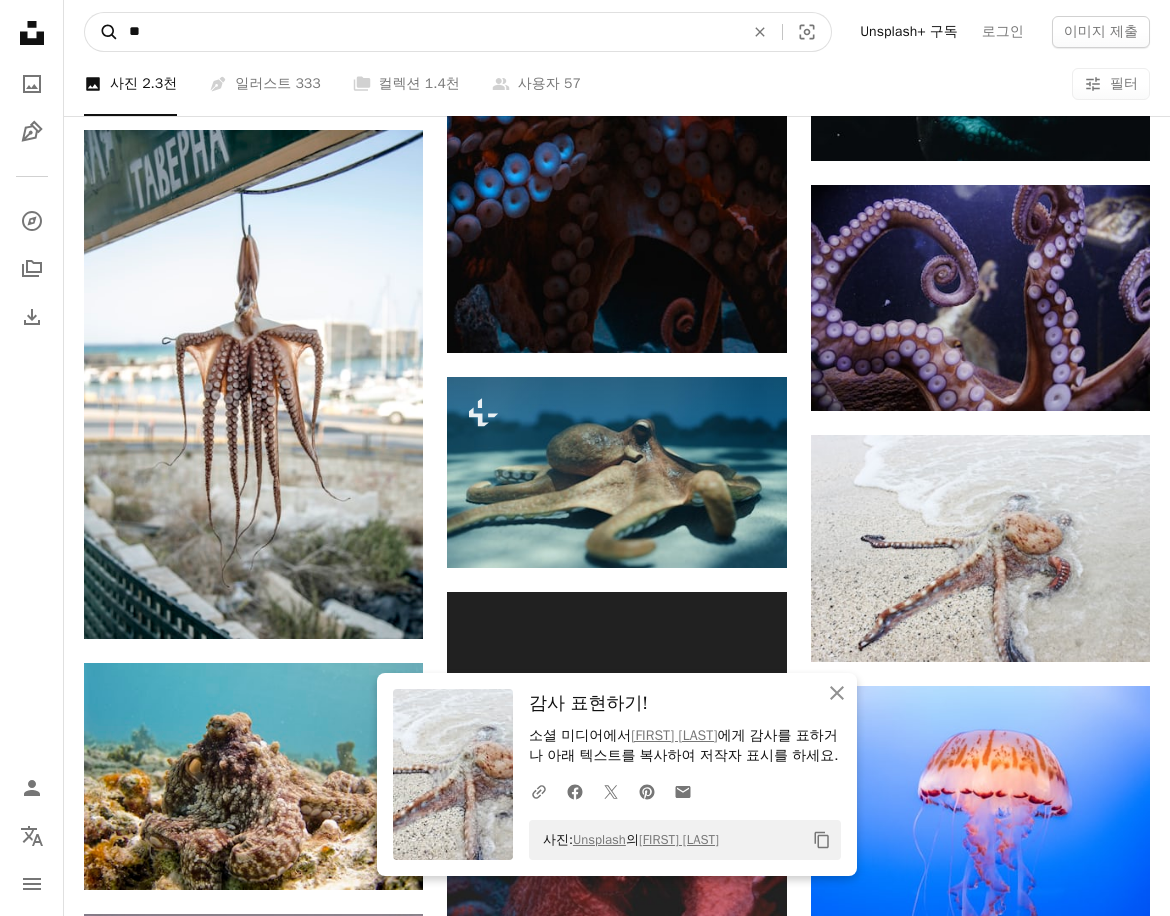 drag, startPoint x: 325, startPoint y: 35, endPoint x: 117, endPoint y: 36, distance: 208.00241 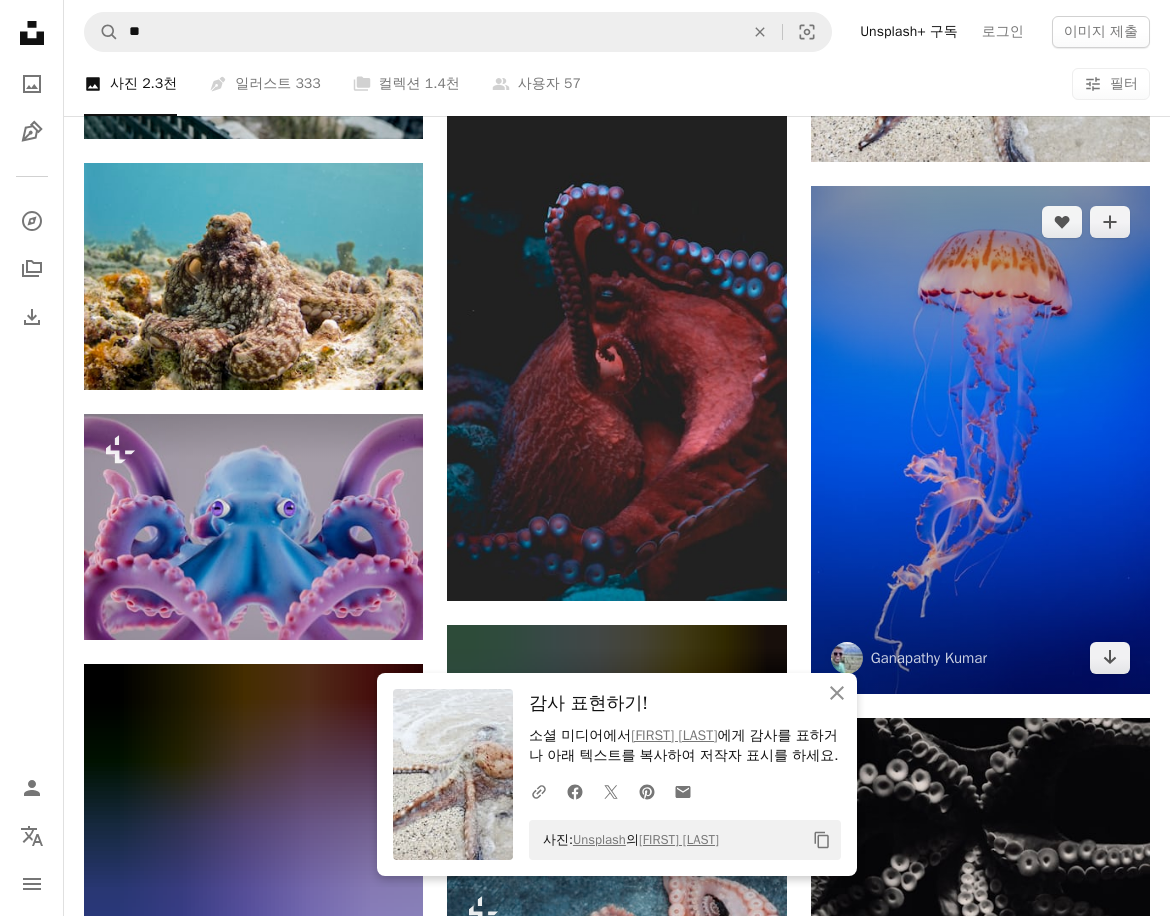 scroll, scrollTop: 2600, scrollLeft: 0, axis: vertical 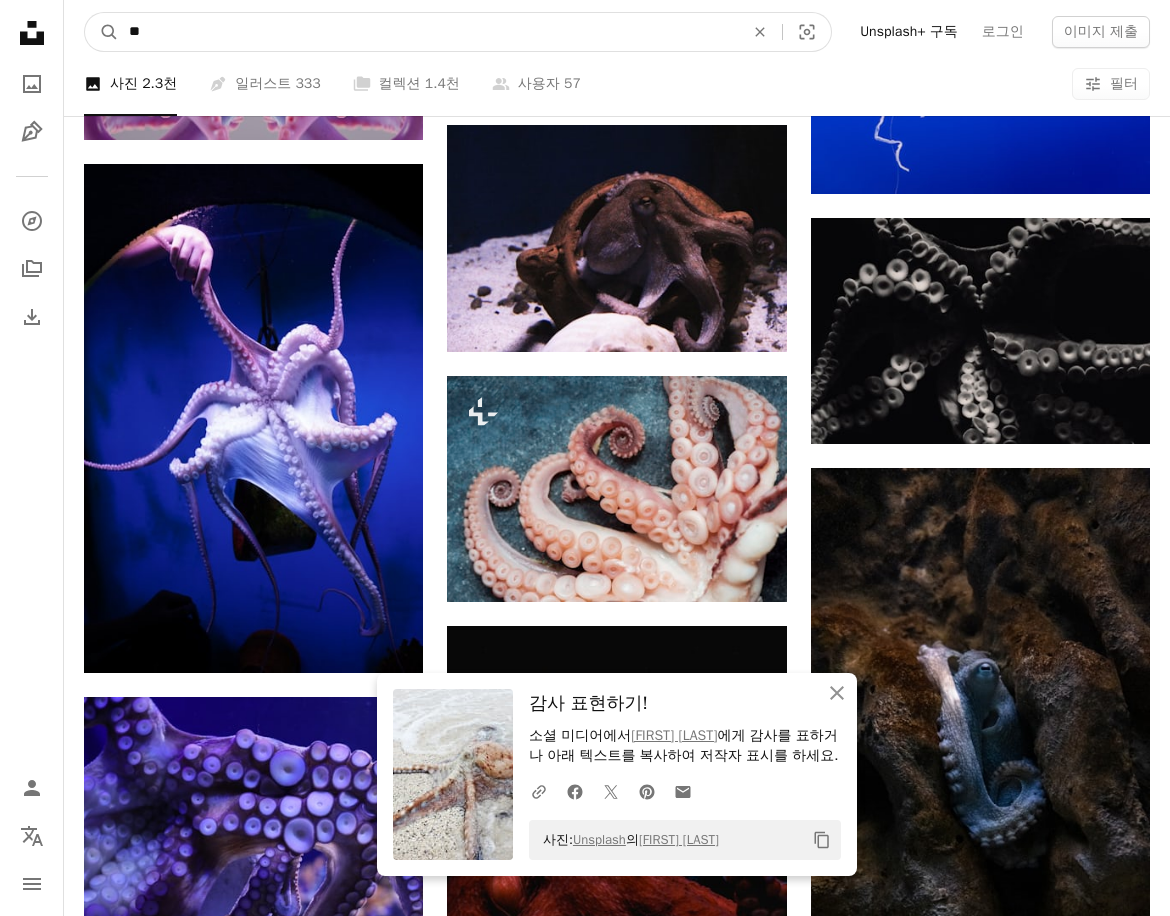 click on "**" at bounding box center (428, 32) 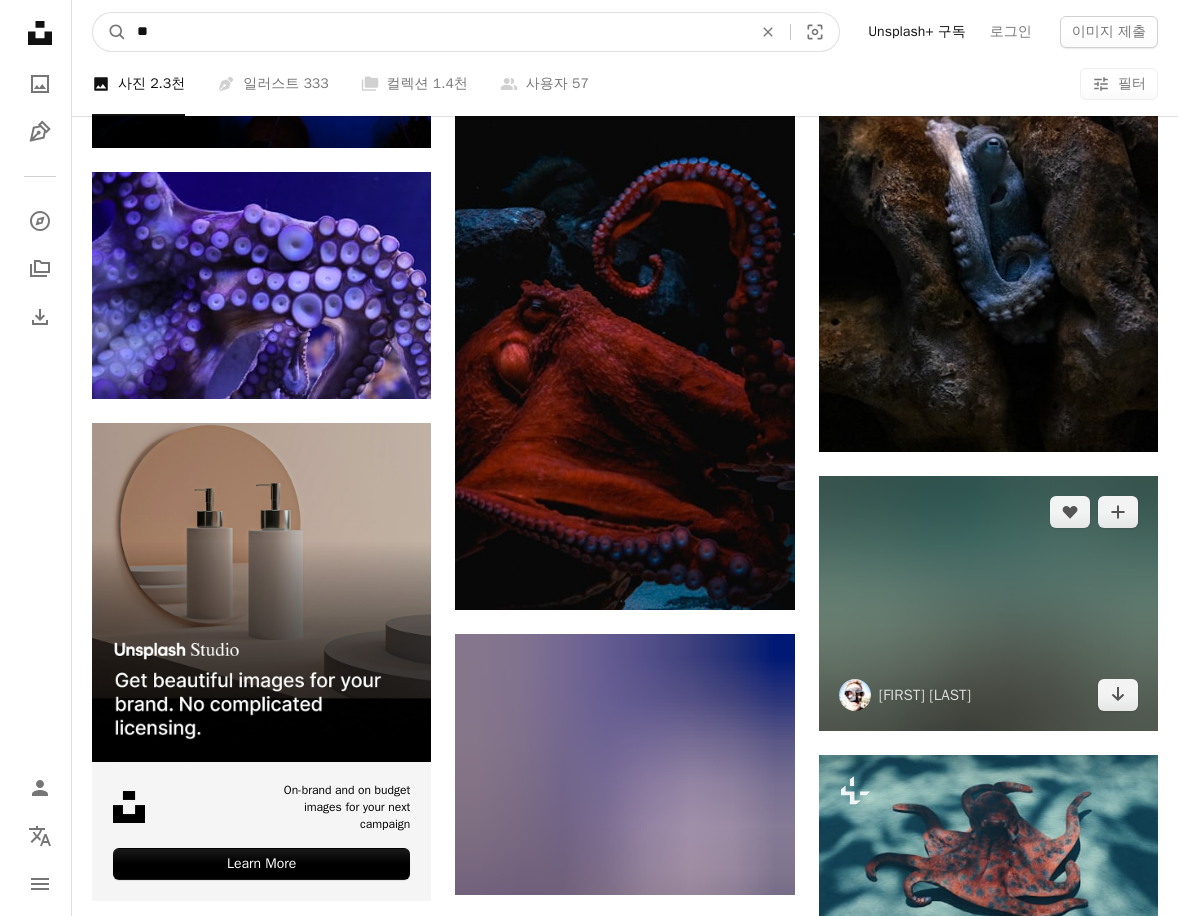 scroll, scrollTop: 3300, scrollLeft: 0, axis: vertical 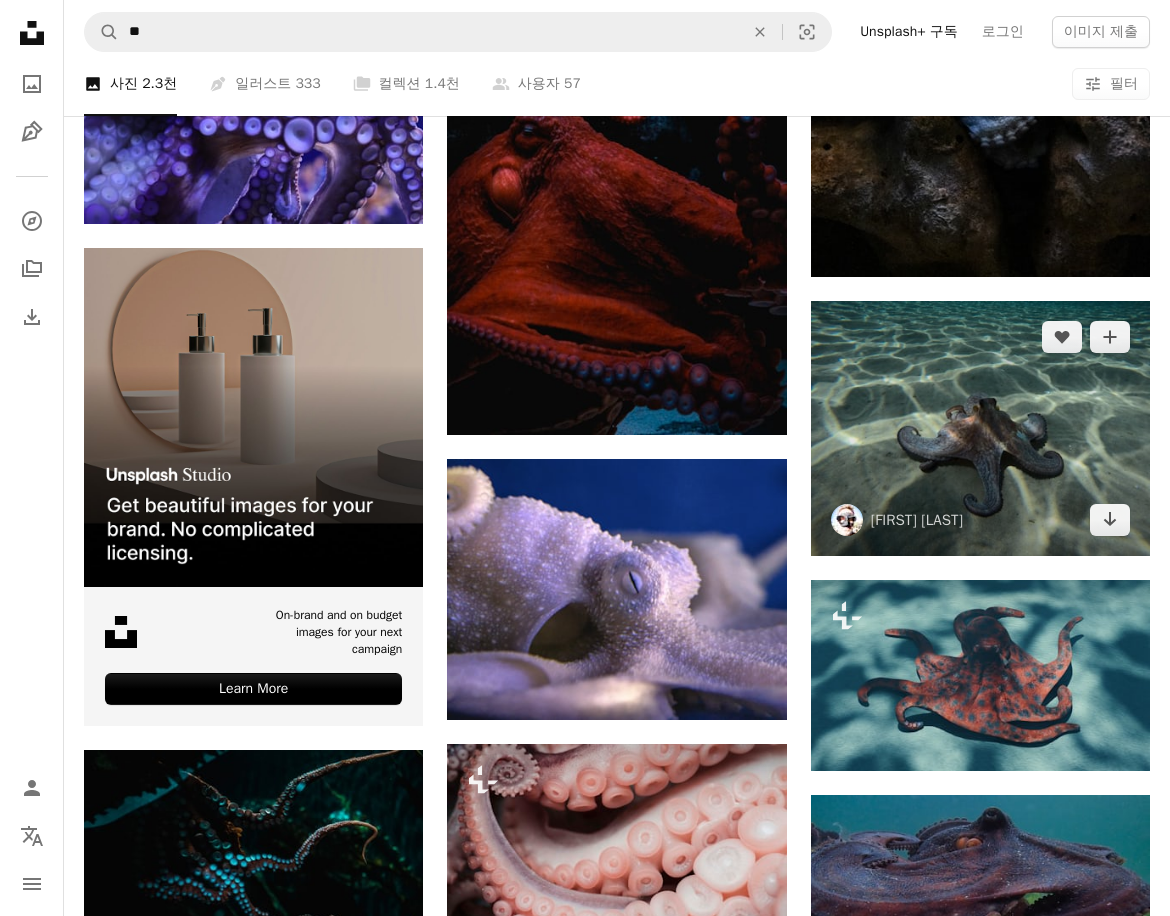 click at bounding box center [980, 428] 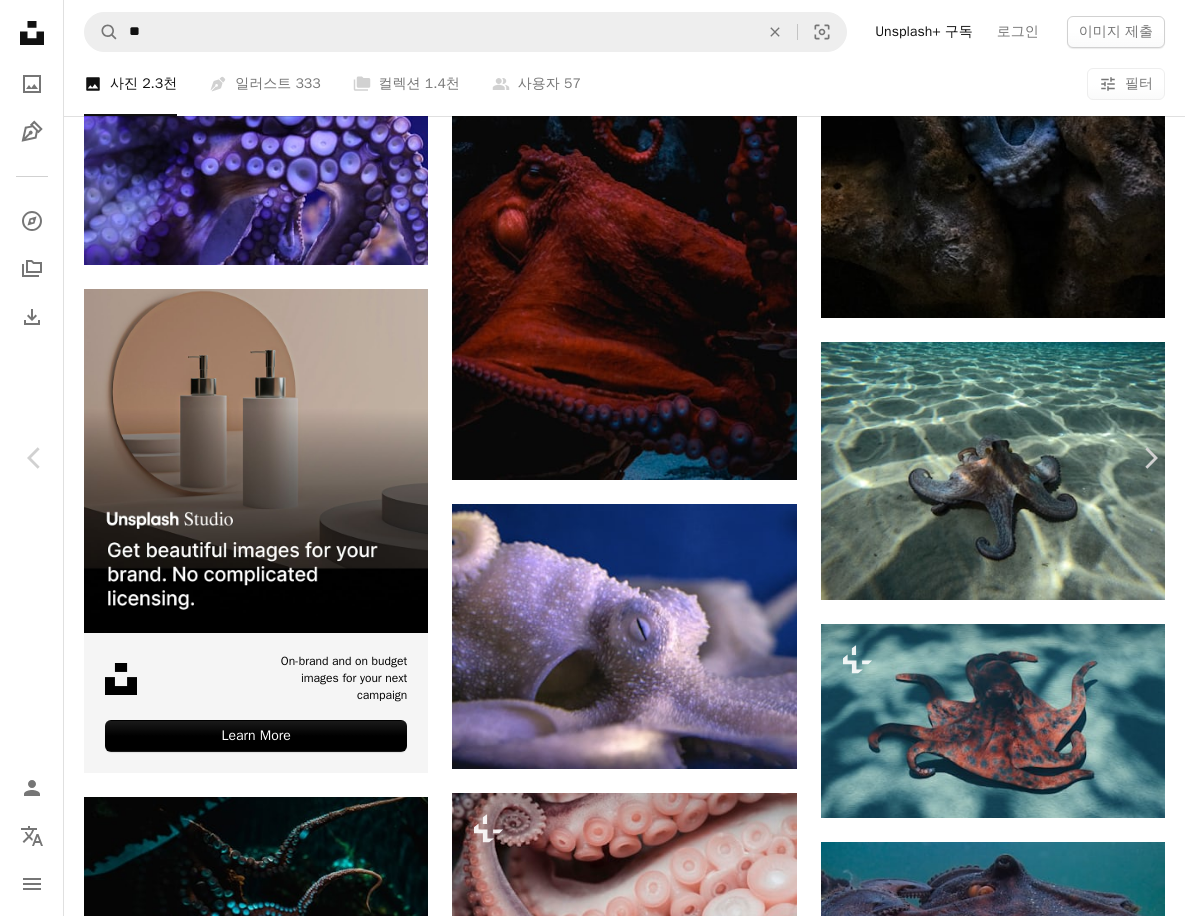 click on "무료 다운로드" at bounding box center [989, 2689] 